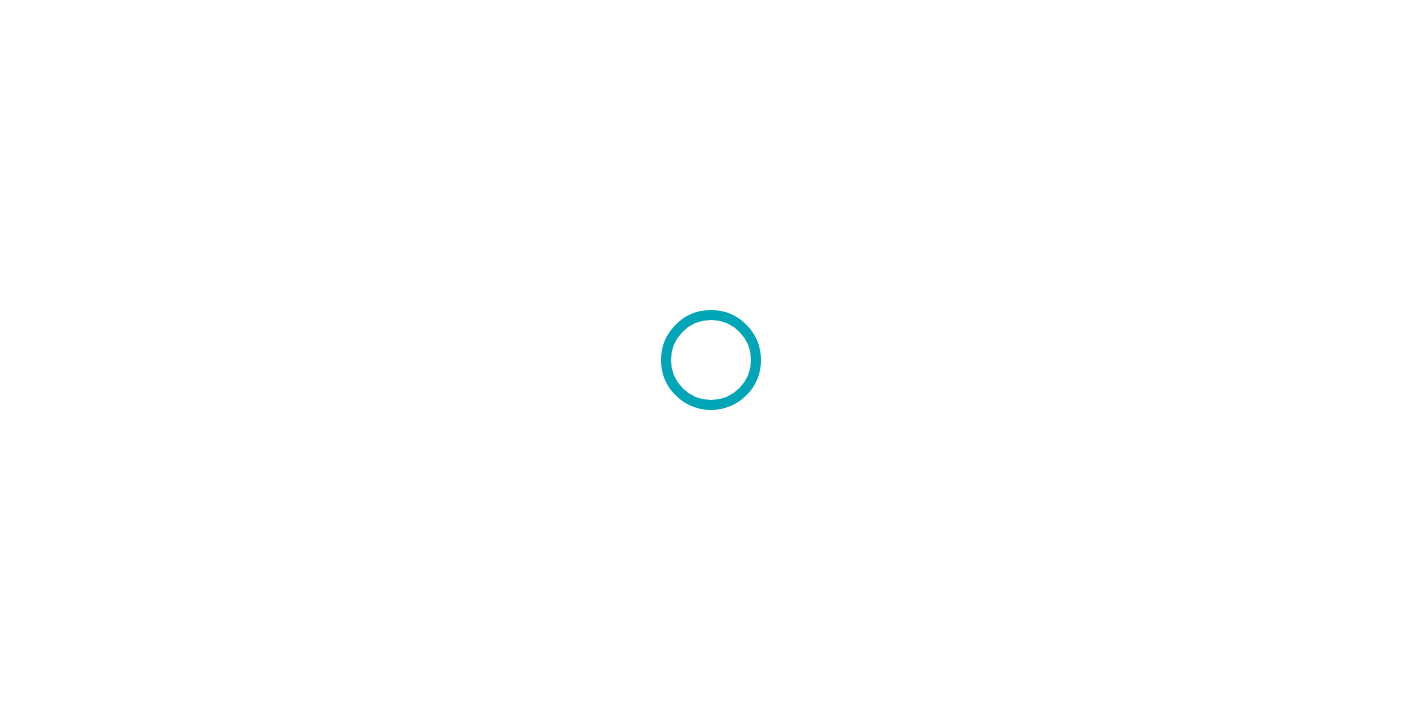 scroll, scrollTop: 0, scrollLeft: 0, axis: both 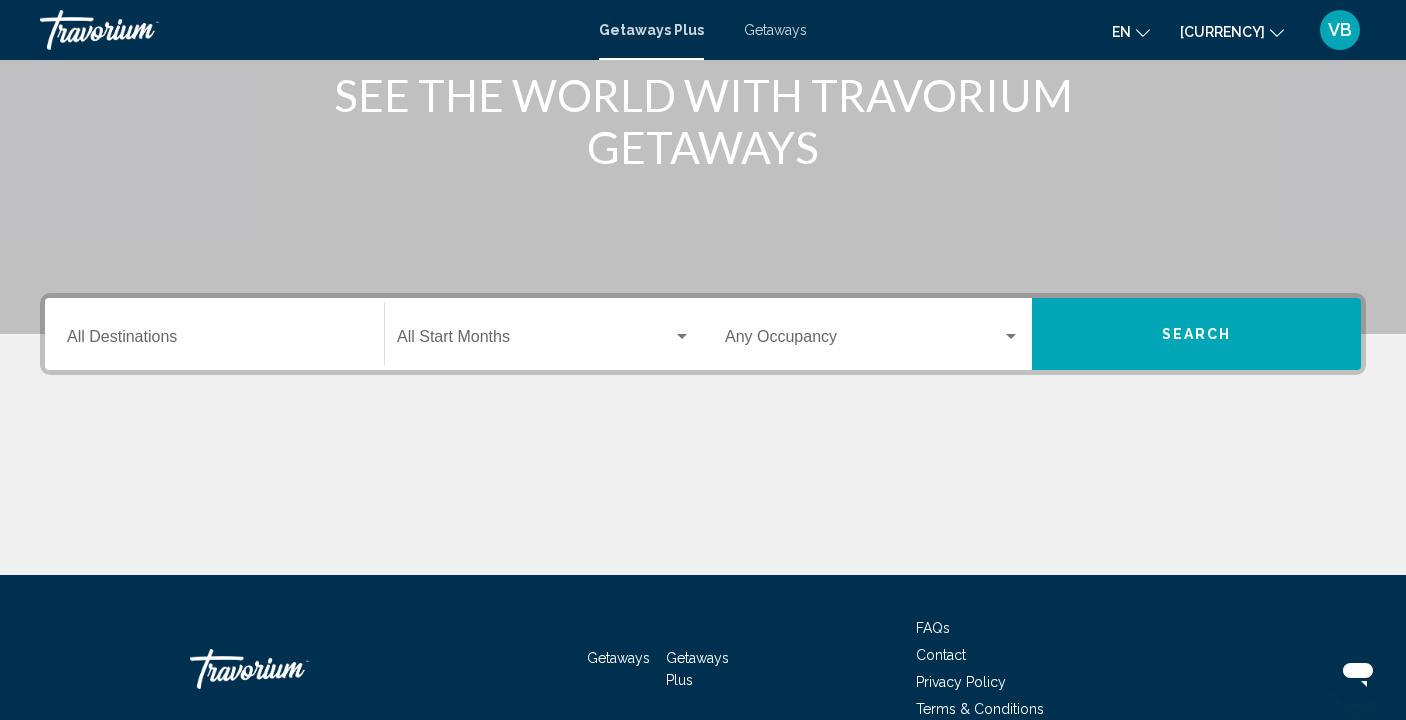 click on "Destination All Destinations" at bounding box center (214, 341) 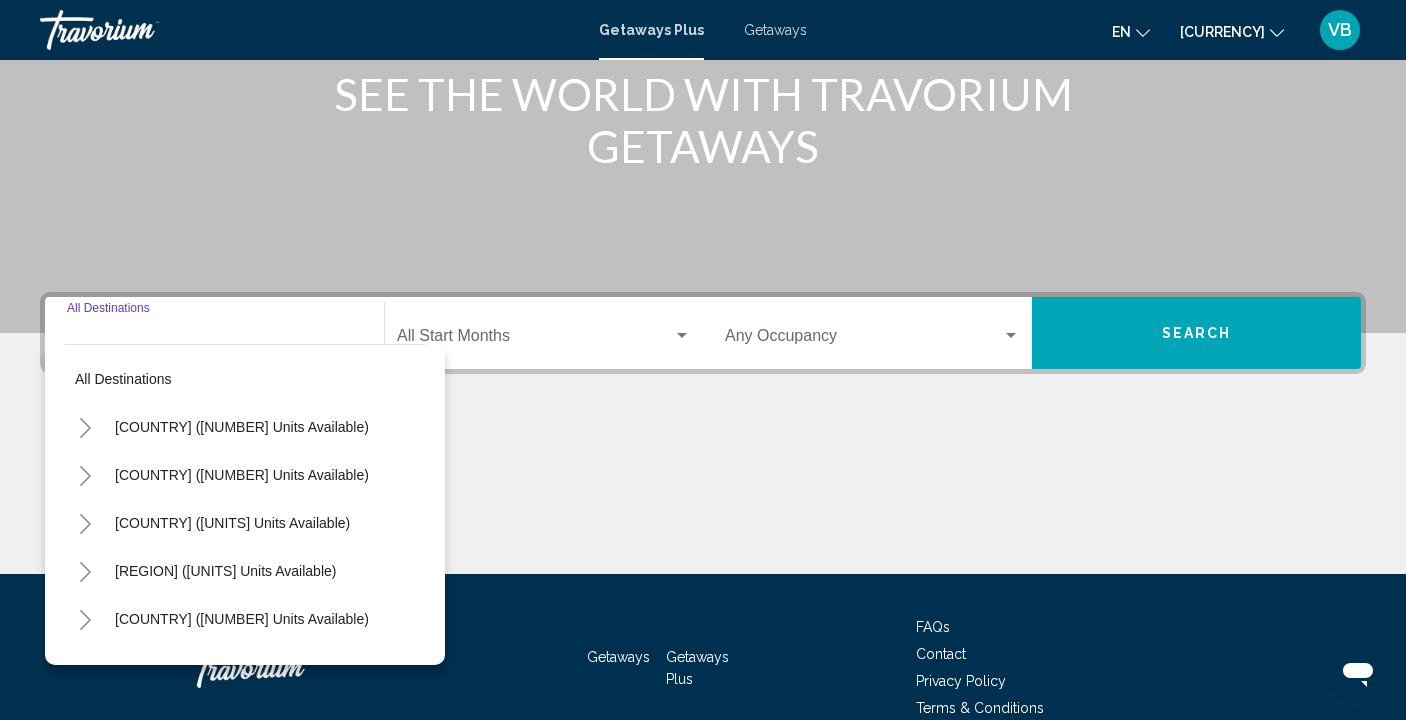 scroll, scrollTop: 366, scrollLeft: 0, axis: vertical 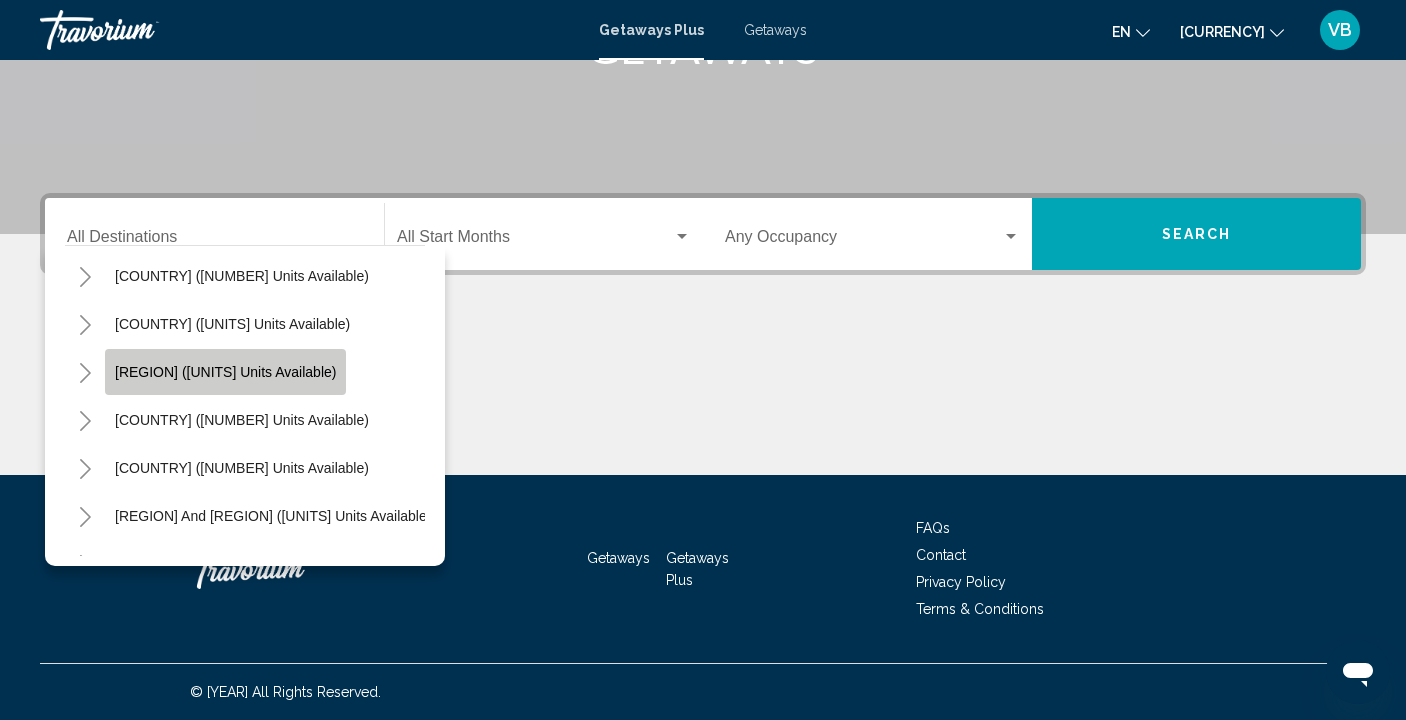 click on "[REGION] ([UNITS] units available)" at bounding box center (225, 372) 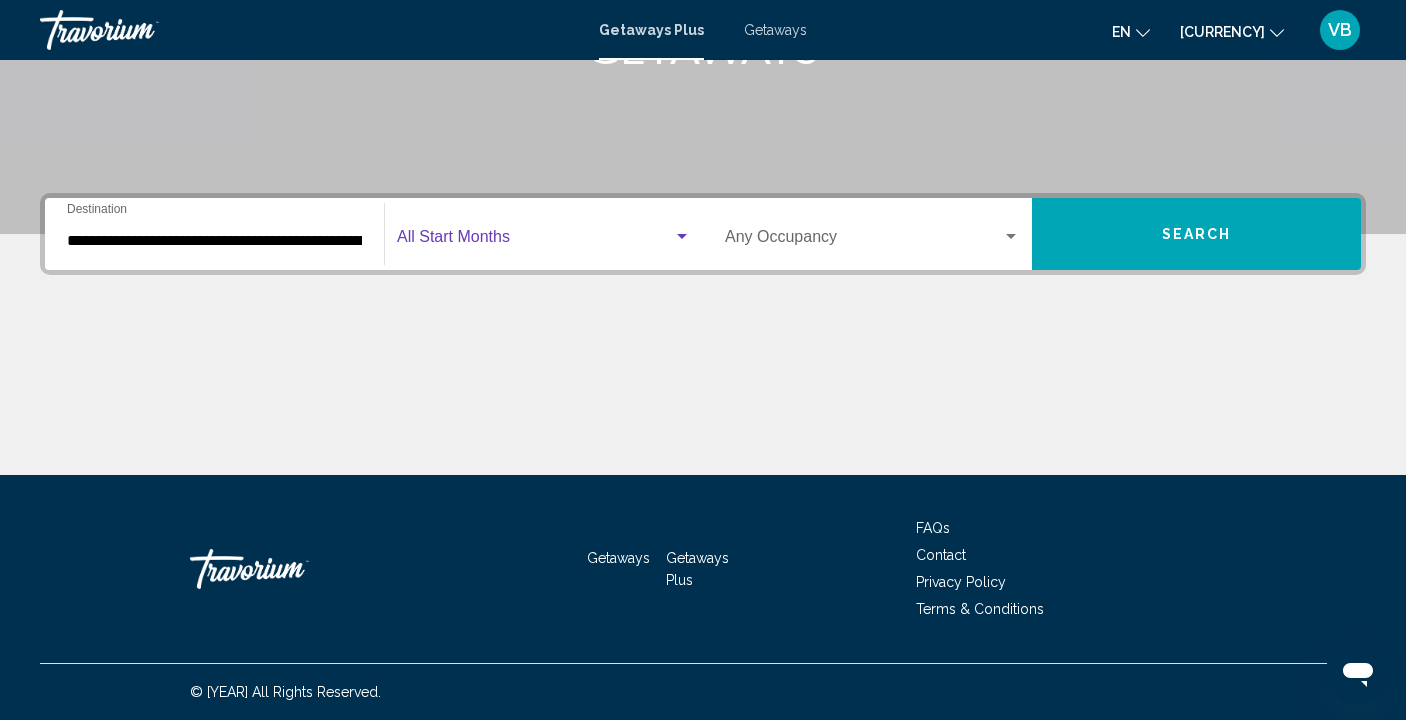 click at bounding box center [682, 236] 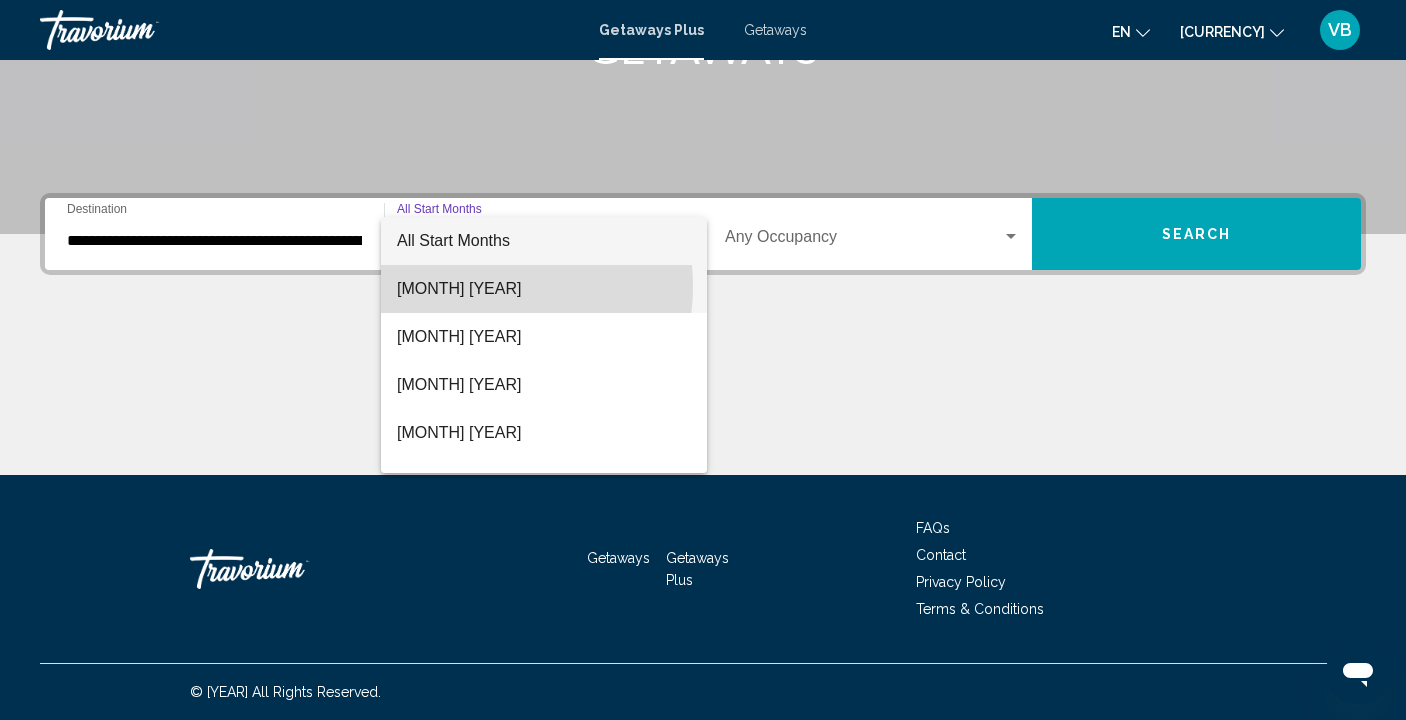 click on "[MONTH] [YEAR]" at bounding box center [544, 289] 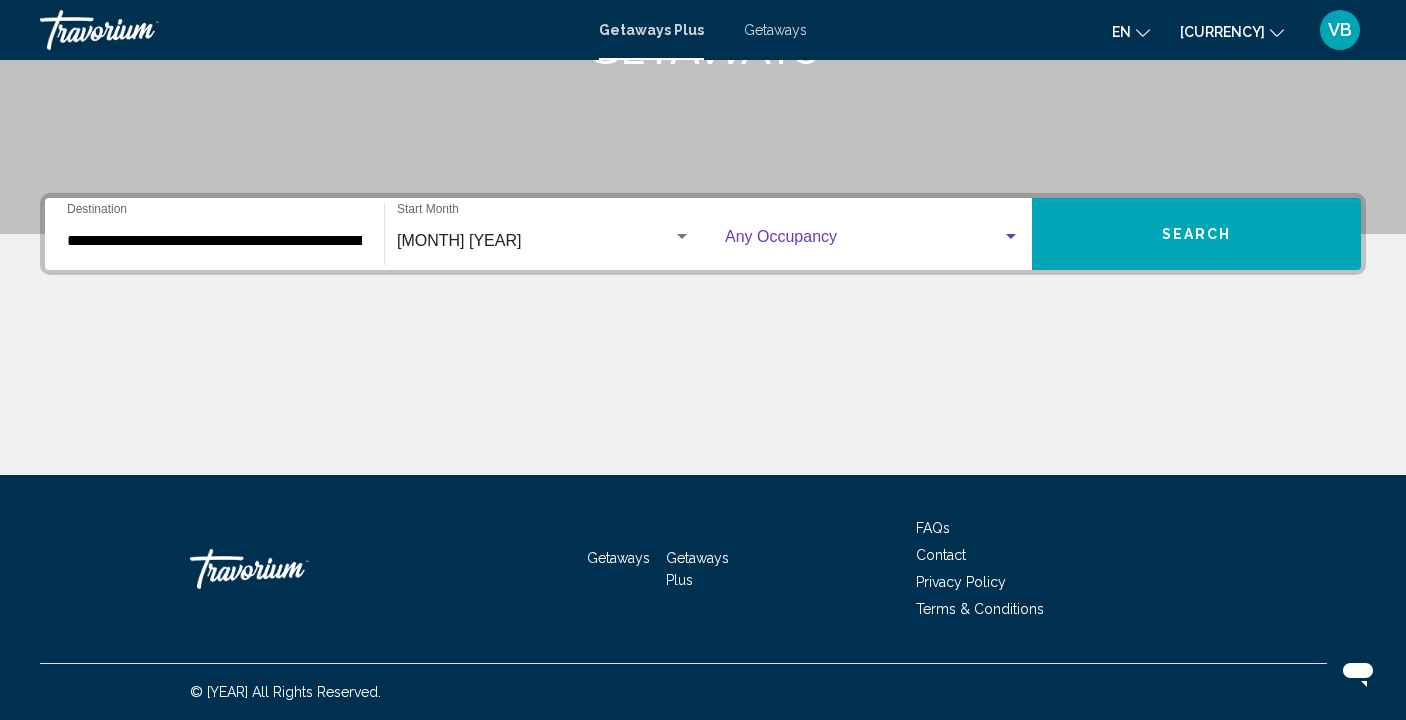 click at bounding box center [1011, 237] 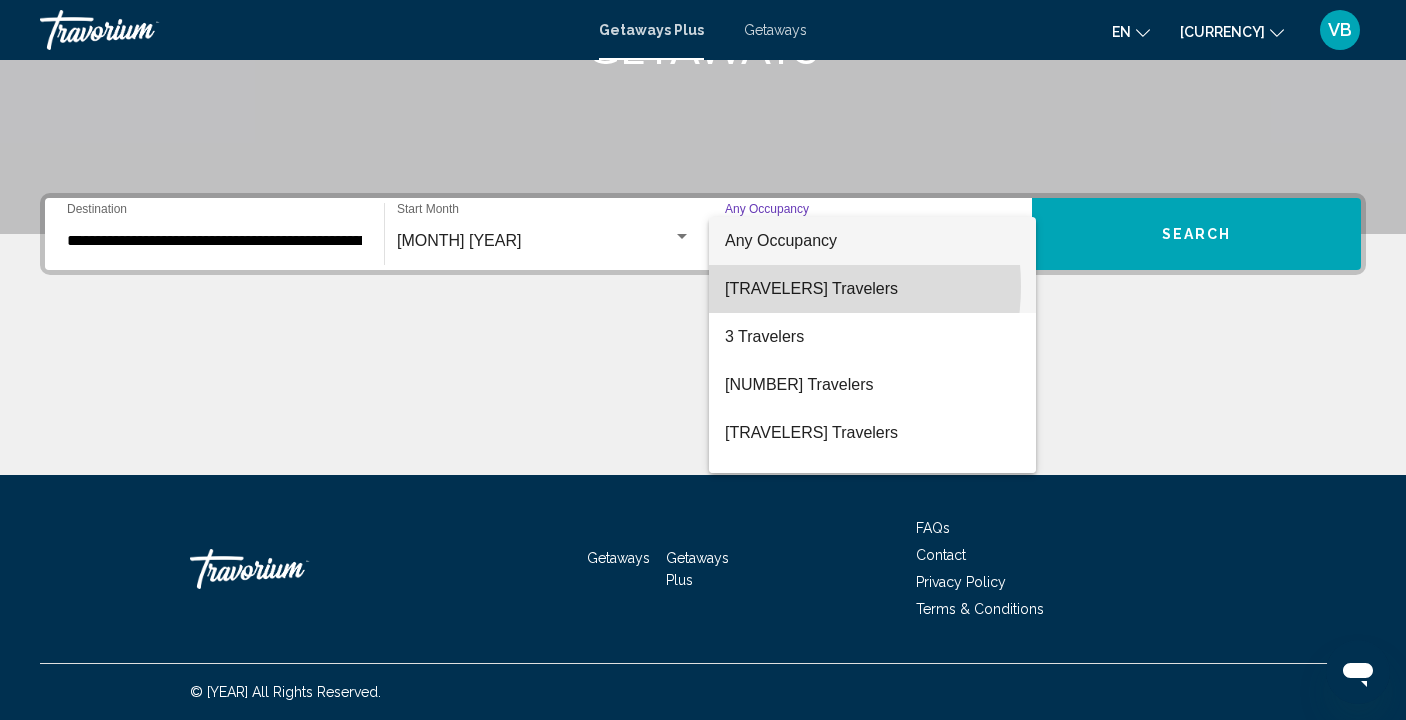 click on "2 Travelers" at bounding box center (872, 289) 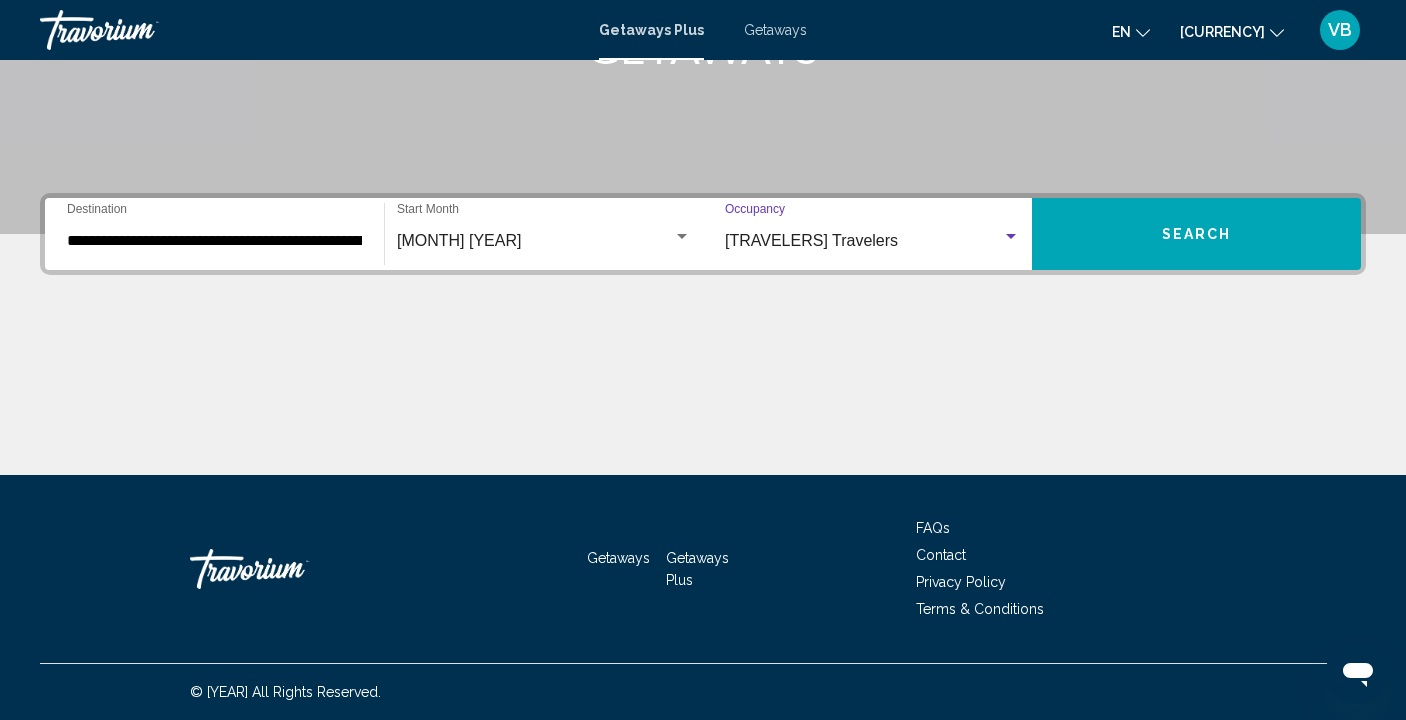 click on "Search" at bounding box center (1196, 234) 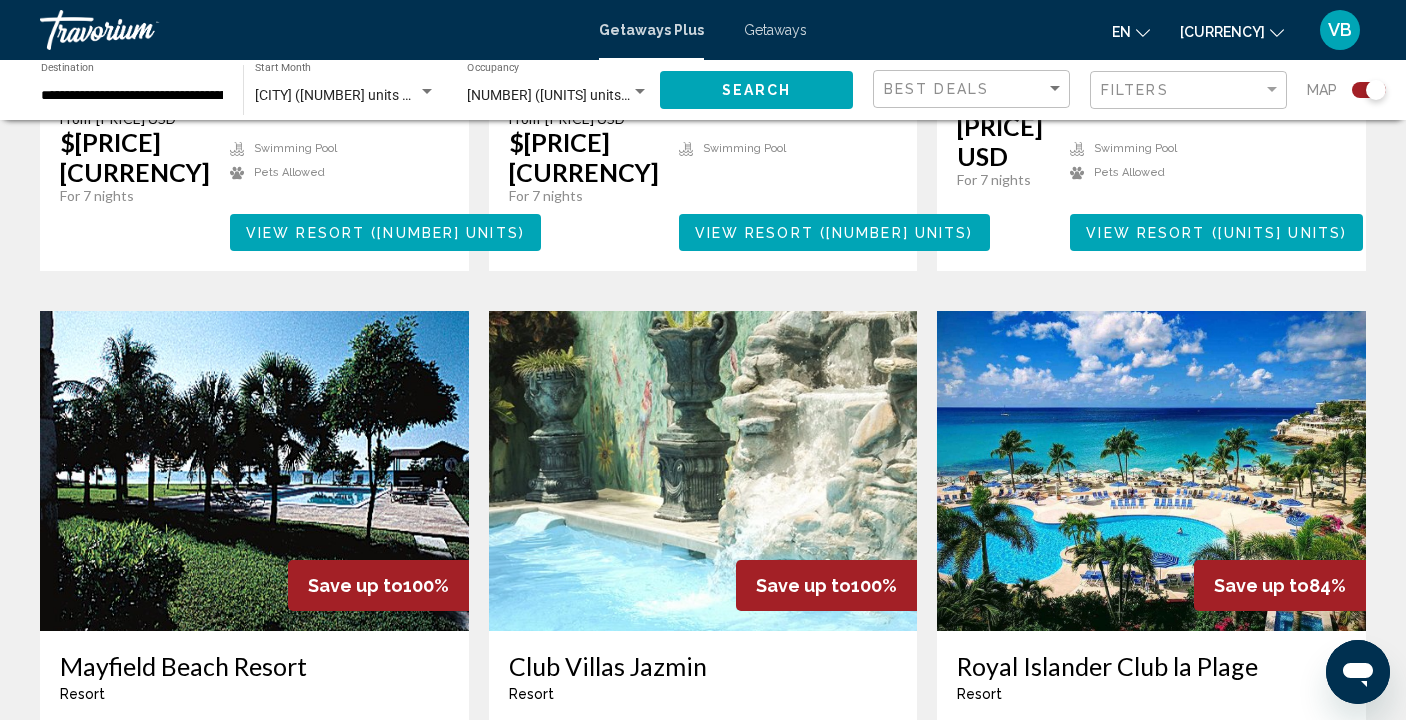 scroll, scrollTop: 1900, scrollLeft: 0, axis: vertical 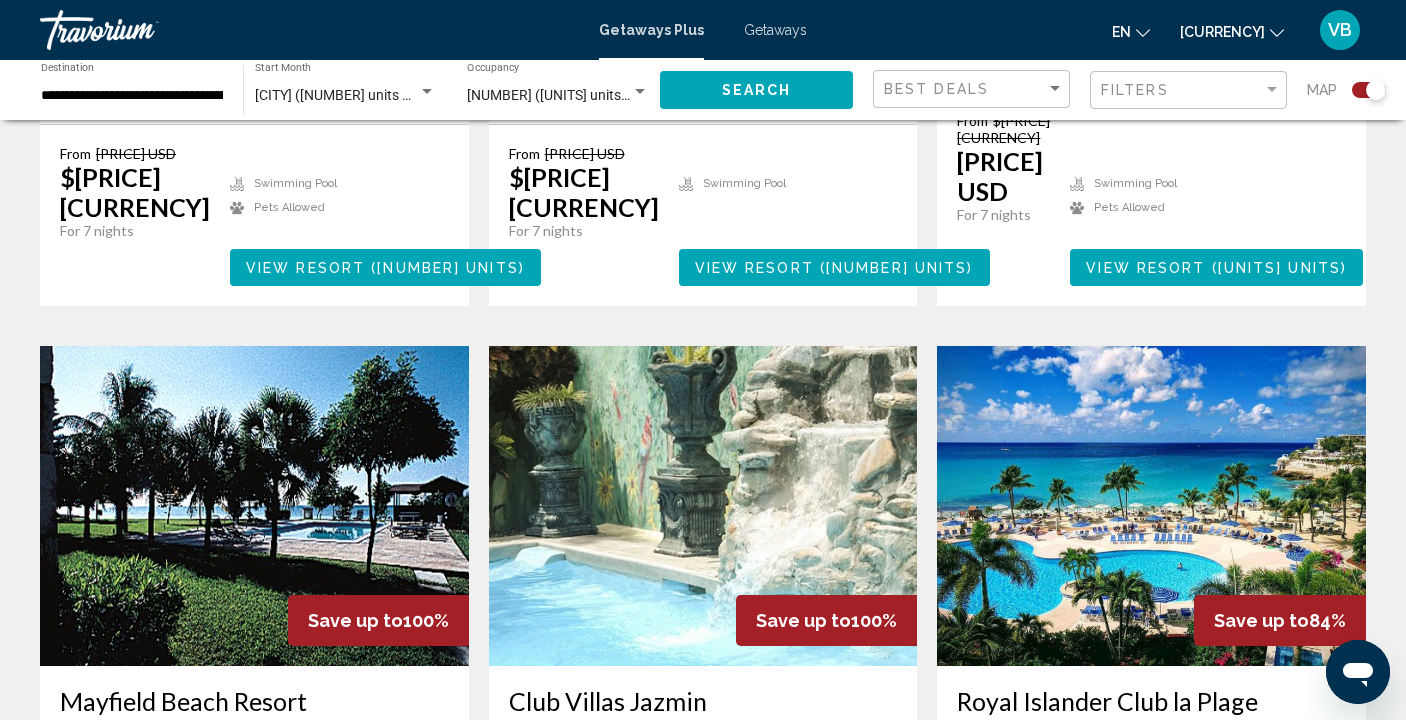 click at bounding box center [1151, 506] 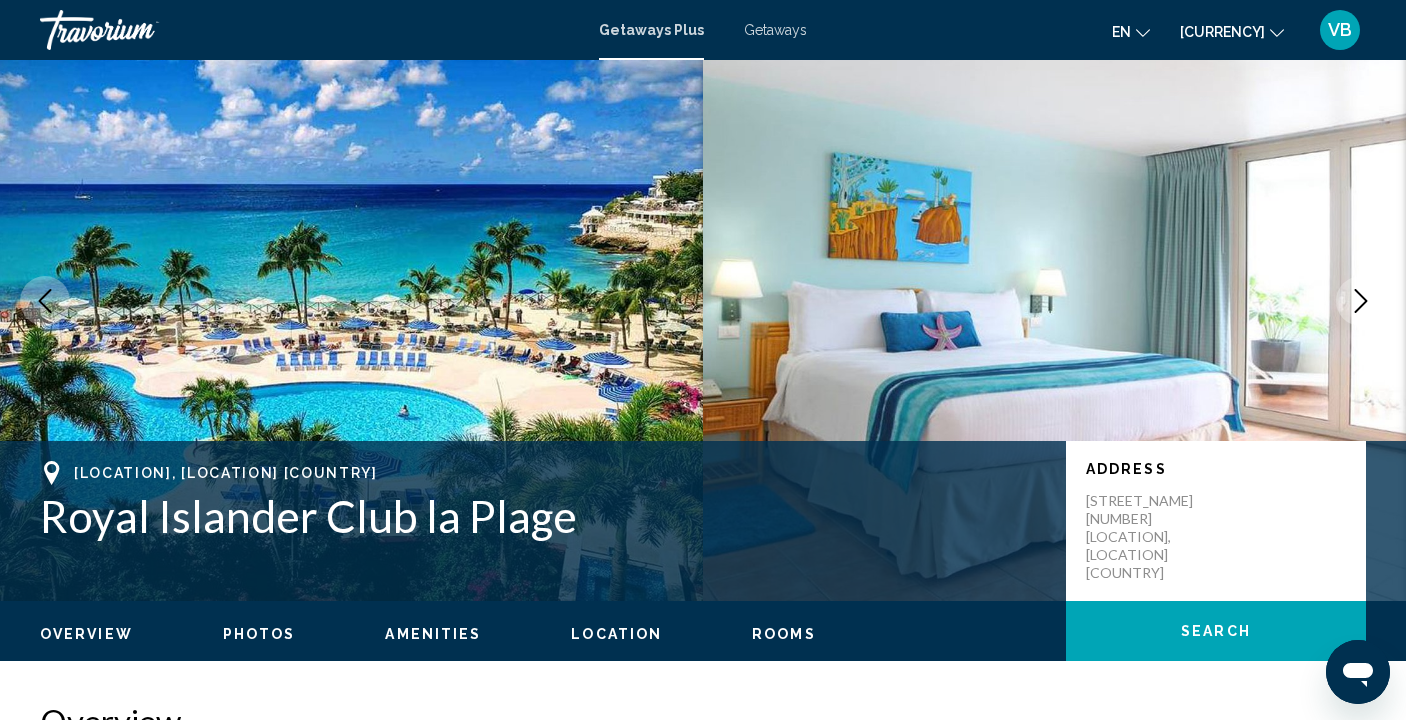 scroll, scrollTop: 0, scrollLeft: 0, axis: both 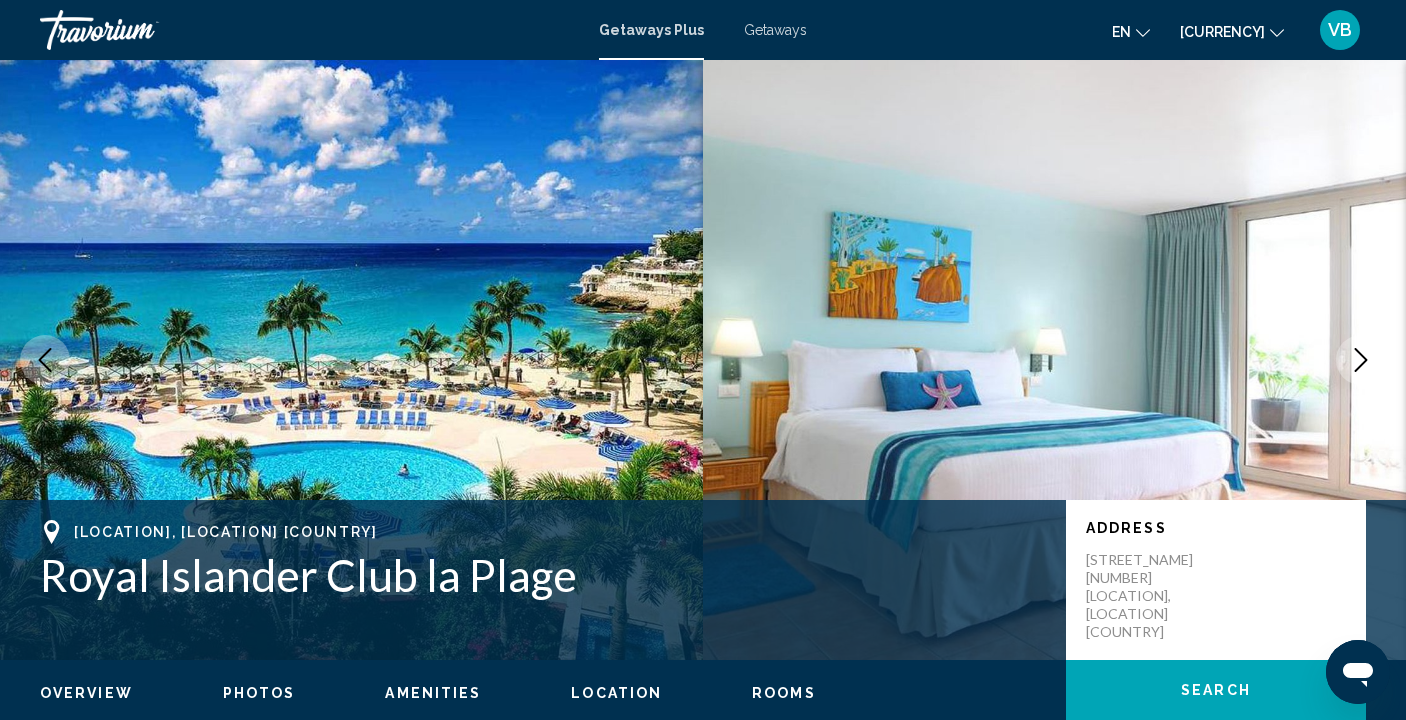 click at bounding box center [1361, 360] 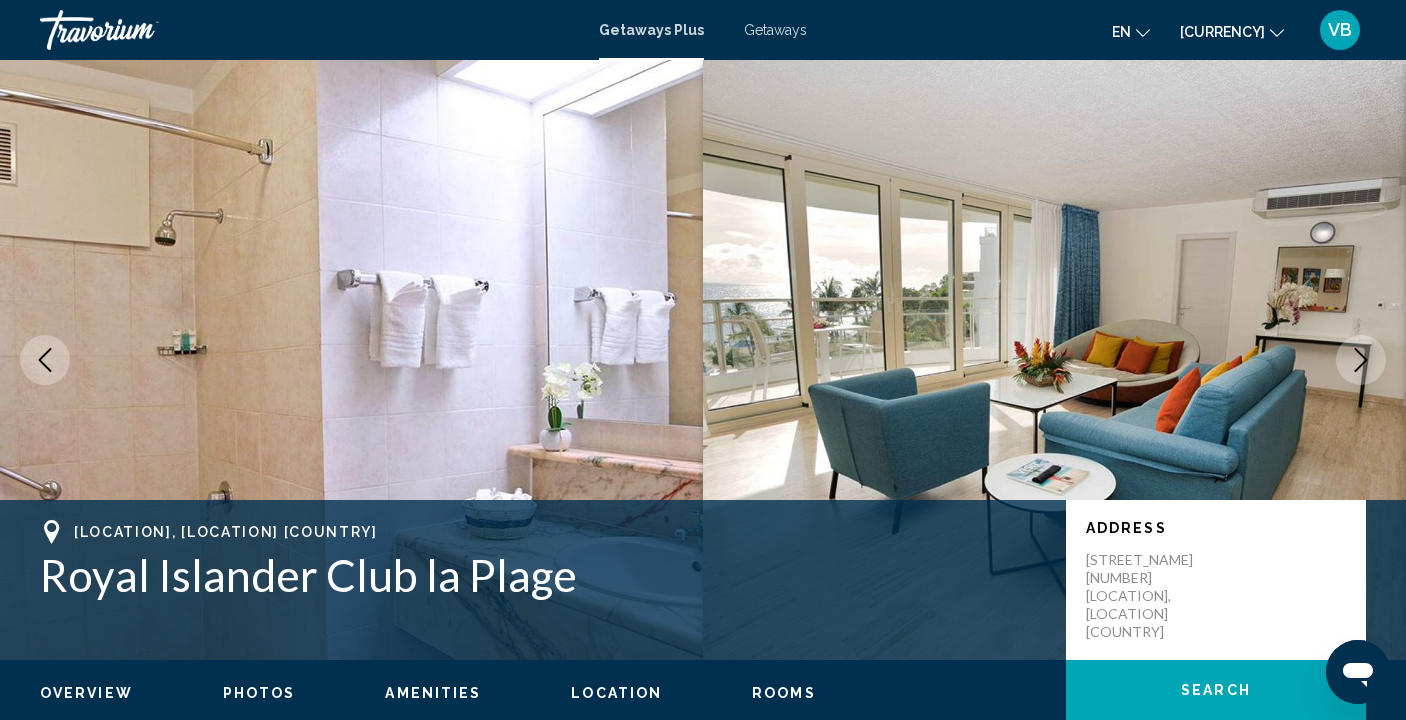 click at bounding box center (1361, 360) 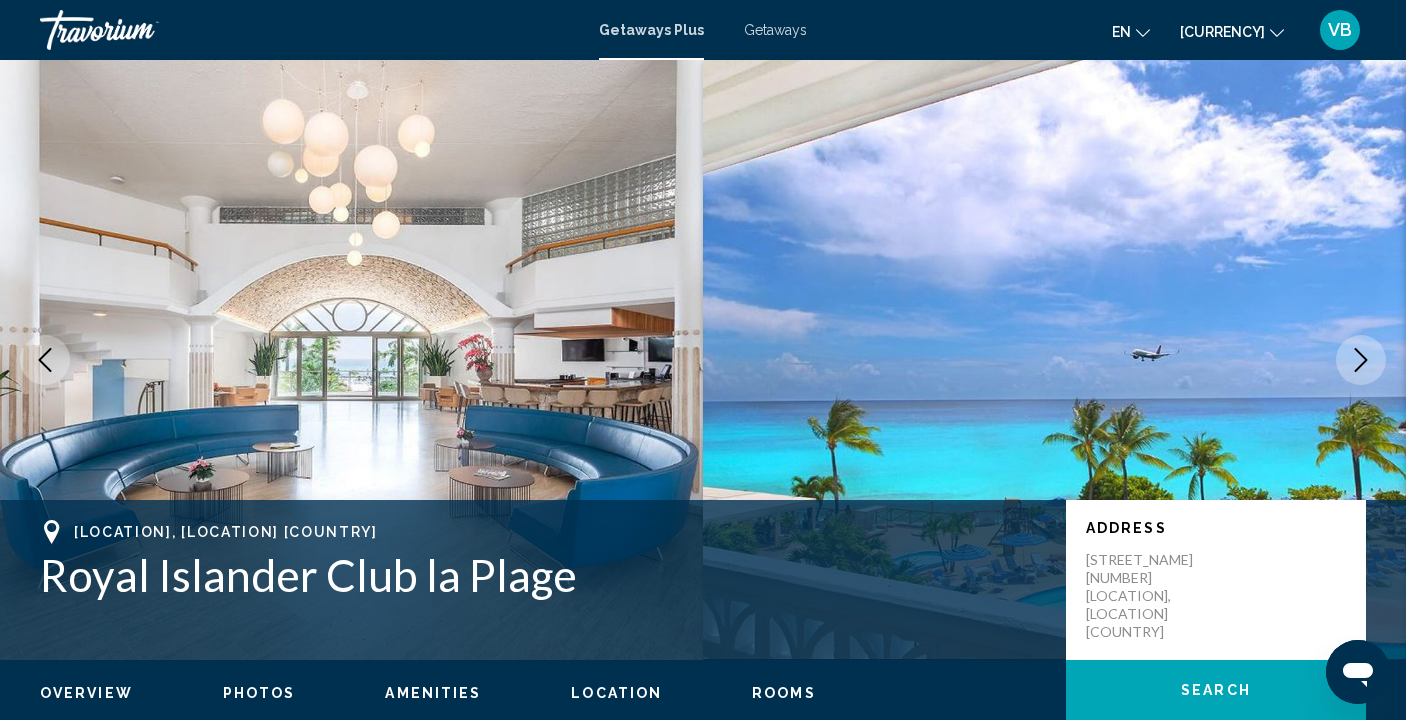 click at bounding box center [1361, 360] 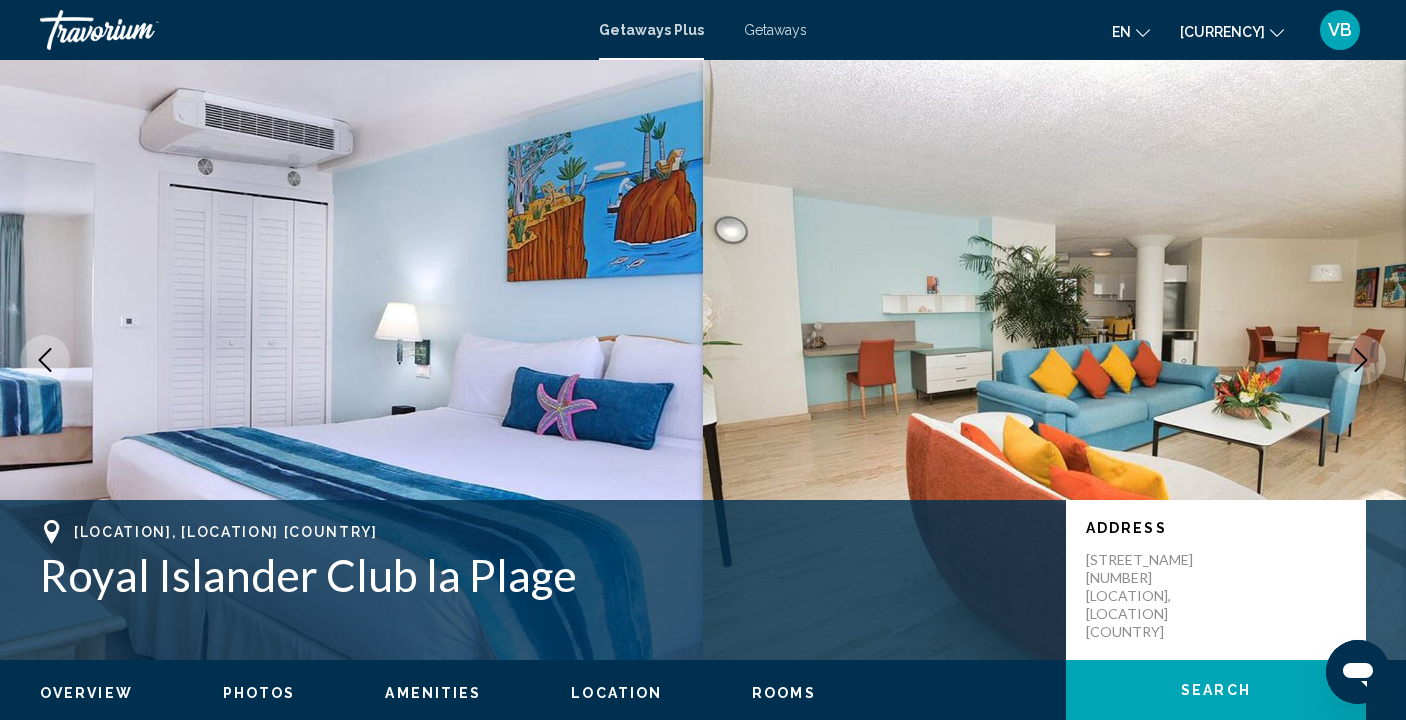 click at bounding box center [1361, 360] 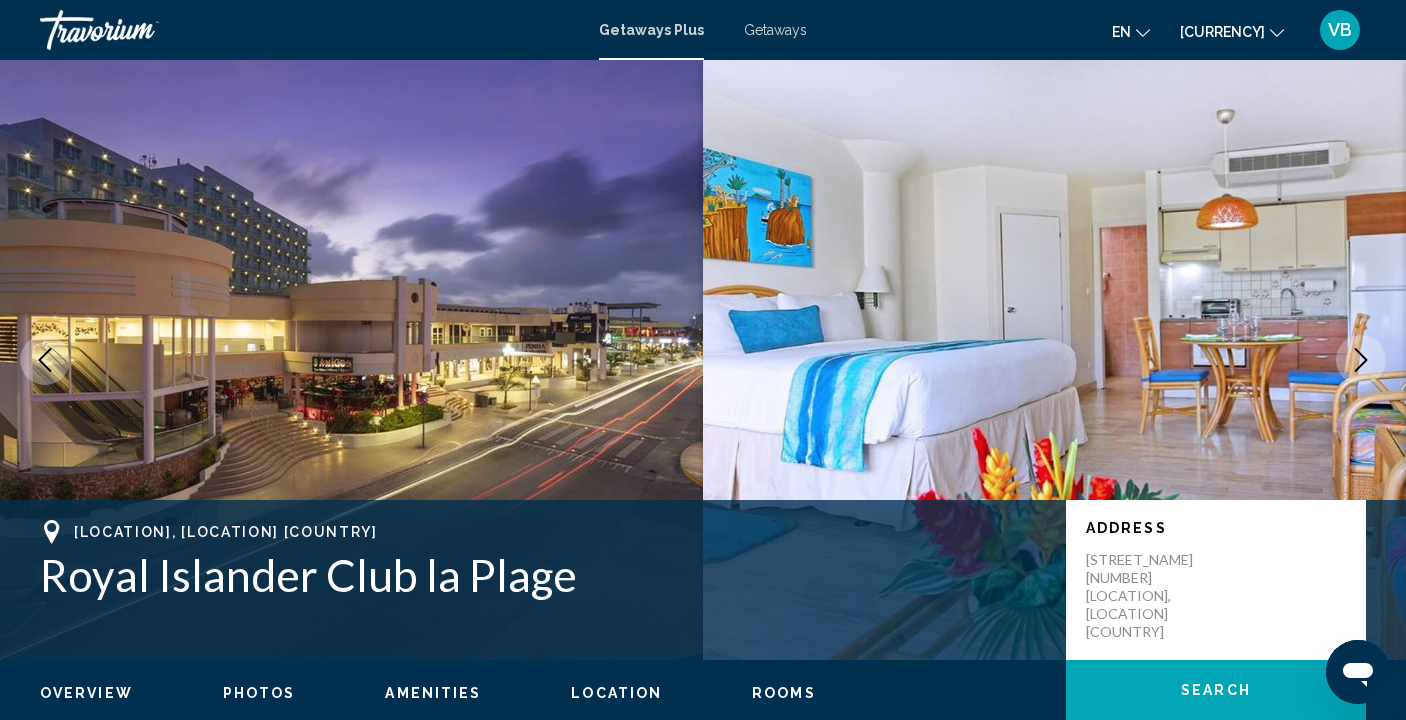 click at bounding box center [1361, 360] 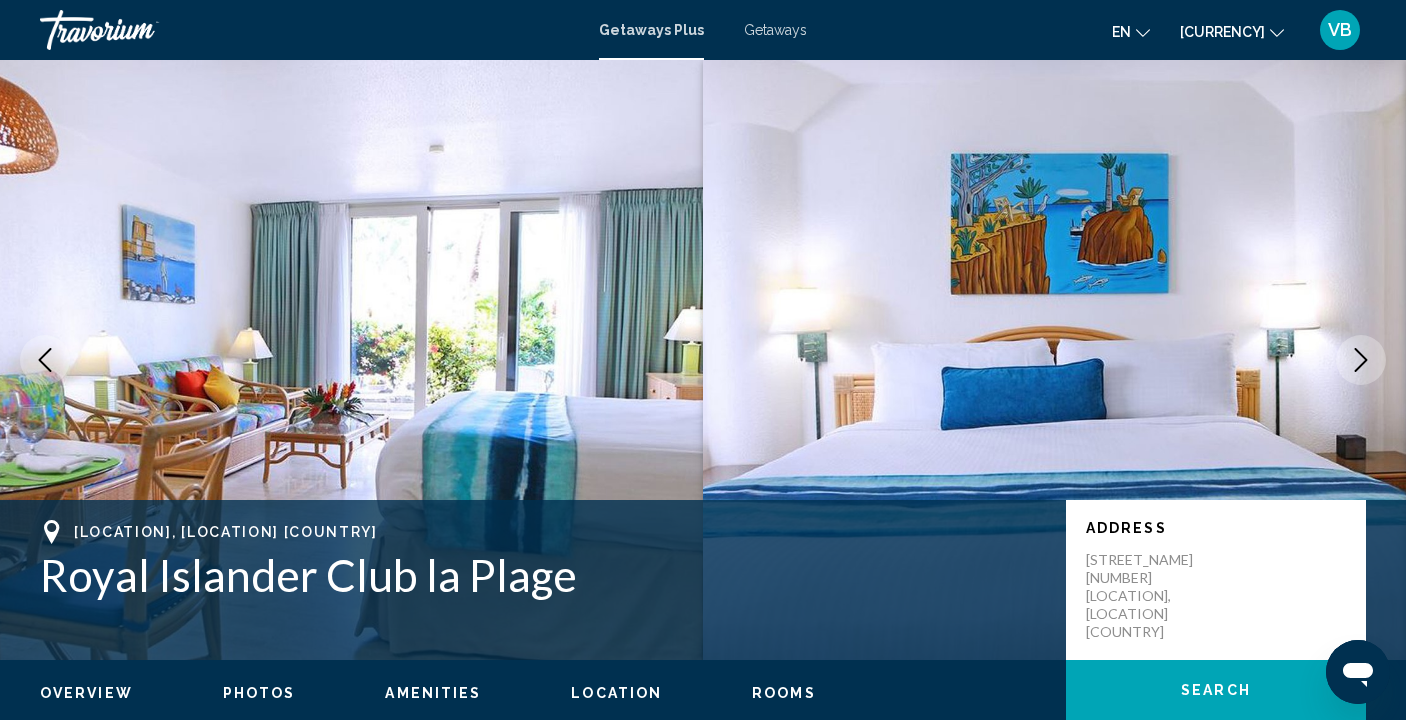 click at bounding box center [1361, 360] 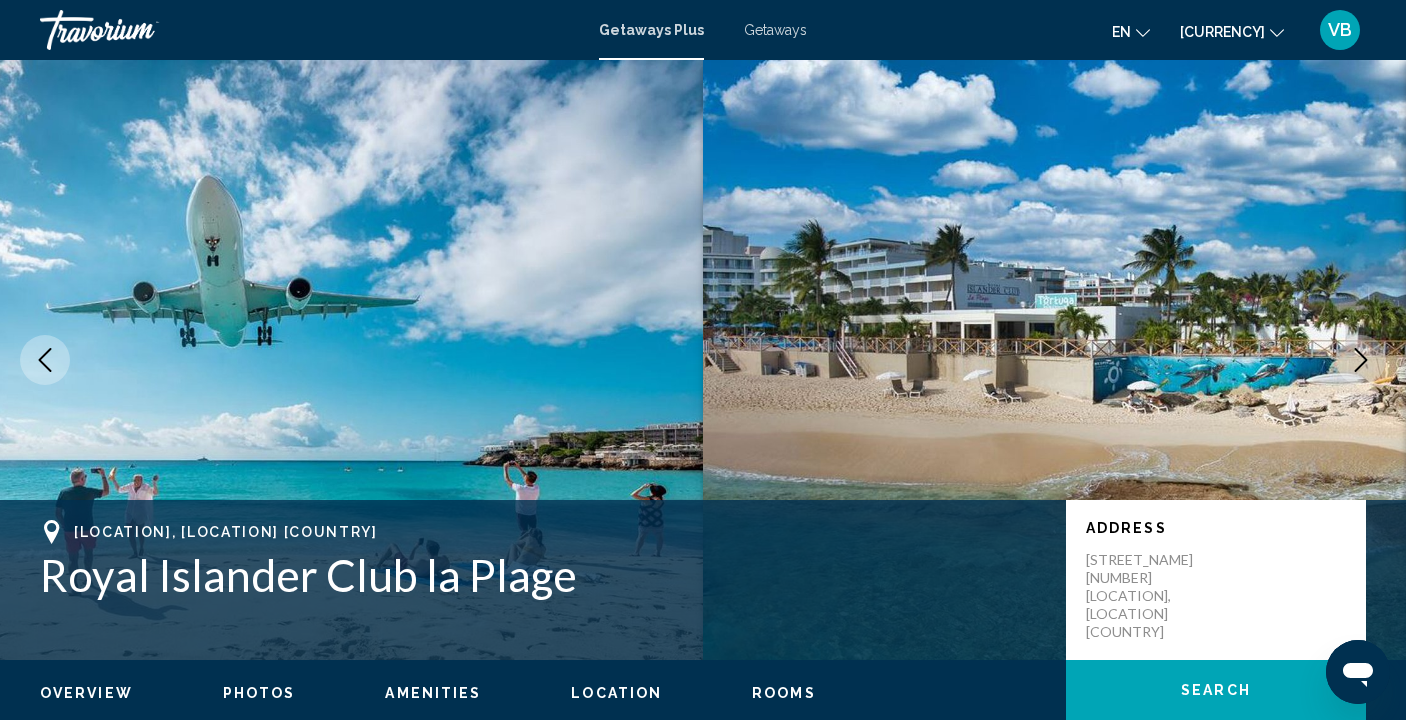 click at bounding box center (1361, 360) 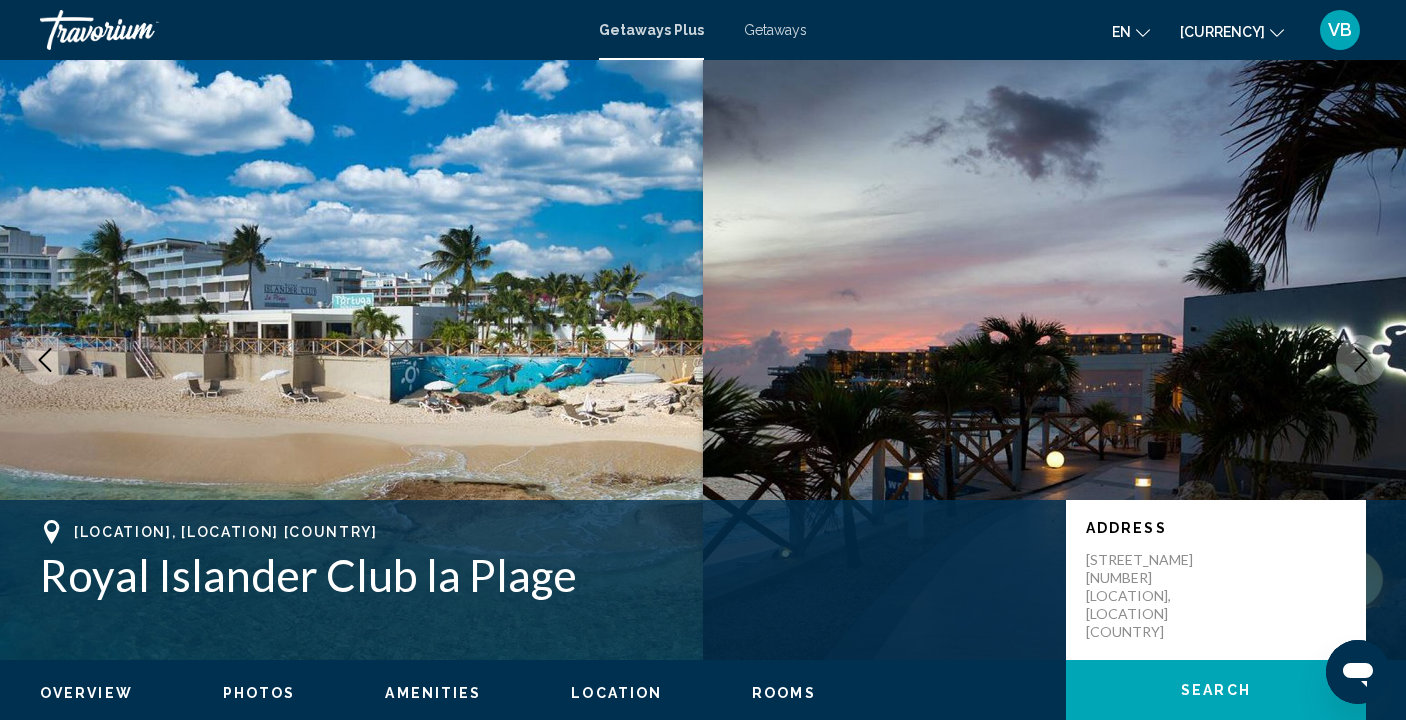 click at bounding box center (1361, 360) 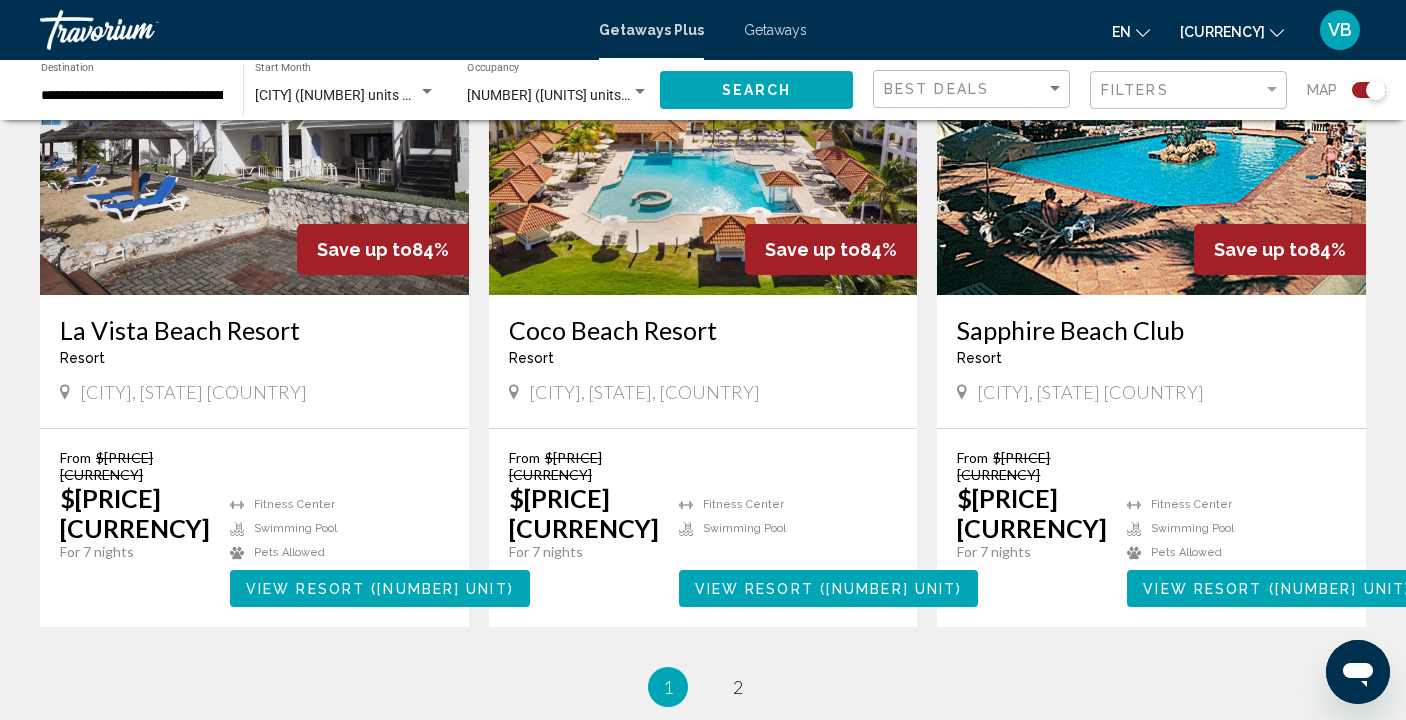 scroll, scrollTop: 3092, scrollLeft: 0, axis: vertical 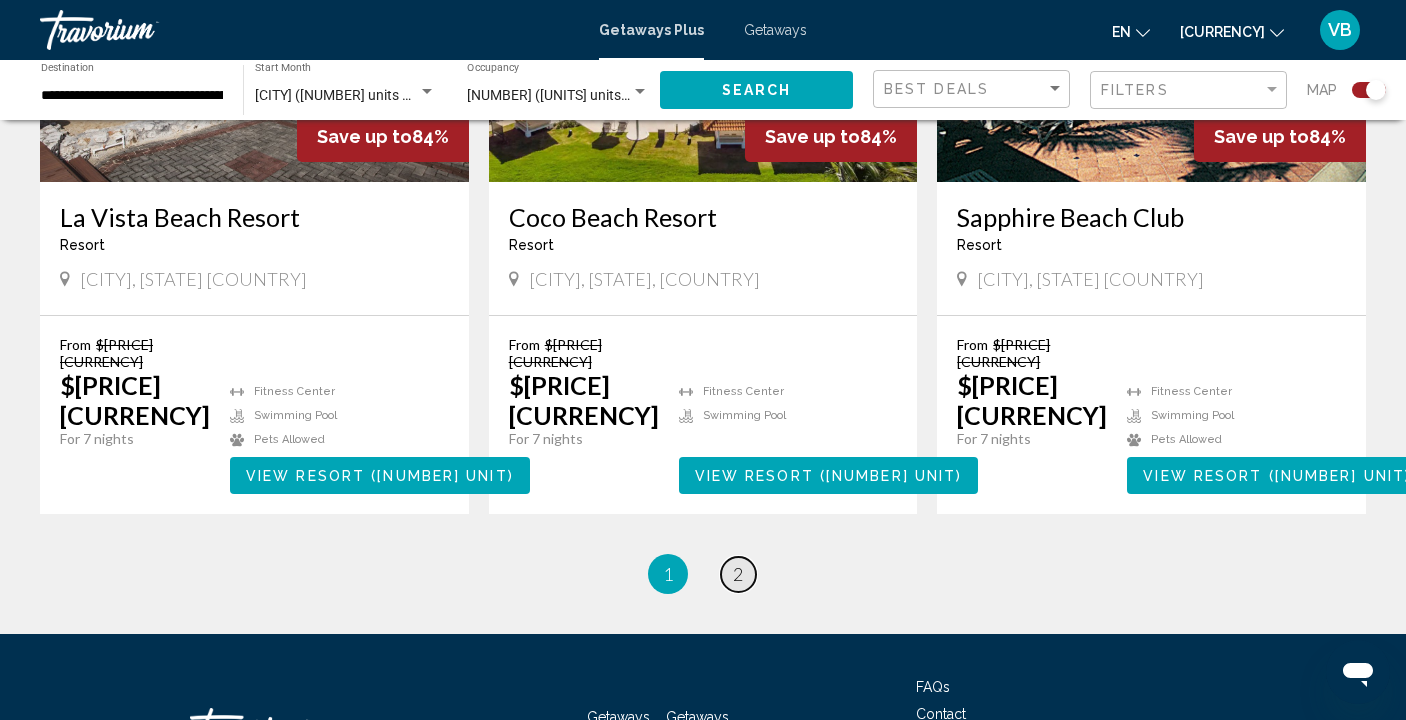 click on "2" at bounding box center (738, 574) 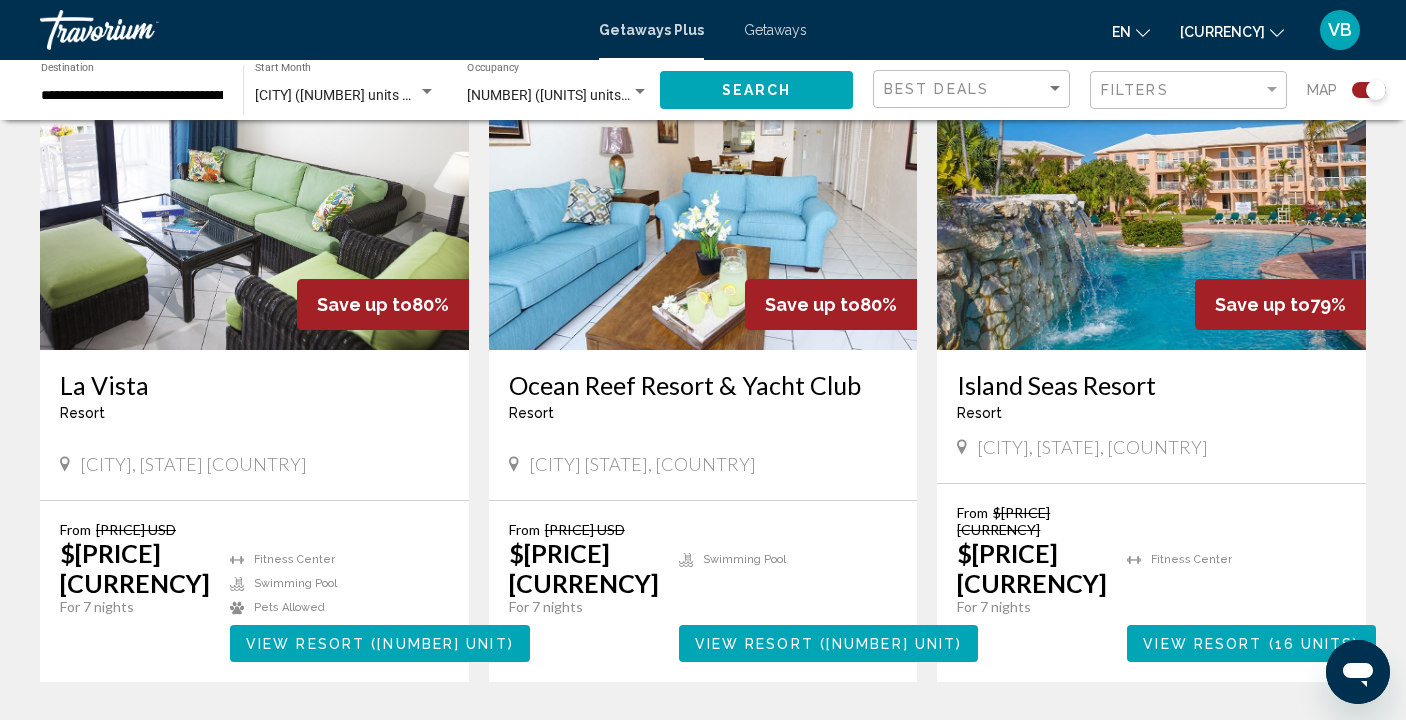 scroll, scrollTop: 700, scrollLeft: 0, axis: vertical 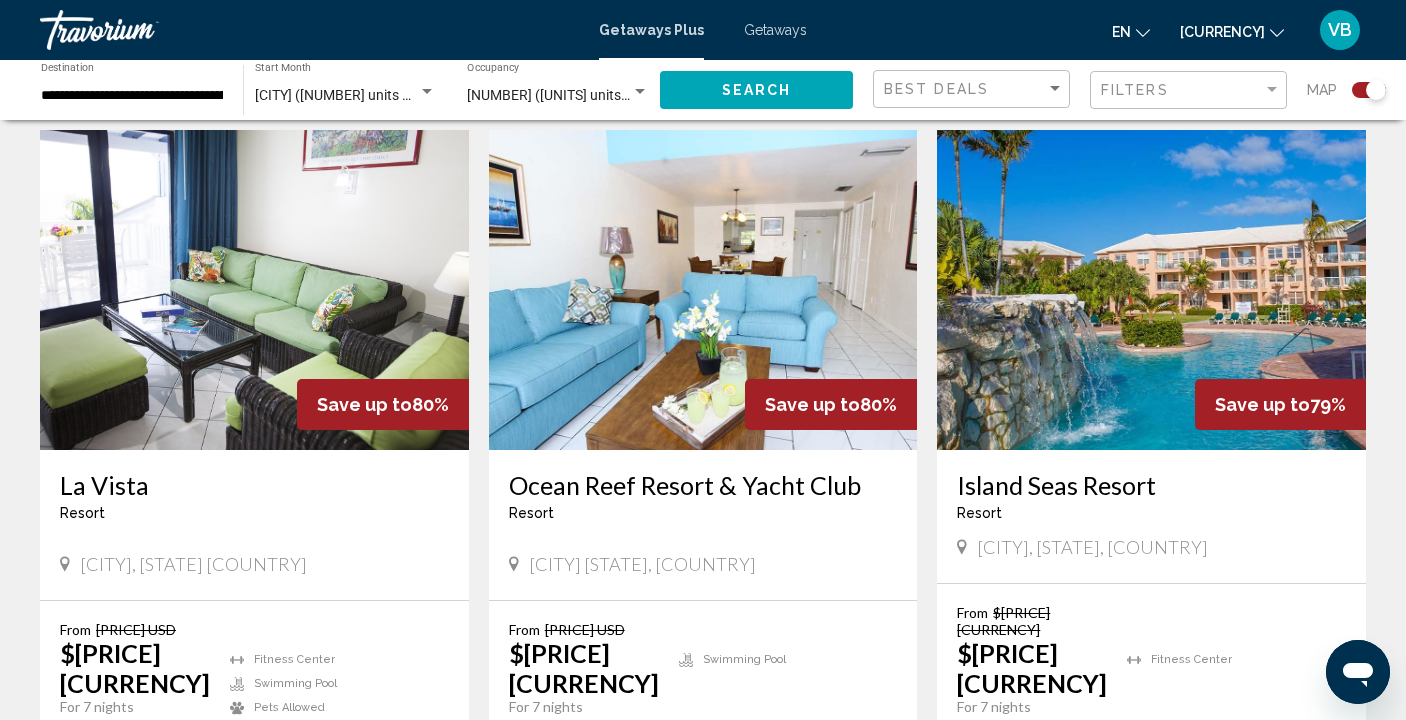 click at bounding box center (1151, 290) 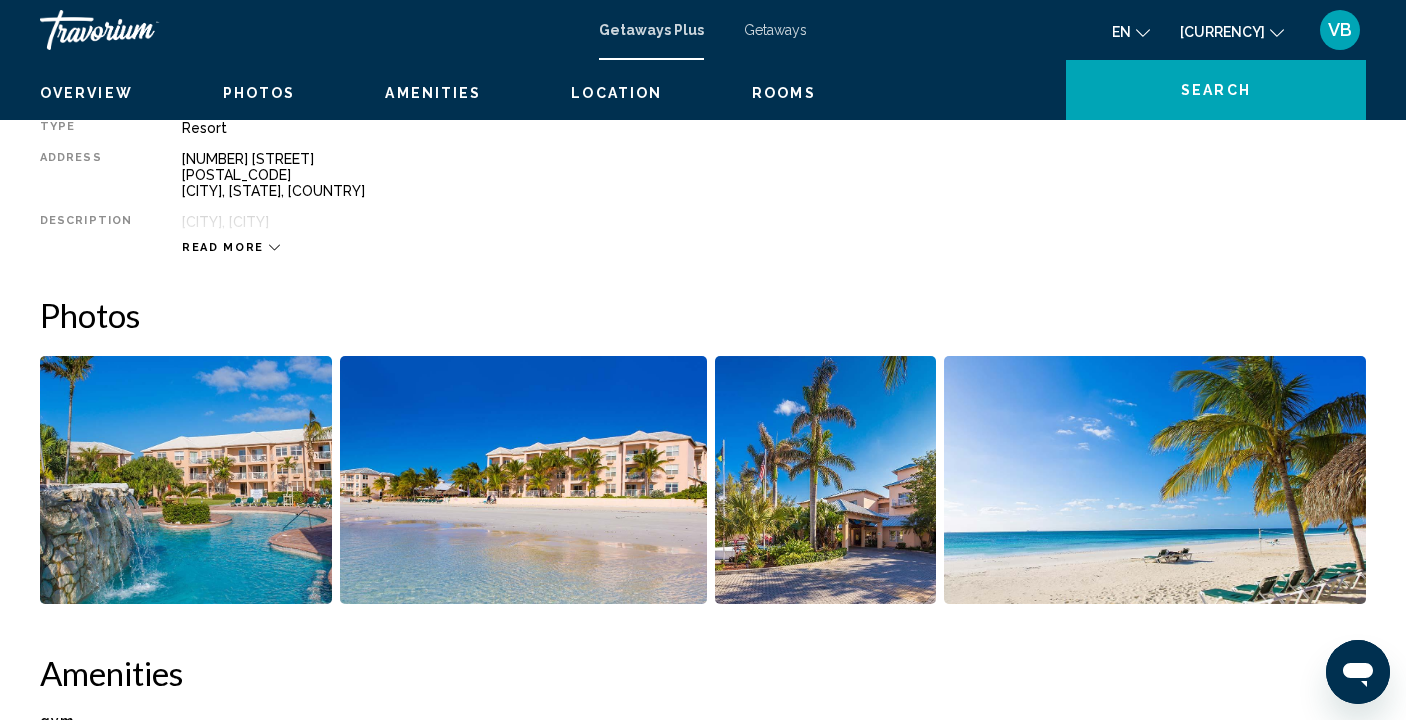 scroll, scrollTop: 0, scrollLeft: 0, axis: both 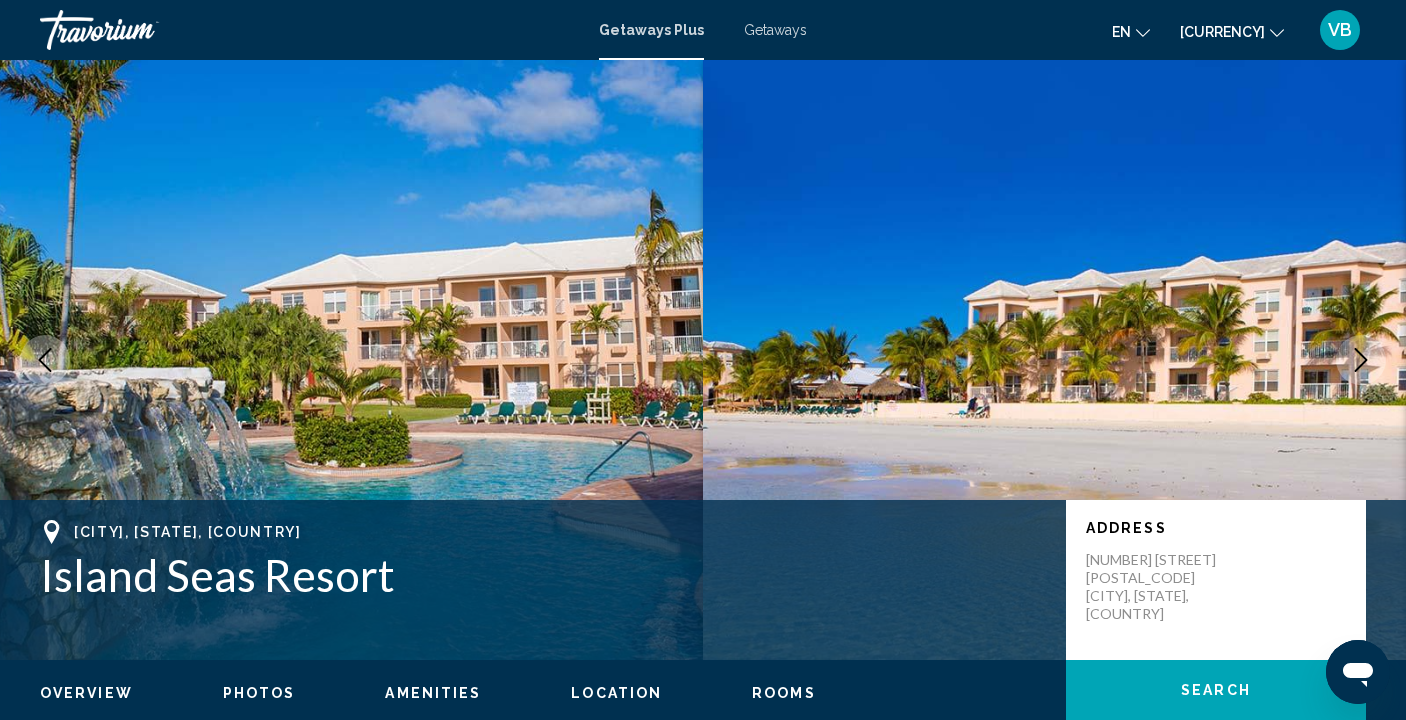 click at bounding box center [1361, 360] 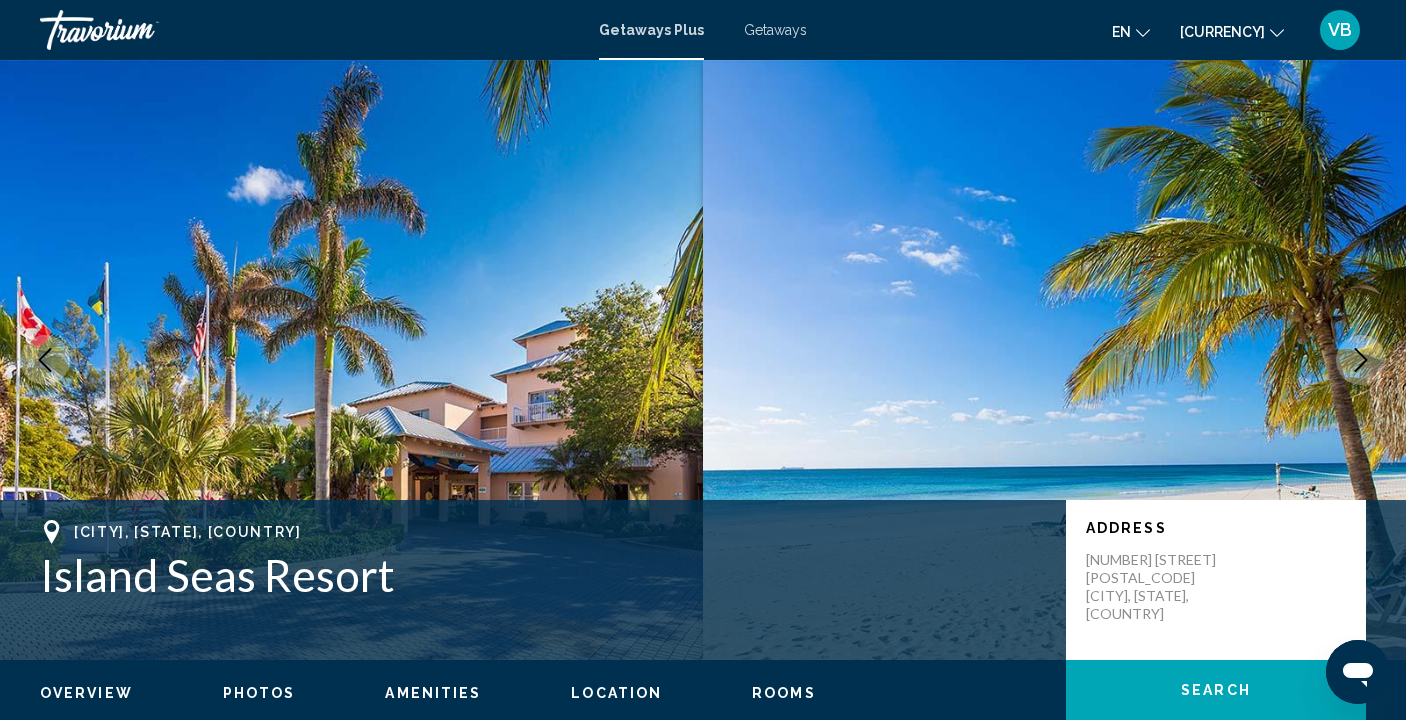 click at bounding box center (1361, 360) 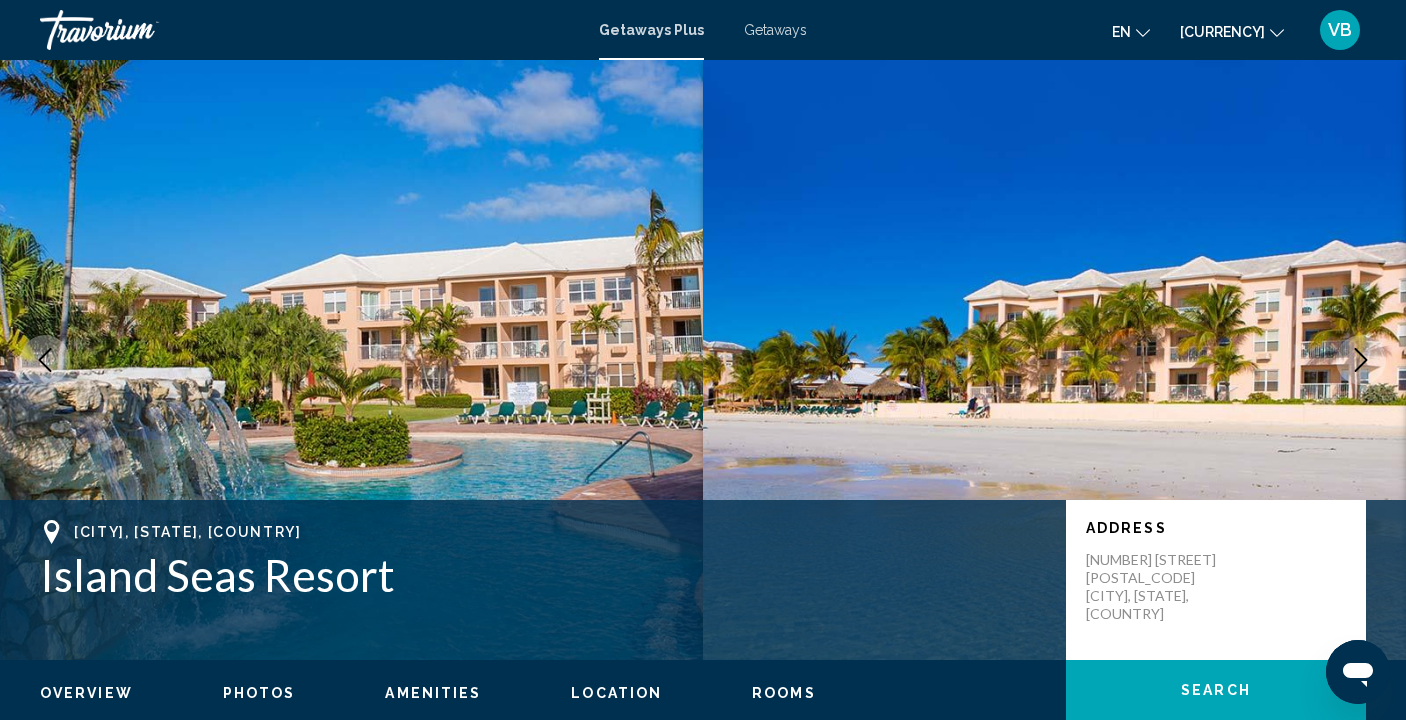 click at bounding box center [1361, 360] 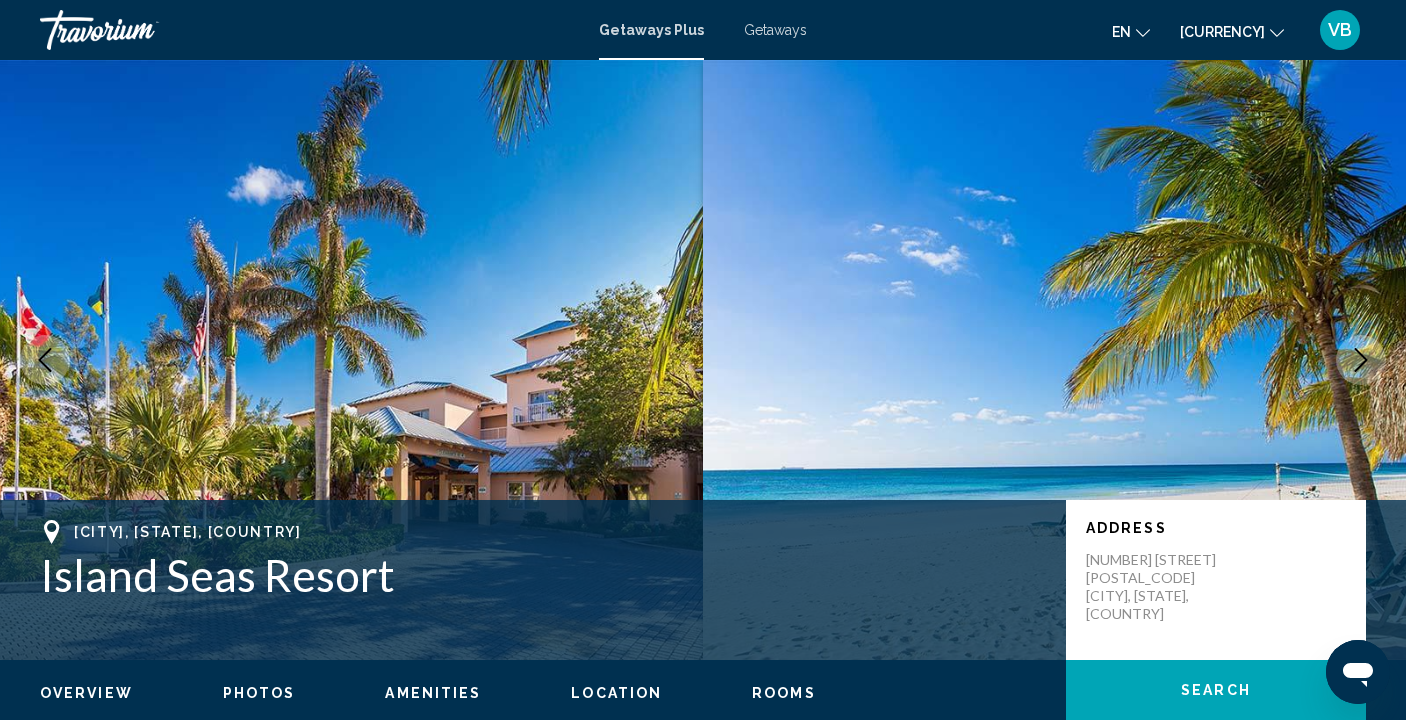 click at bounding box center [1361, 360] 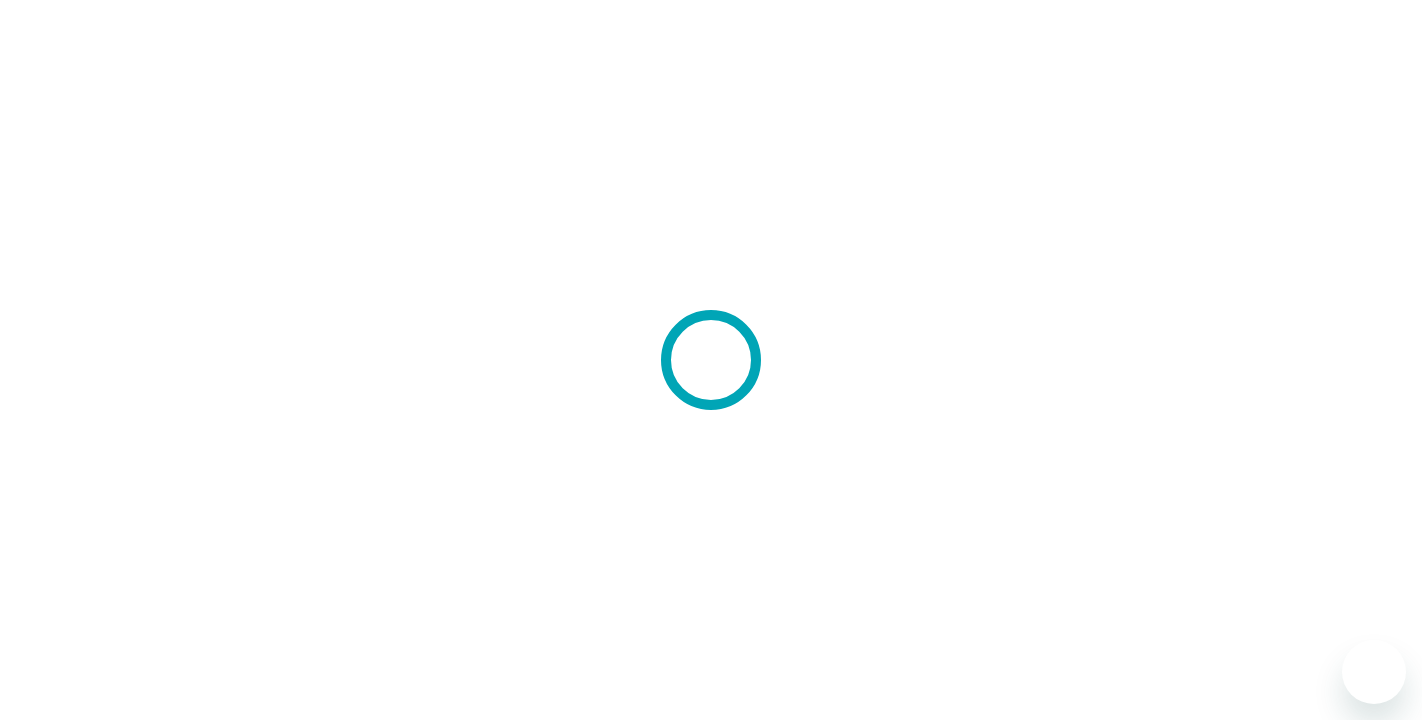 scroll, scrollTop: 0, scrollLeft: 0, axis: both 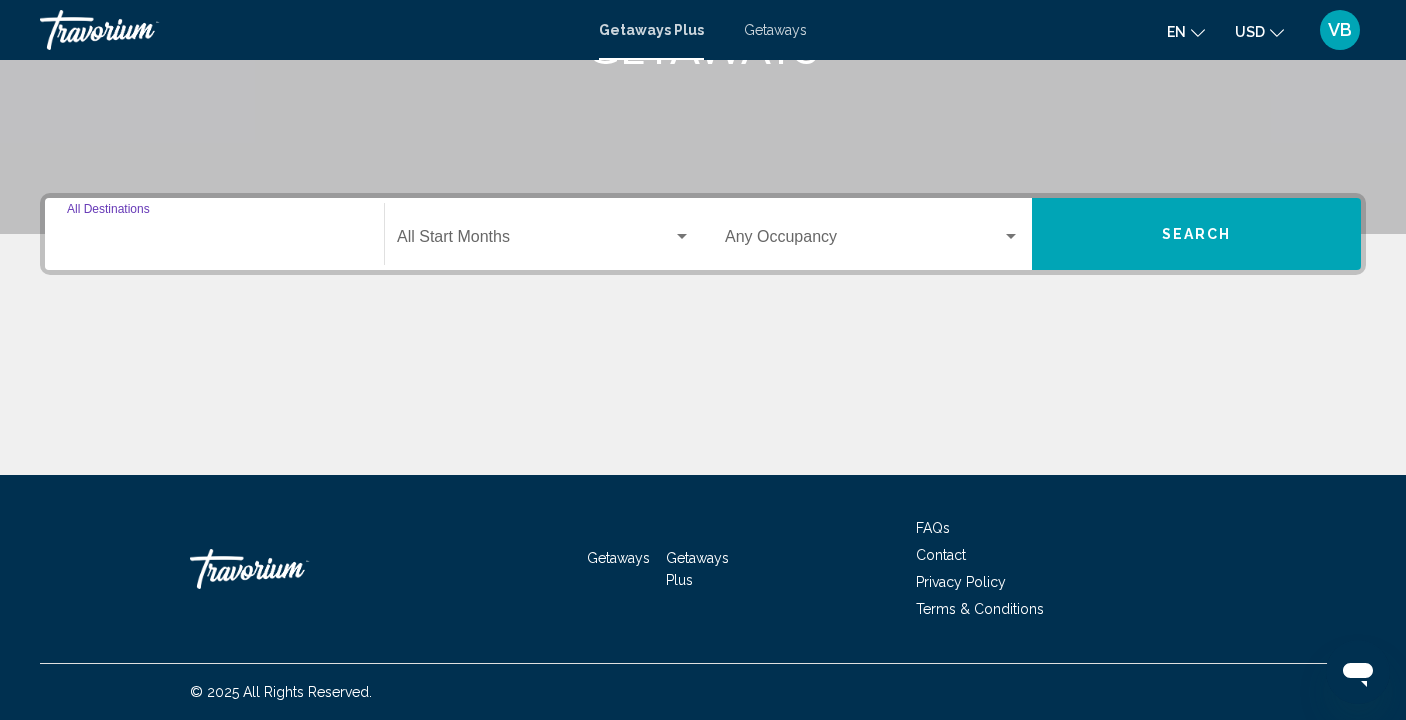 click on "Destination All Destinations" at bounding box center (214, 241) 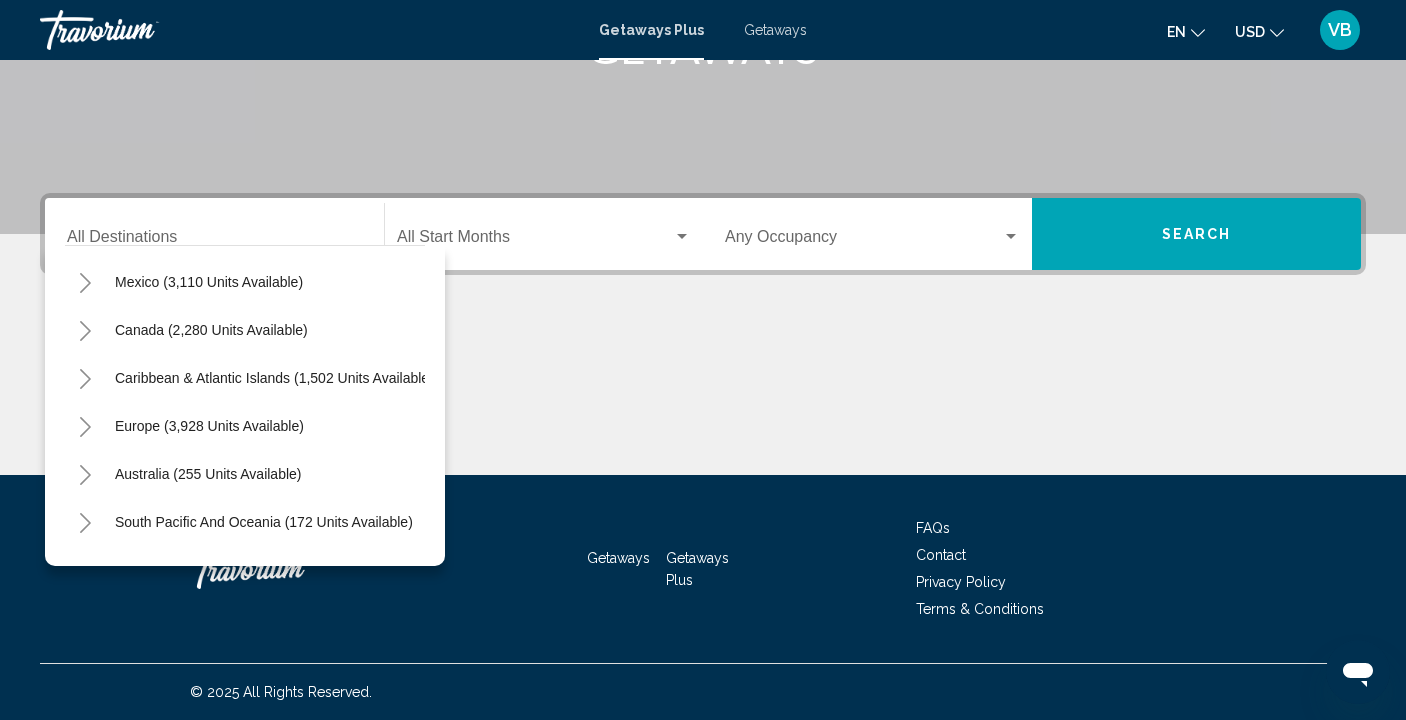 scroll, scrollTop: 82, scrollLeft: 0, axis: vertical 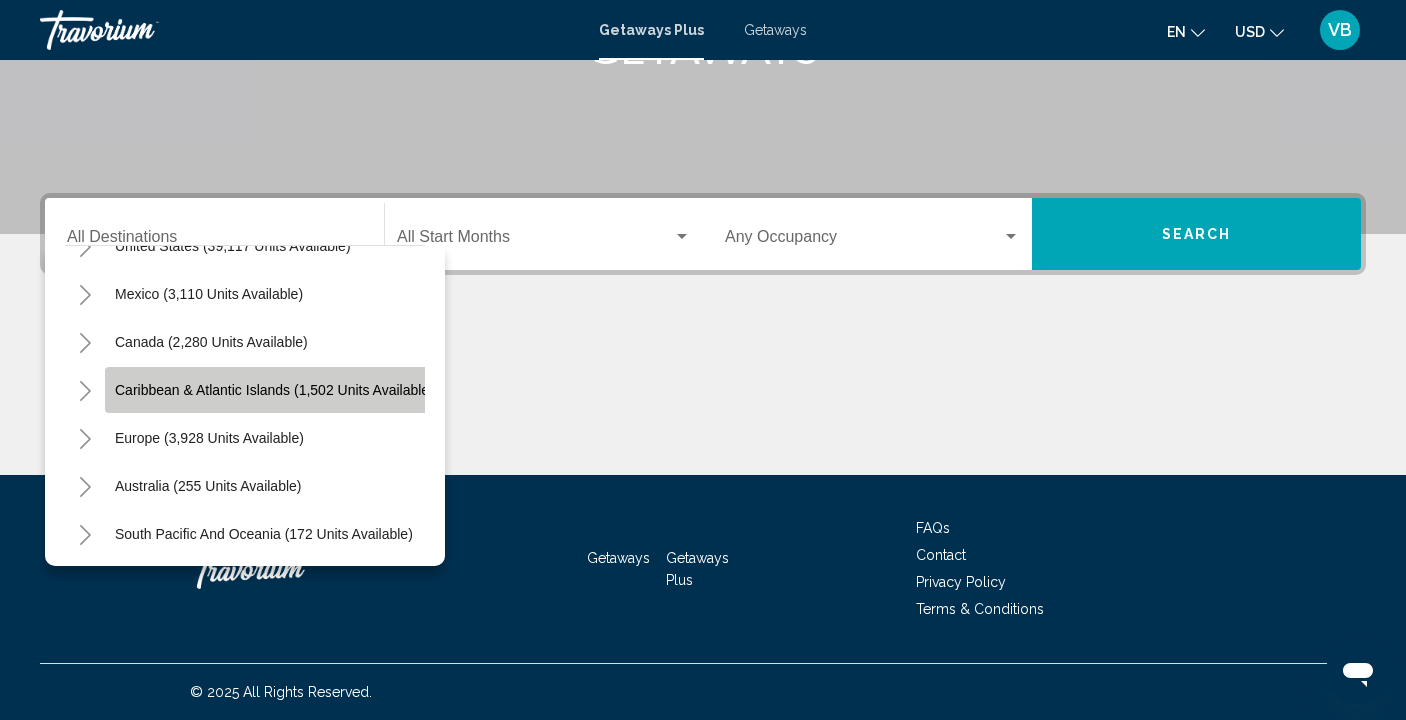 click on "Caribbean & Atlantic Islands (1,502 units available)" at bounding box center [274, 390] 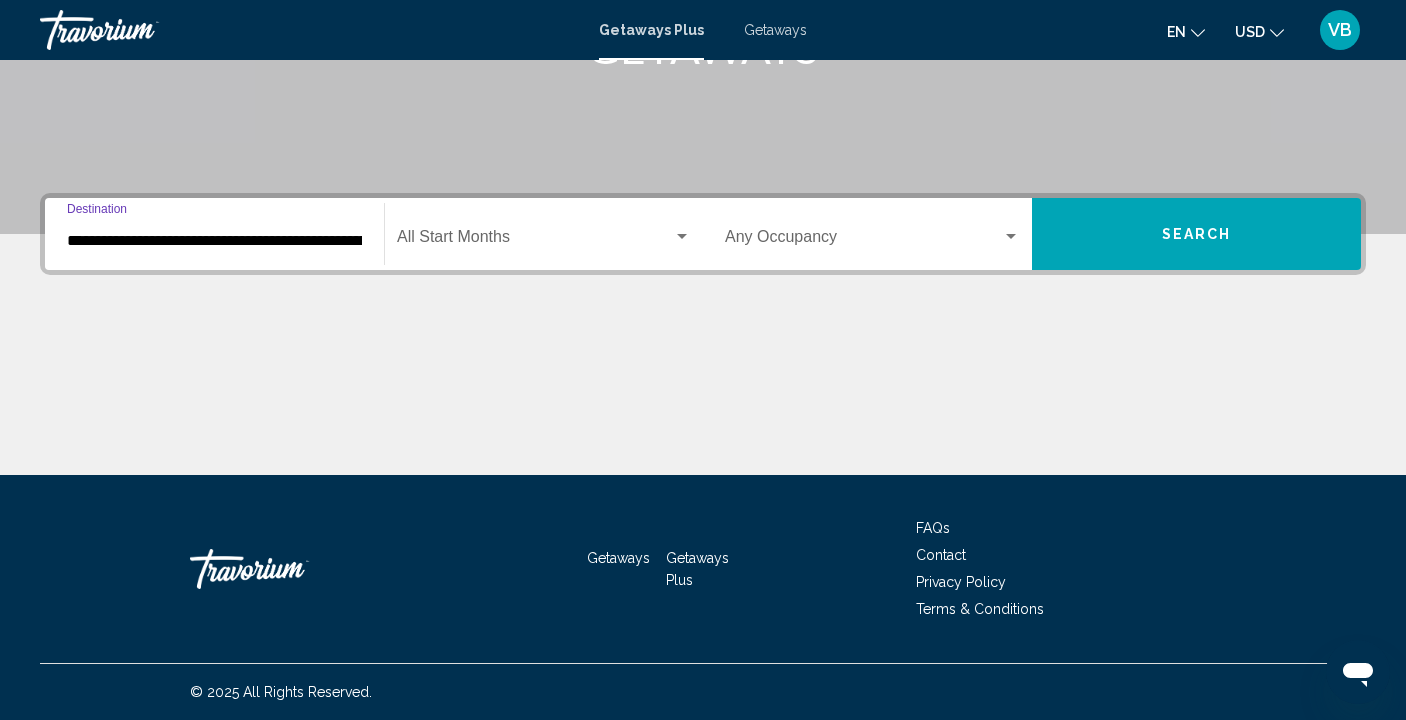 click at bounding box center (682, 237) 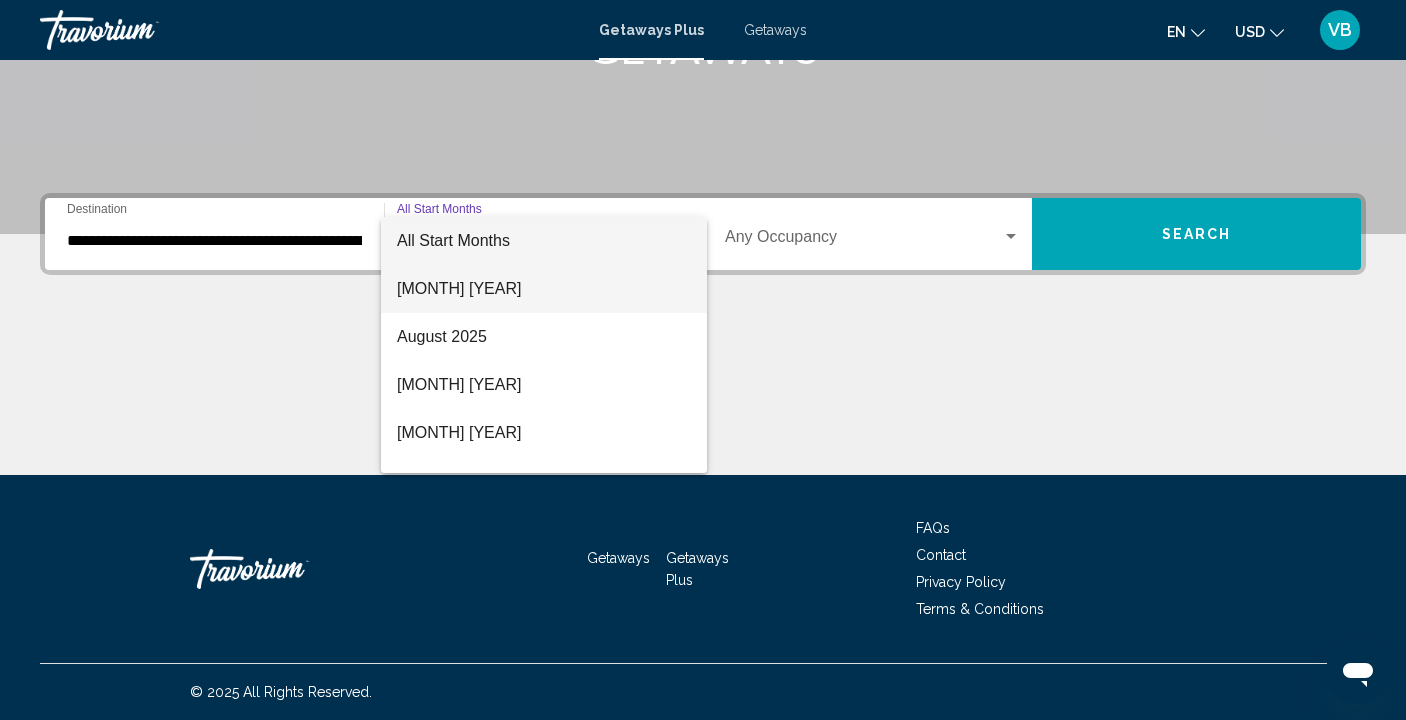 click on "[MONTH] [YEAR]" at bounding box center [544, 289] 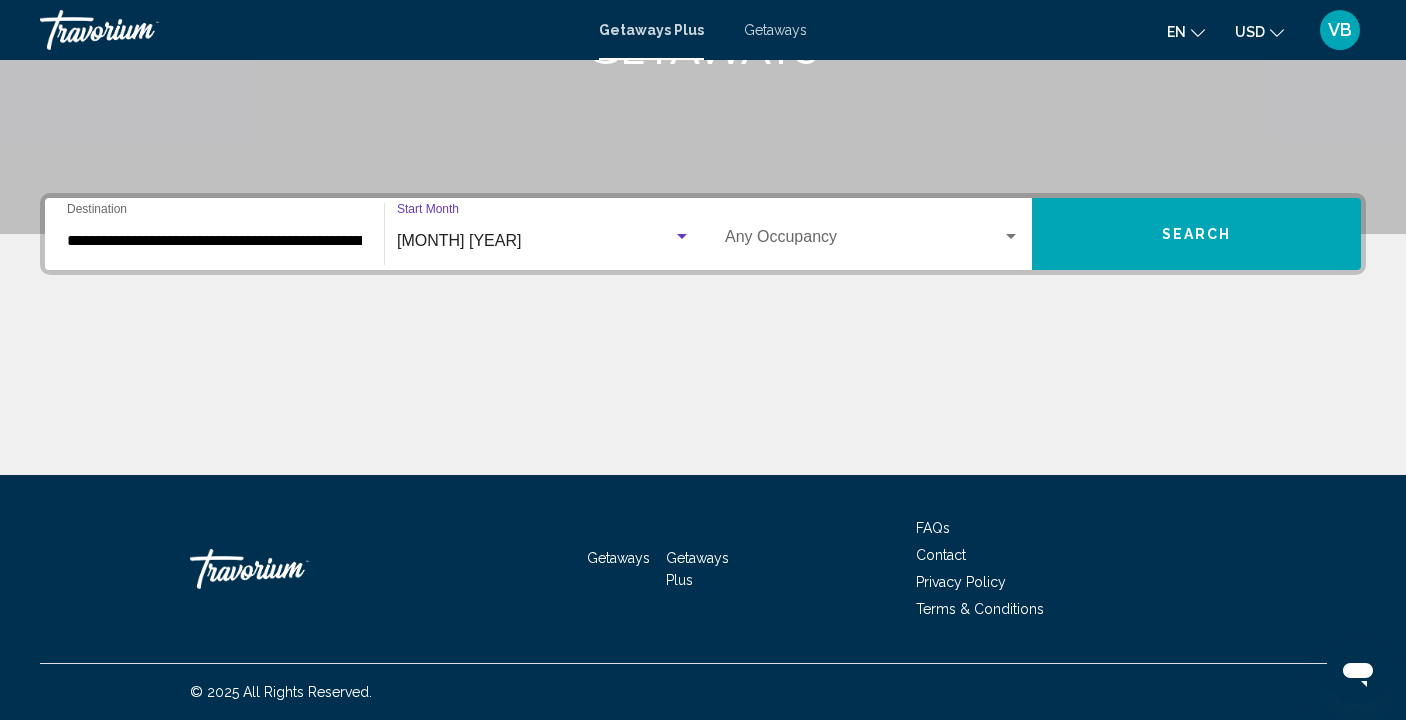 click at bounding box center [1011, 237] 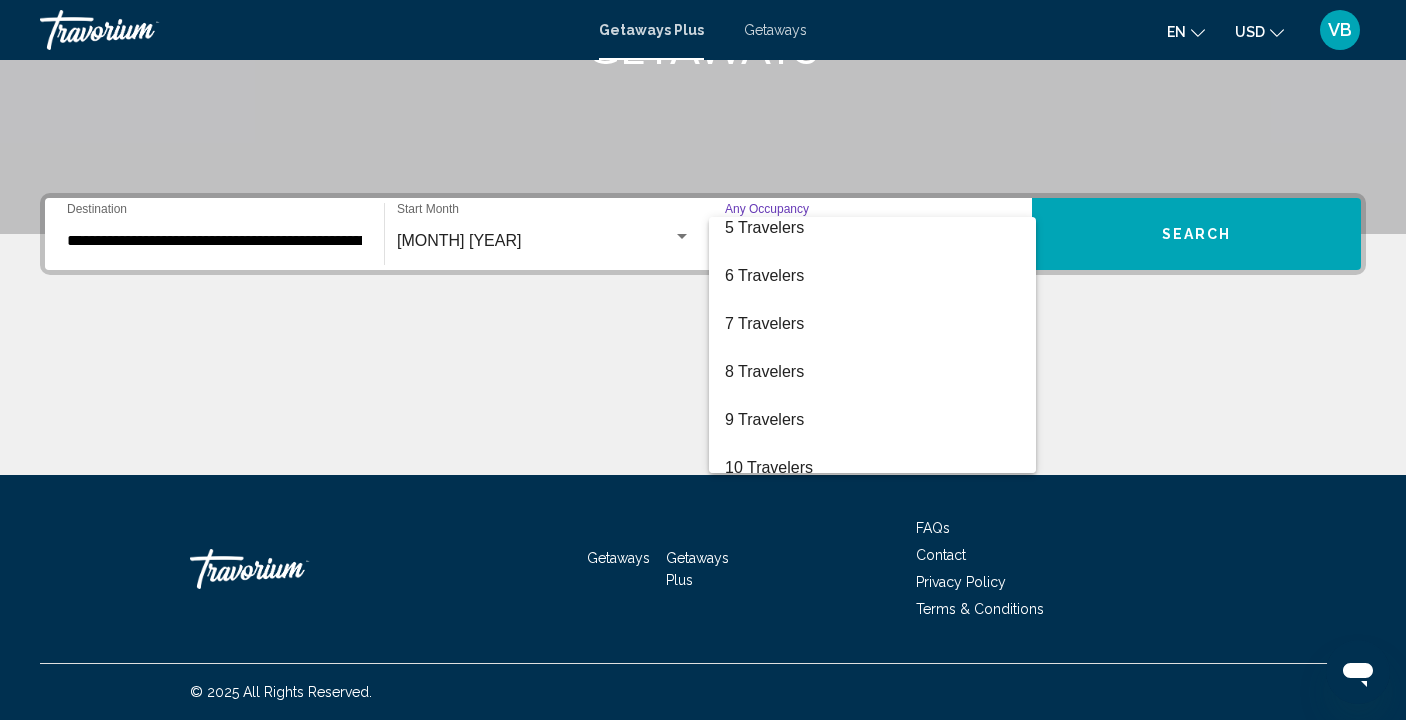 scroll, scrollTop: 207, scrollLeft: 0, axis: vertical 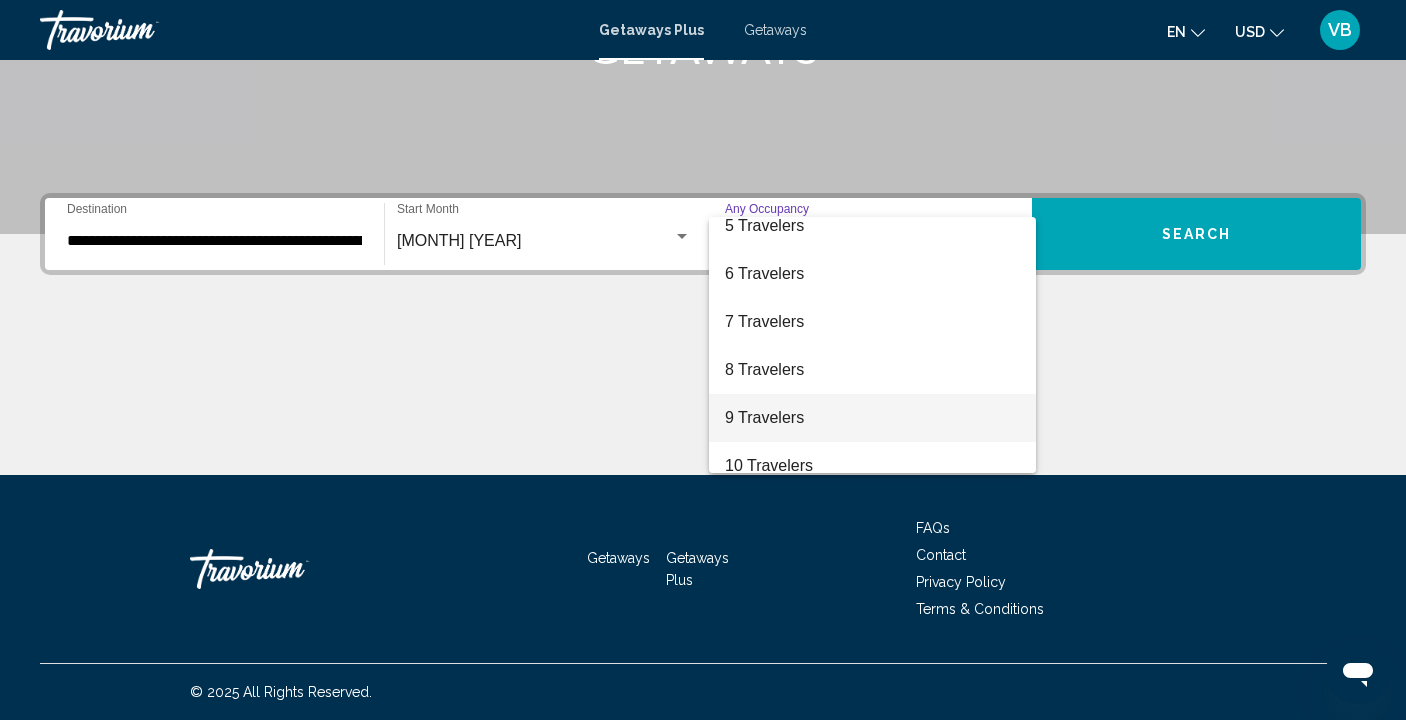 click on "9 Travelers" at bounding box center (872, 418) 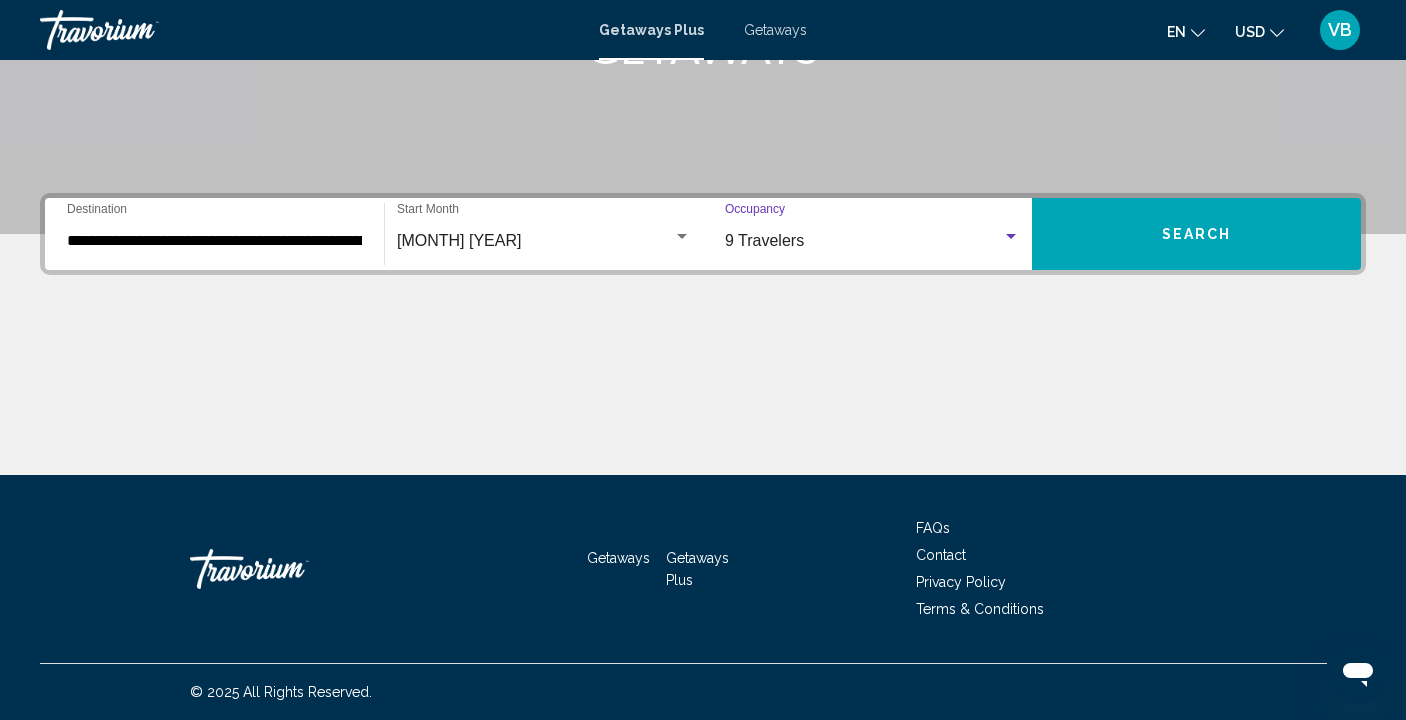 click on "Search" at bounding box center (1196, 234) 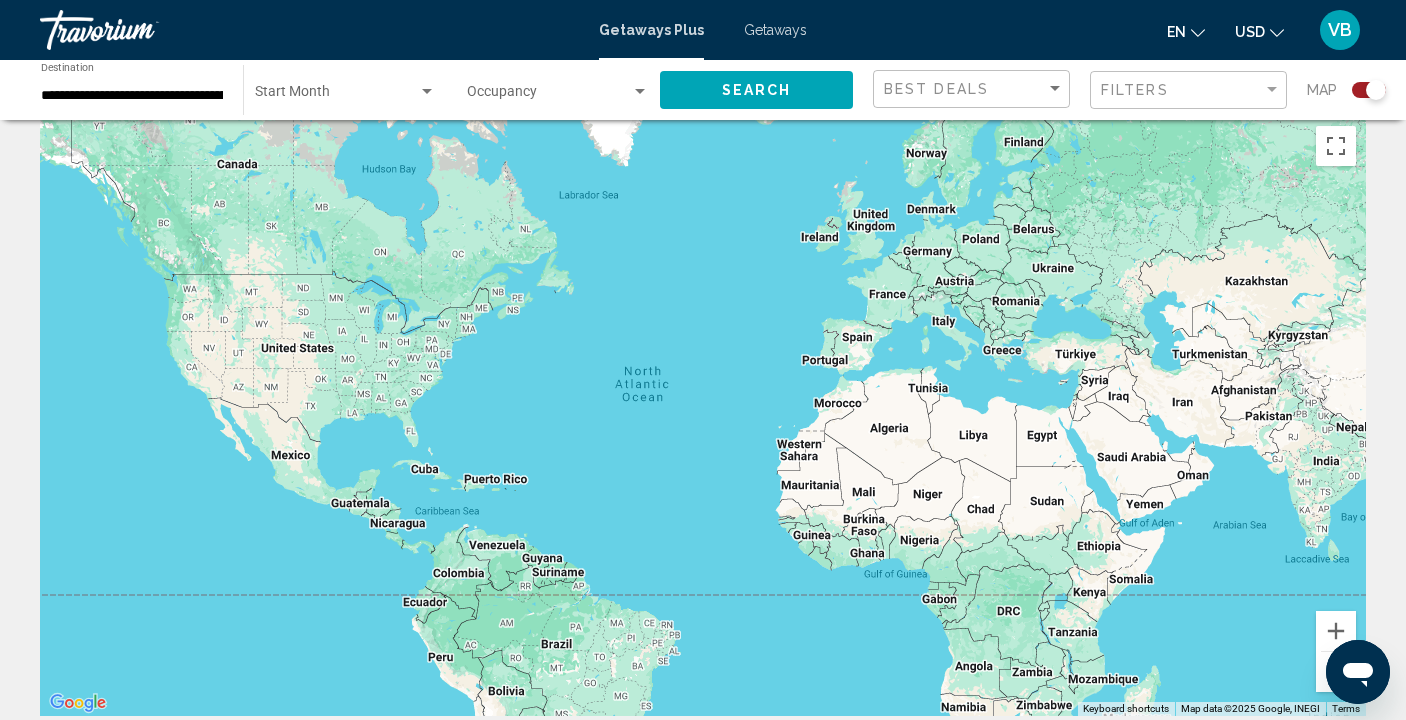 scroll, scrollTop: 0, scrollLeft: 0, axis: both 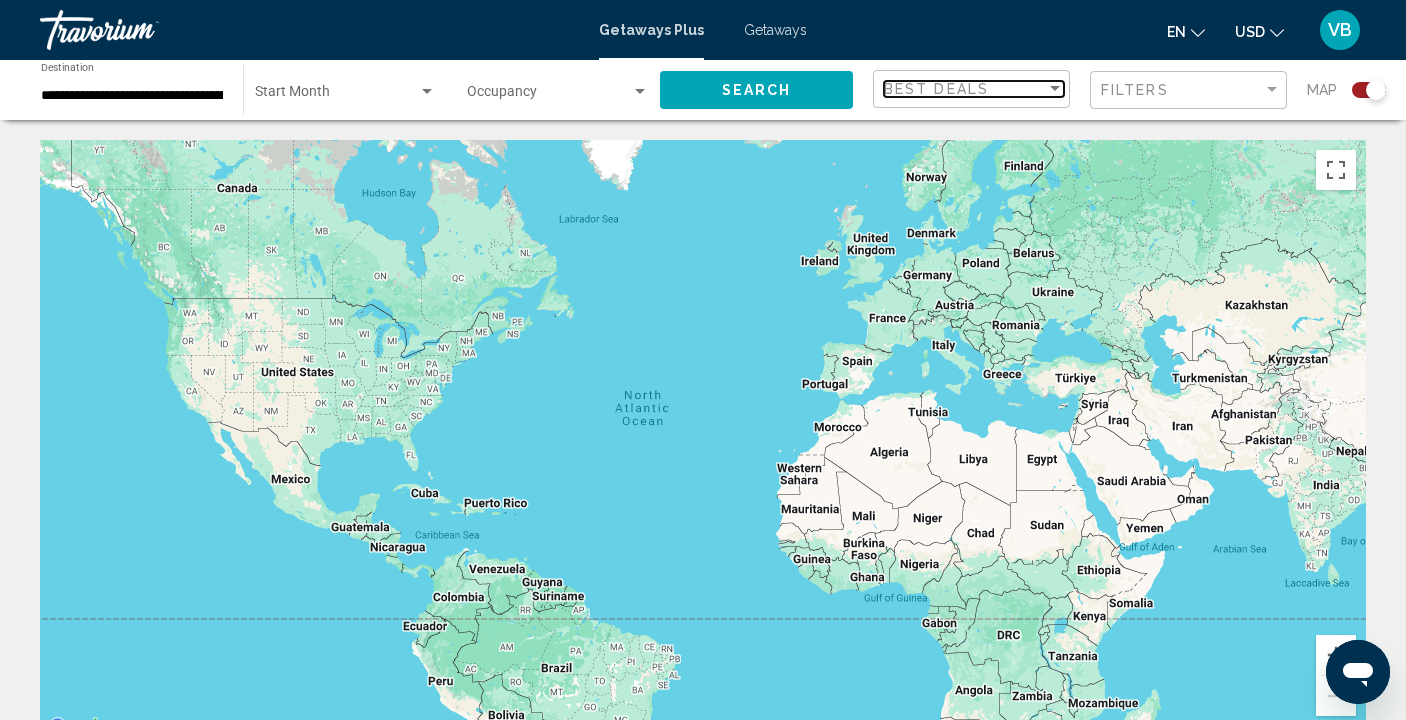 click on "Best Deals" at bounding box center (965, 89) 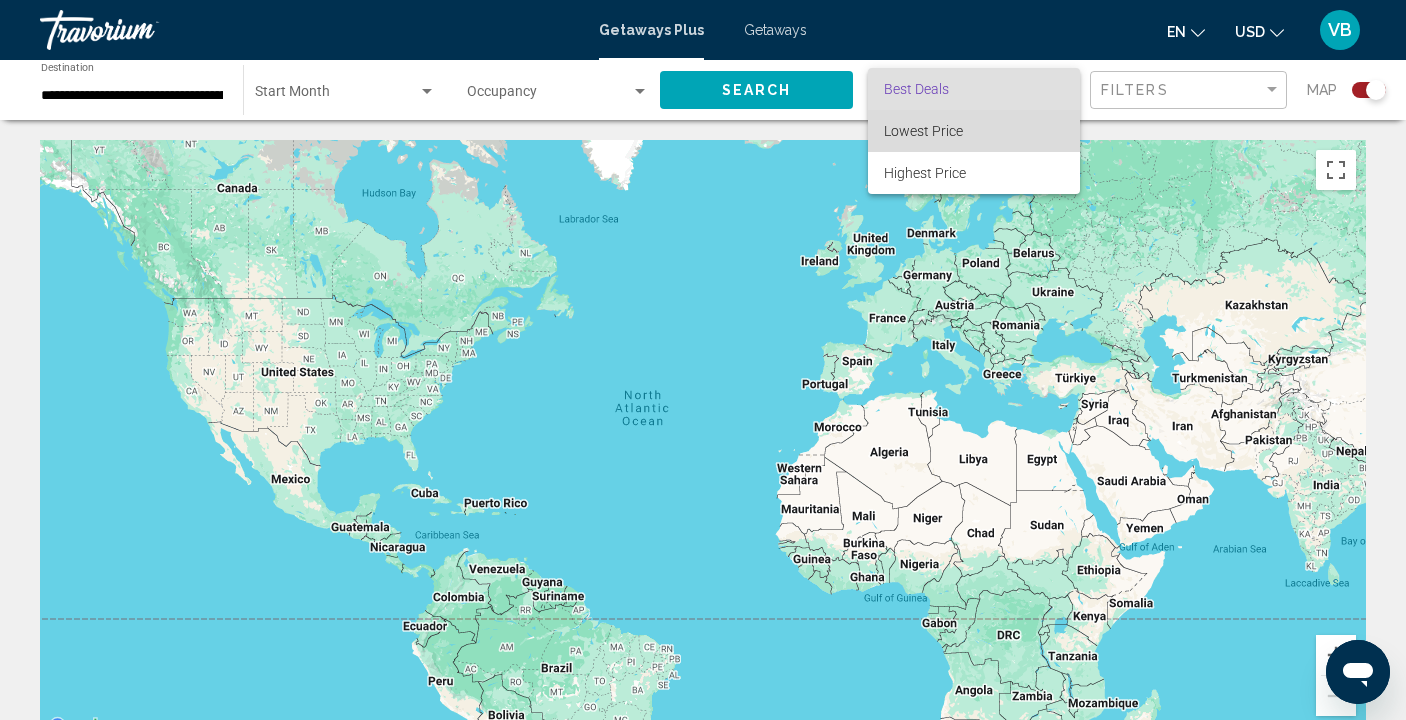 click on "Lowest Price" at bounding box center (923, 131) 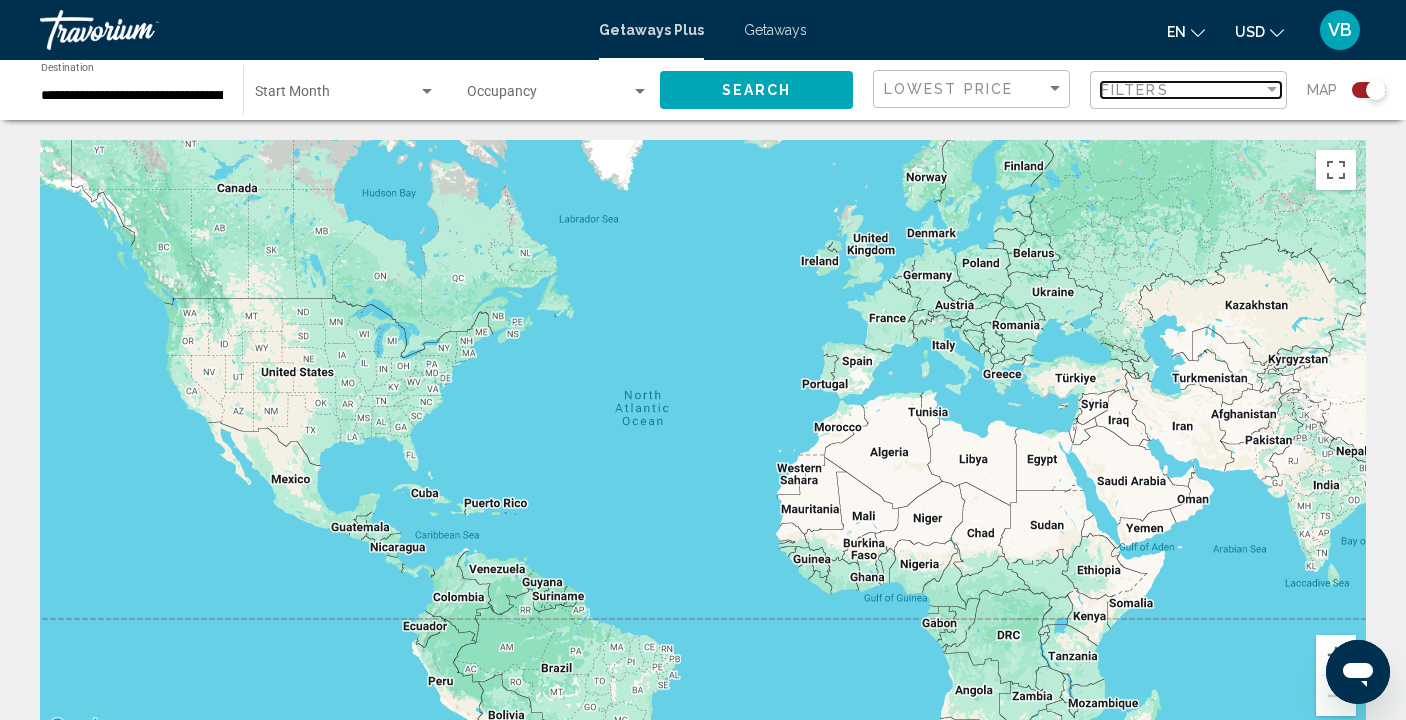 click at bounding box center [1272, 90] 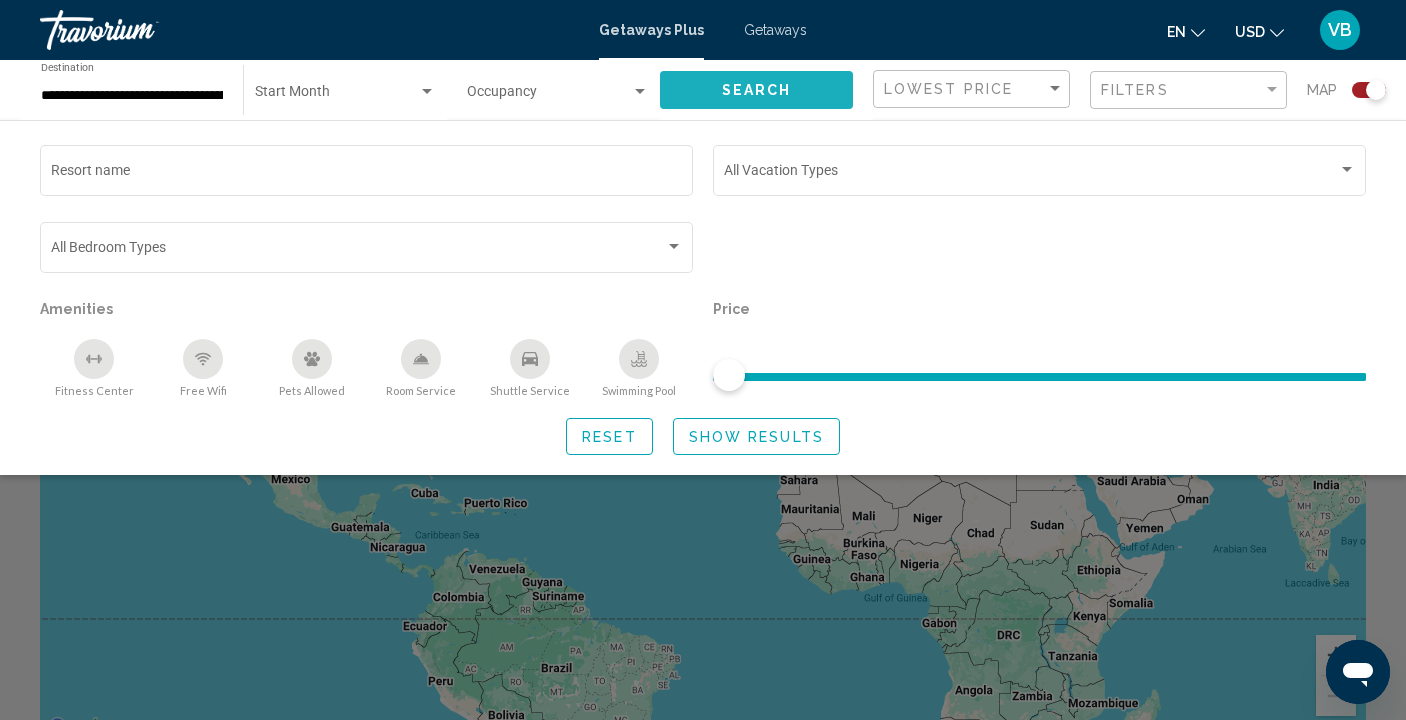 click on "Search" at bounding box center [757, 91] 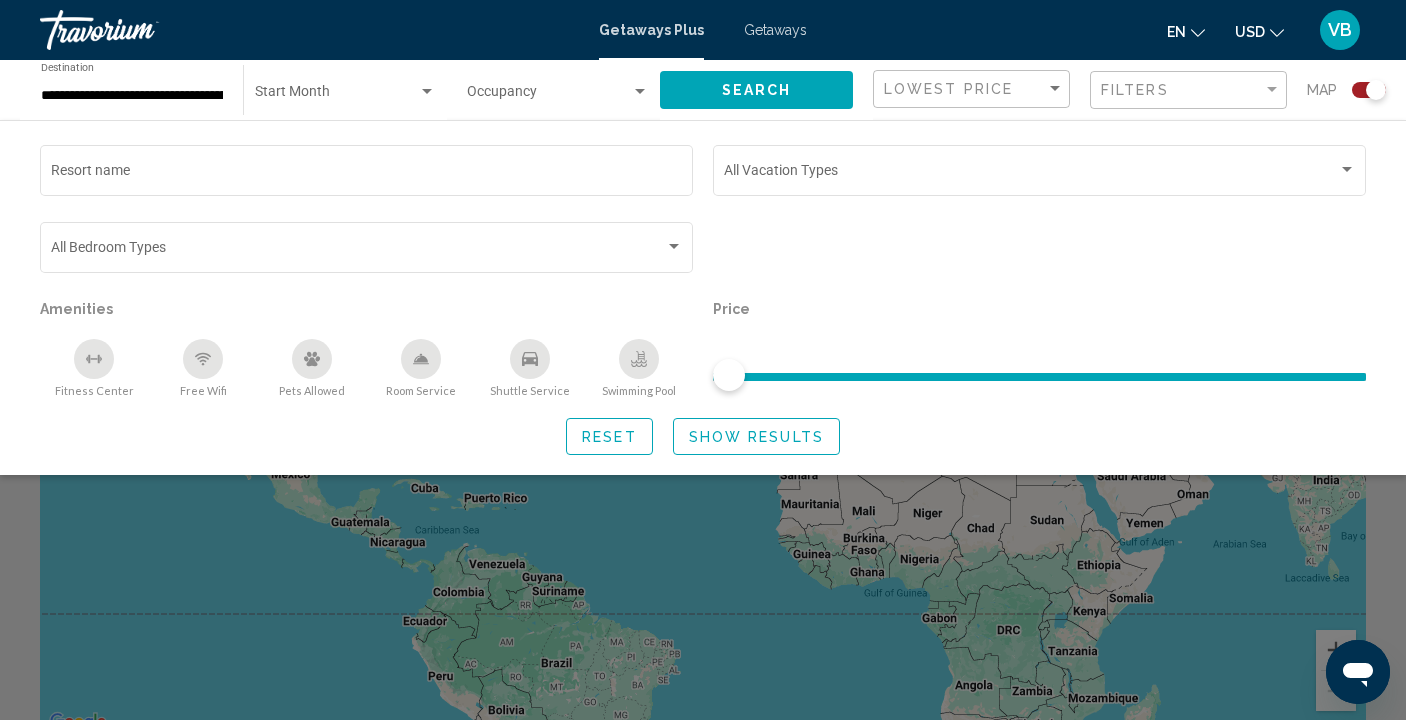 scroll, scrollTop: 0, scrollLeft: 0, axis: both 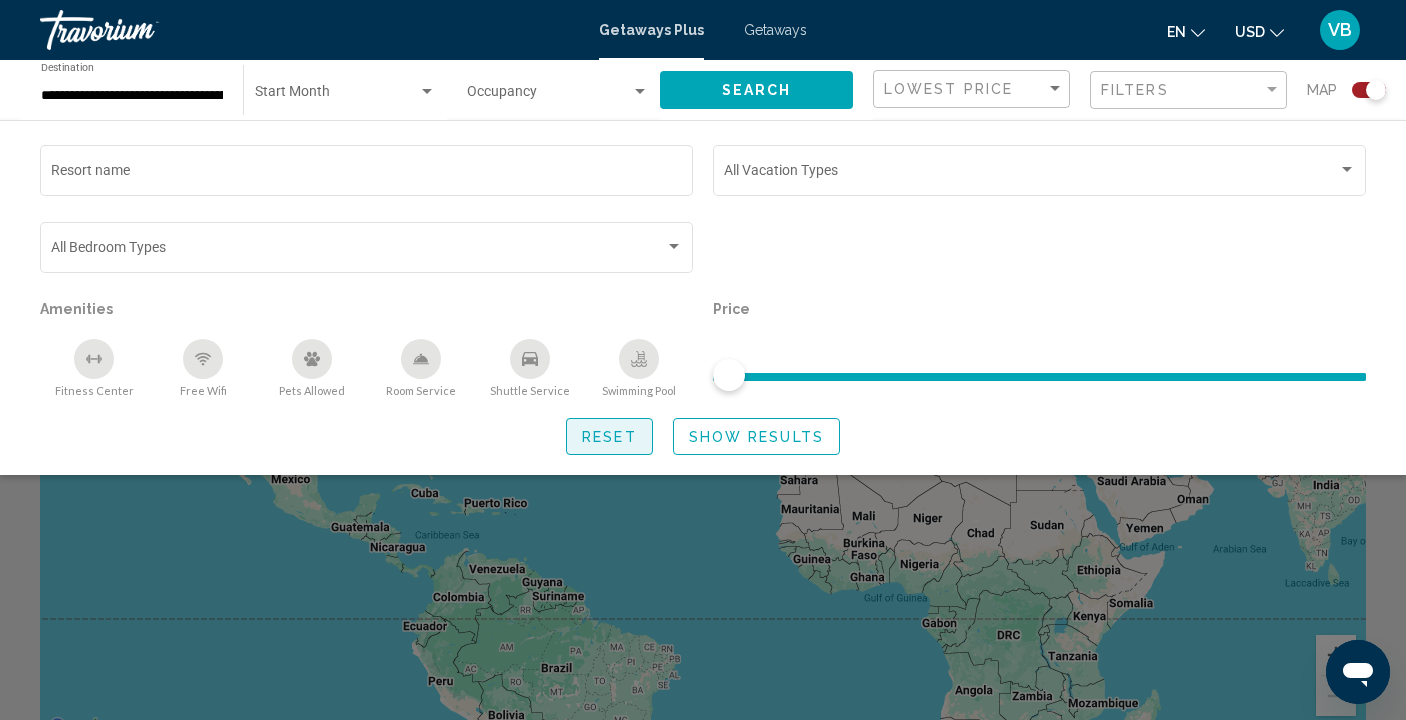 click on "Reset" at bounding box center [609, 437] 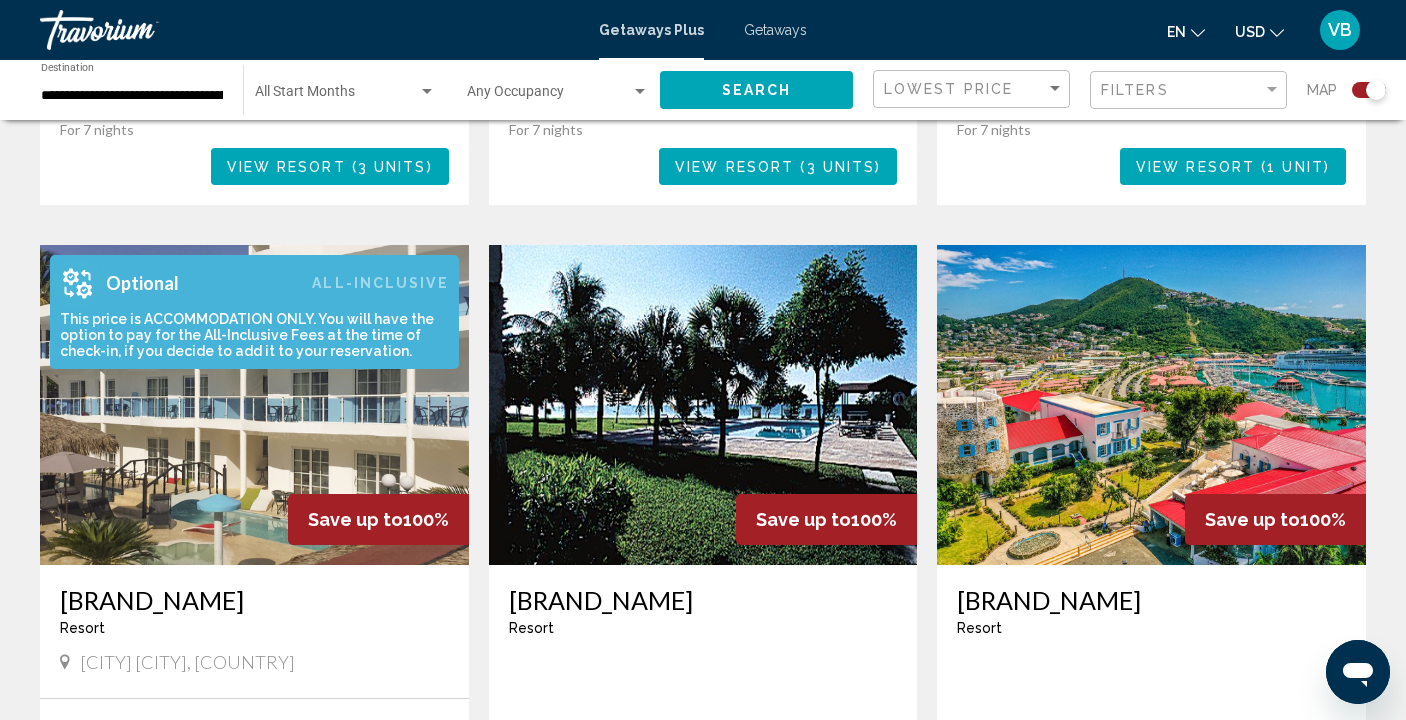 scroll, scrollTop: 1900, scrollLeft: 0, axis: vertical 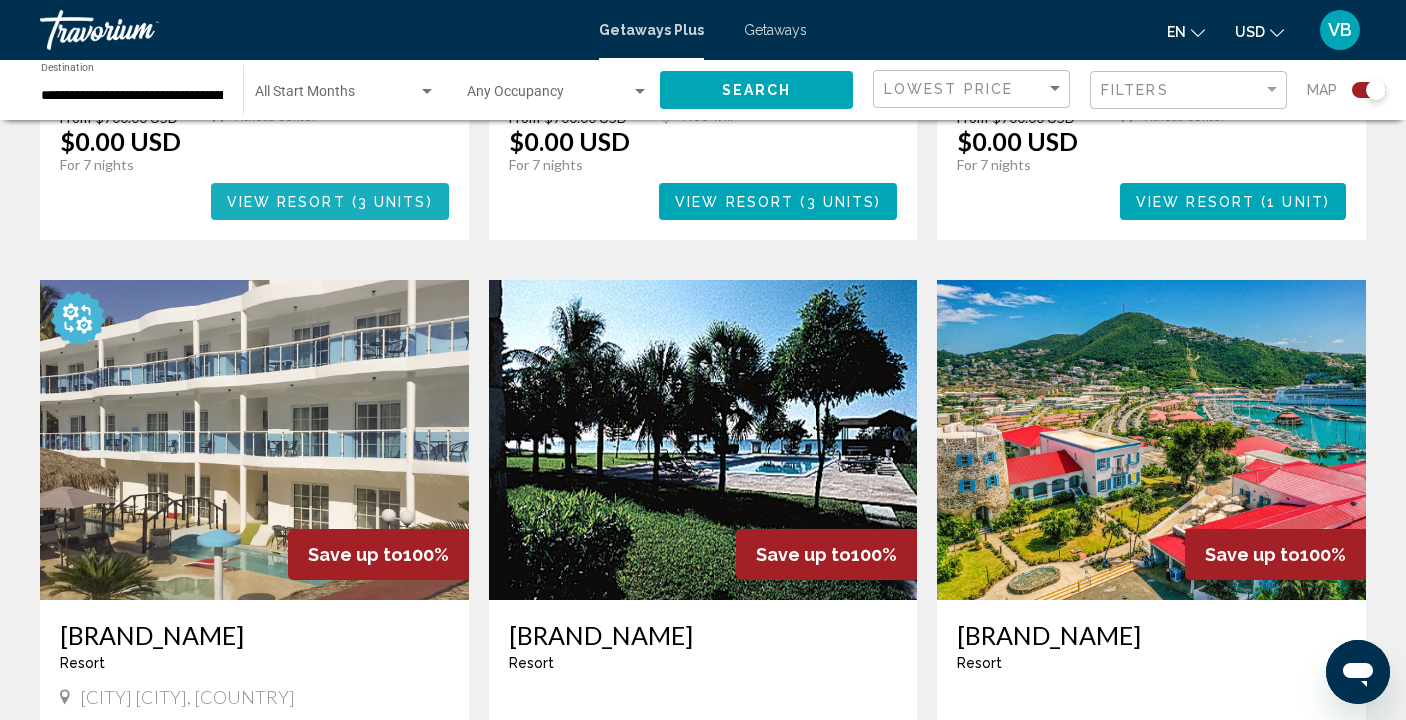 click on "View Resort" at bounding box center (286, 202) 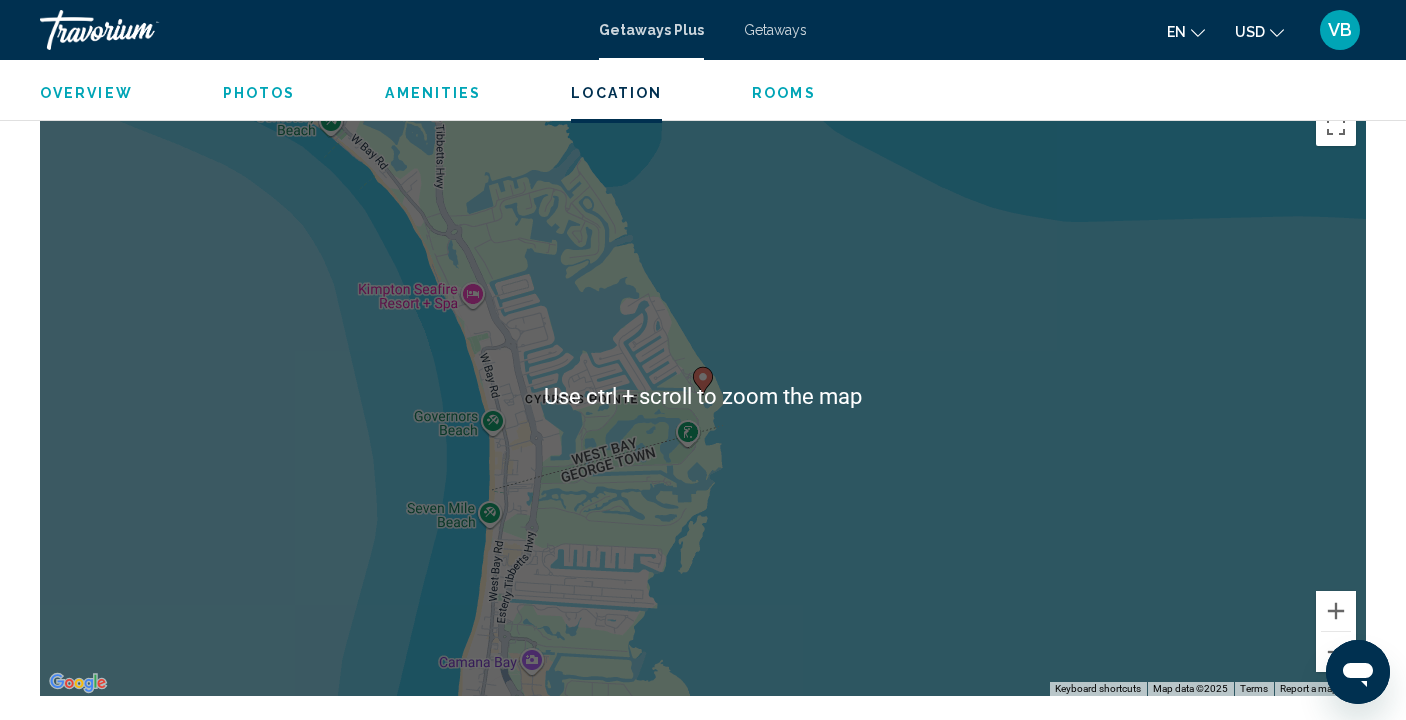 scroll, scrollTop: 2300, scrollLeft: 0, axis: vertical 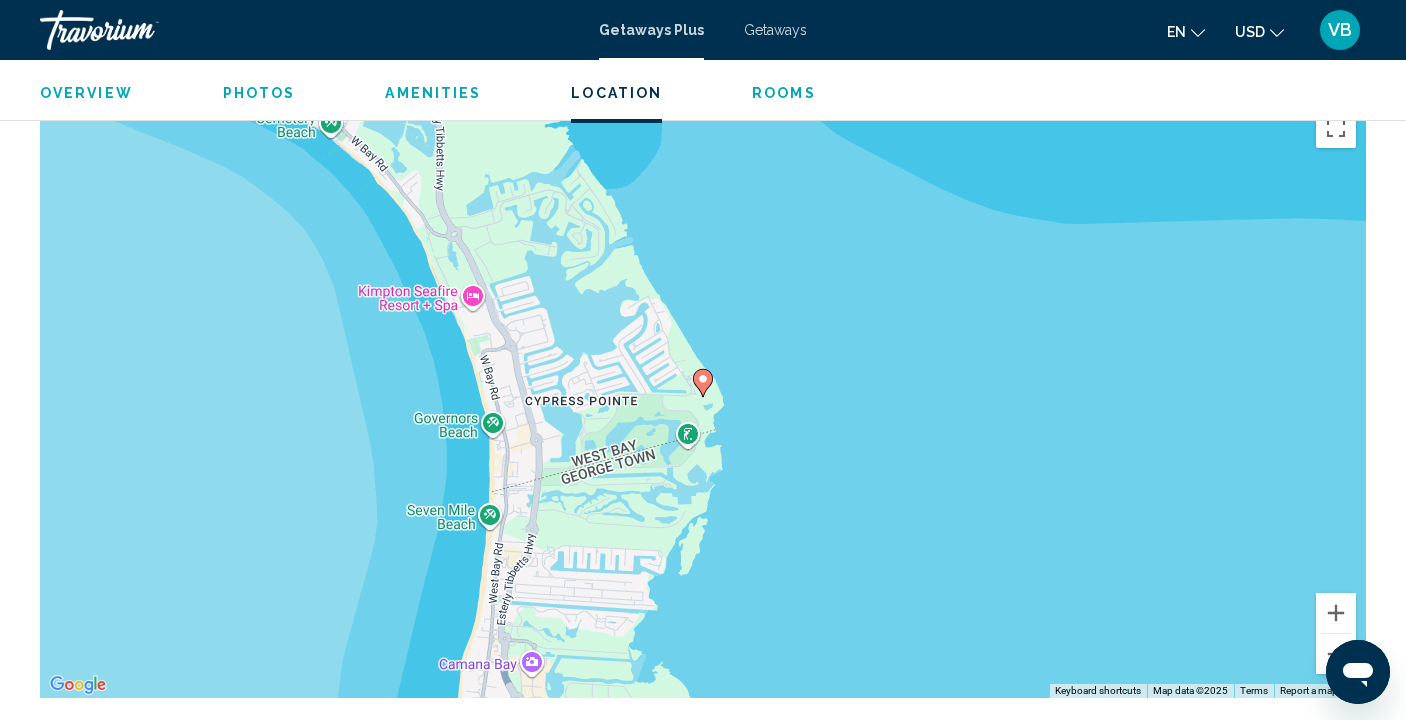 click at bounding box center [703, 383] 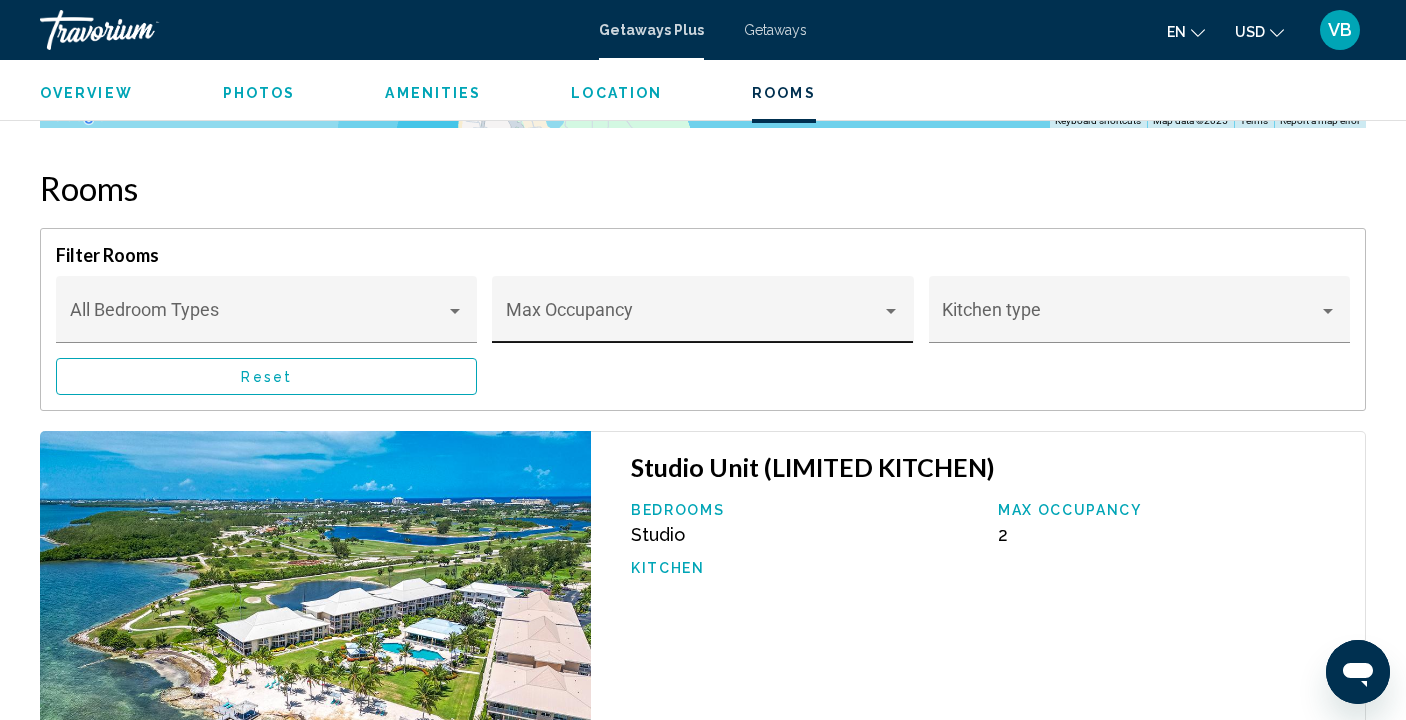 scroll, scrollTop: 2800, scrollLeft: 0, axis: vertical 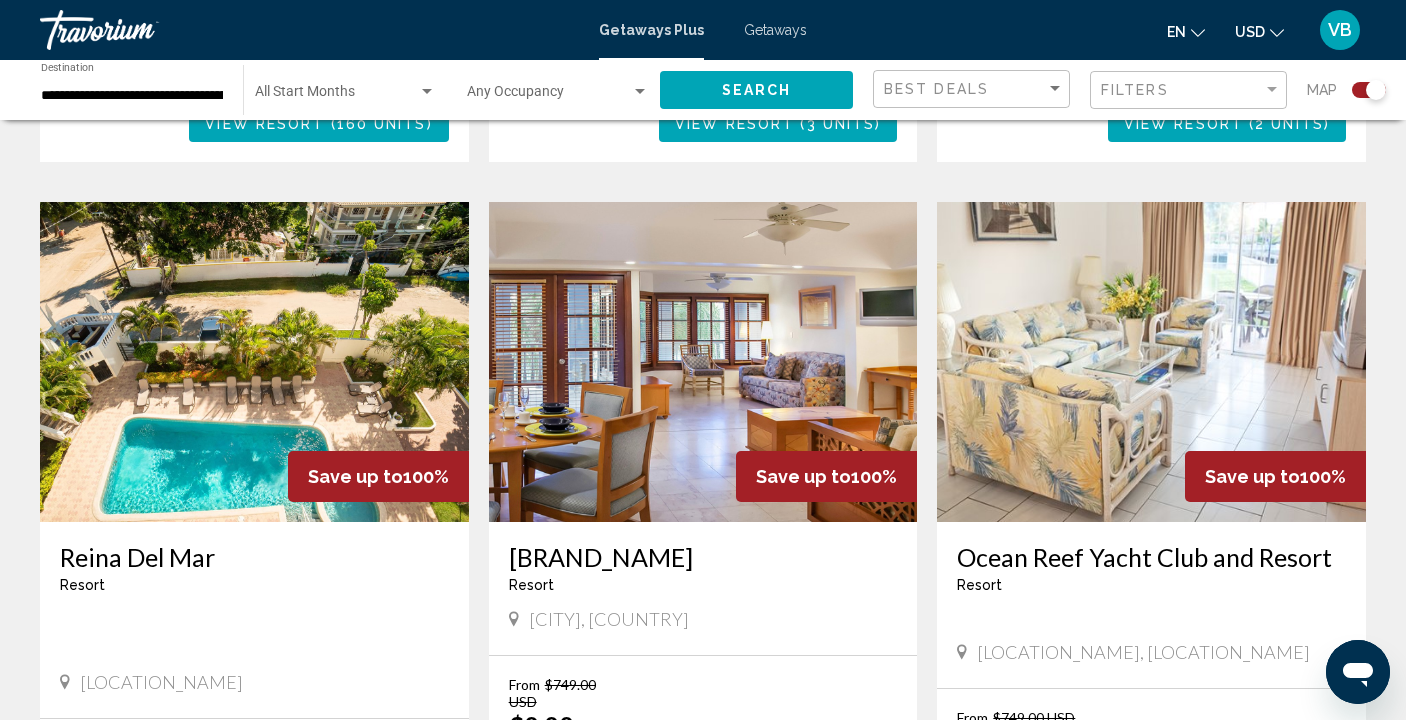 click at bounding box center (254, 362) 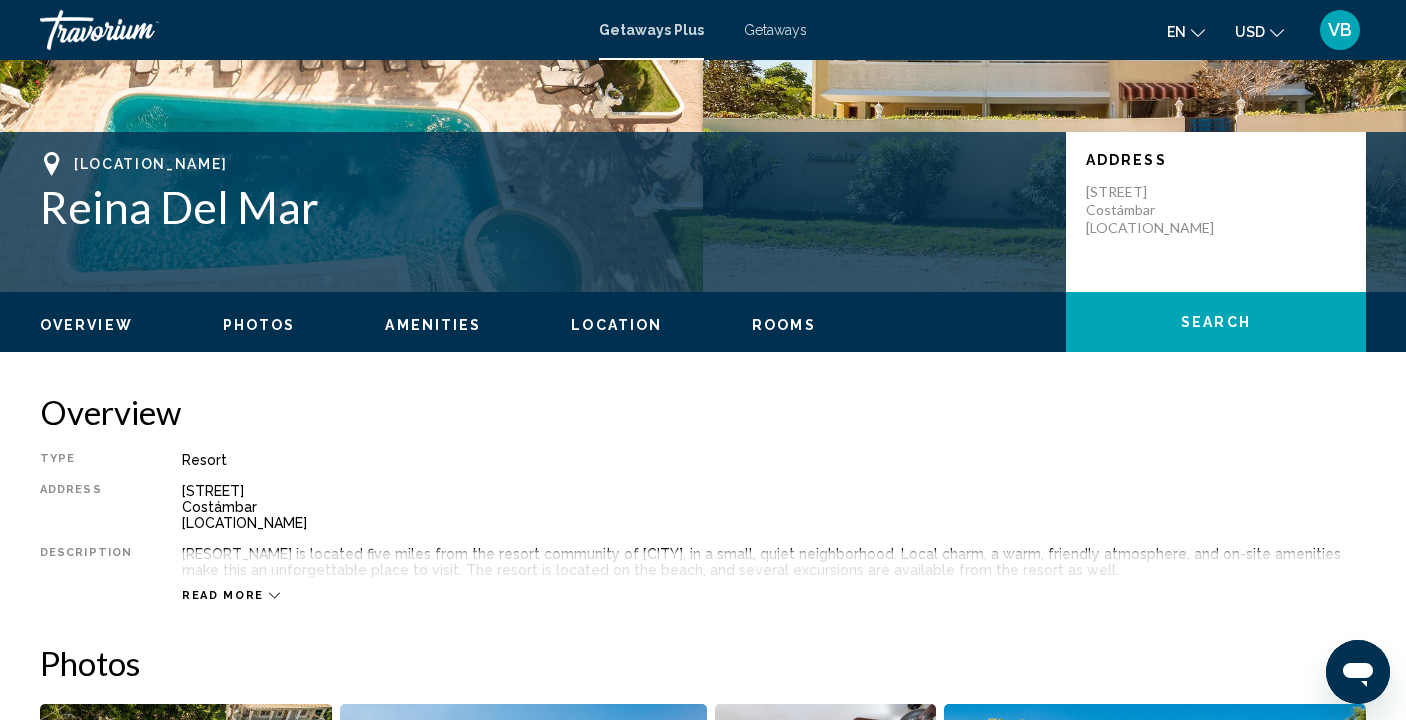 scroll, scrollTop: 400, scrollLeft: 0, axis: vertical 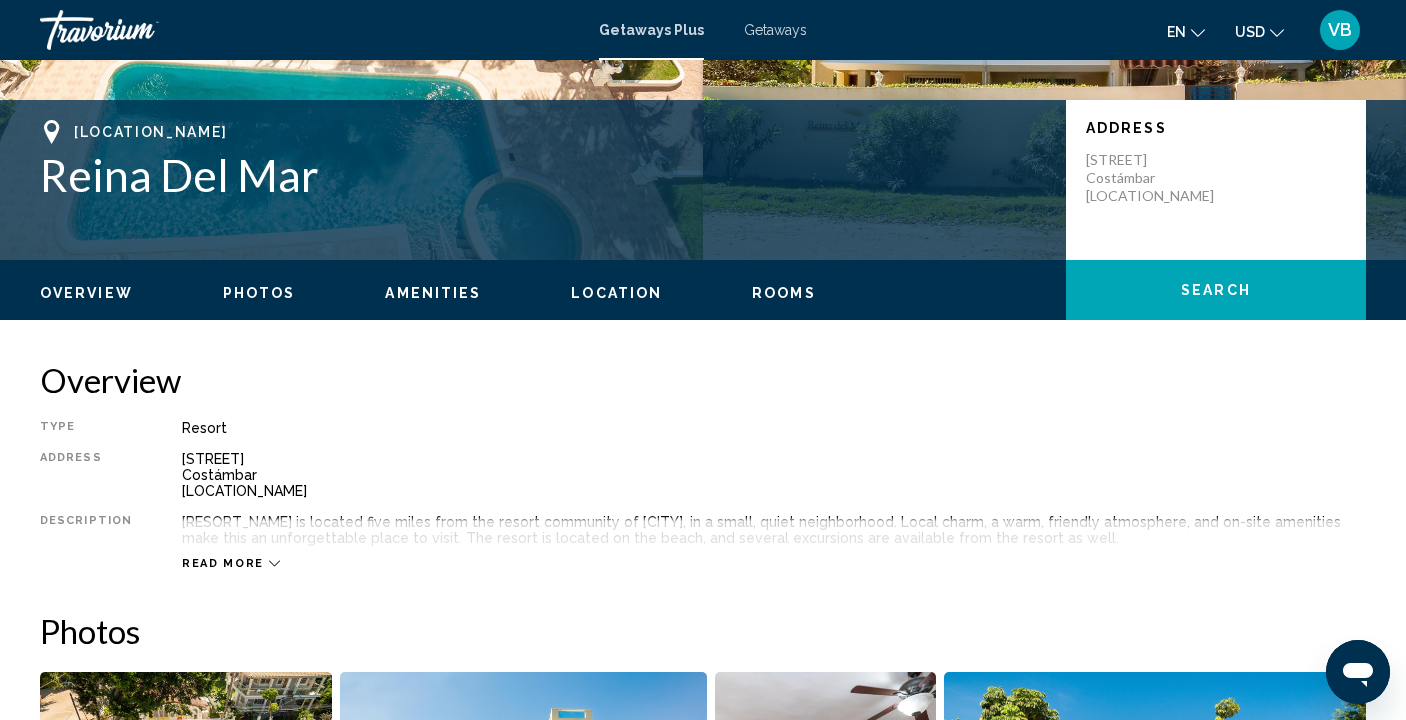 click on "Rooms" at bounding box center (784, 293) 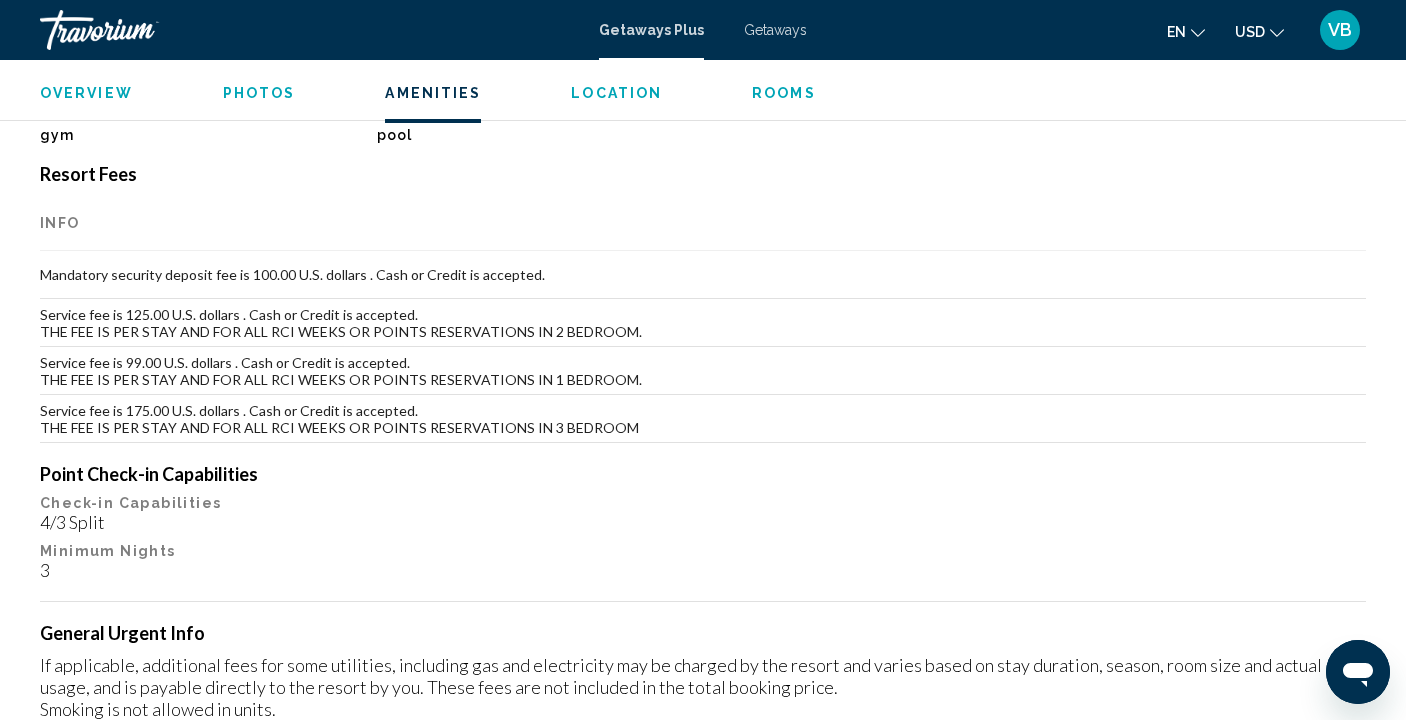 scroll, scrollTop: 1543, scrollLeft: 0, axis: vertical 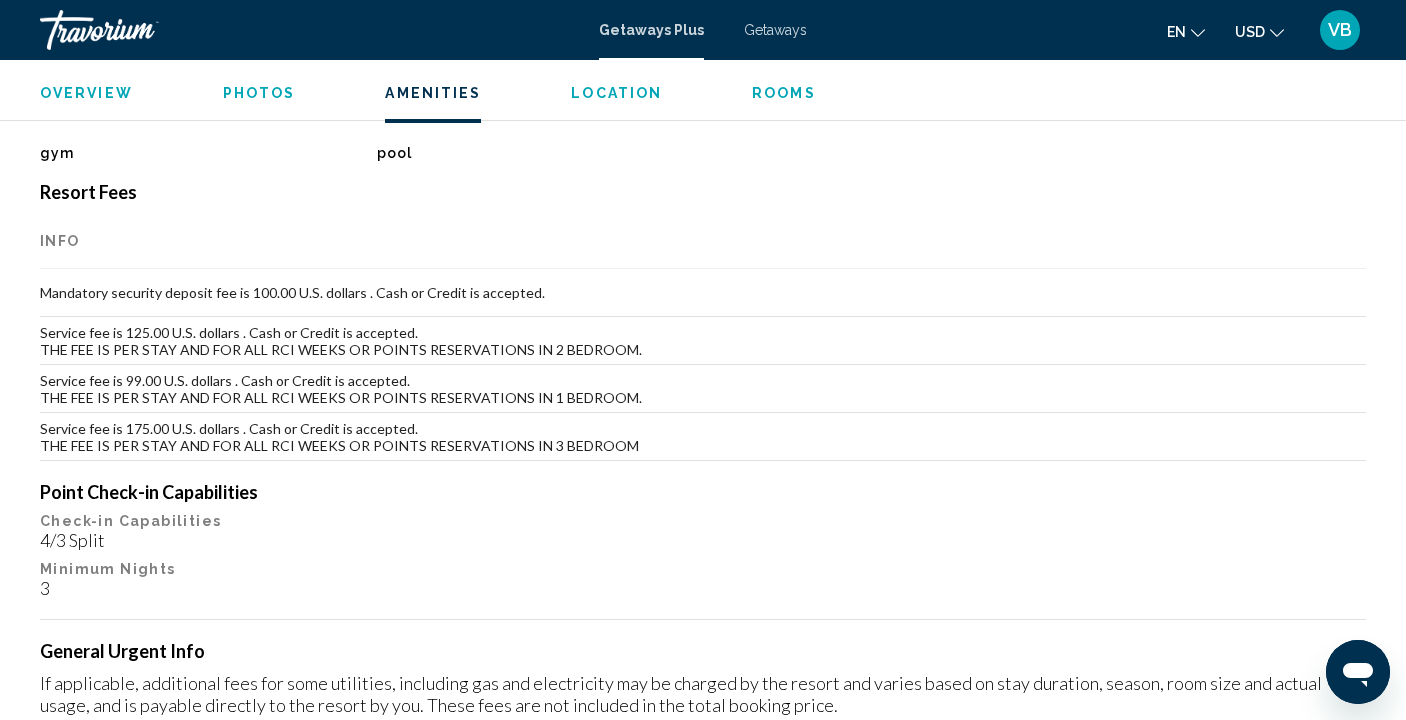 click on "Overview" at bounding box center [86, 93] 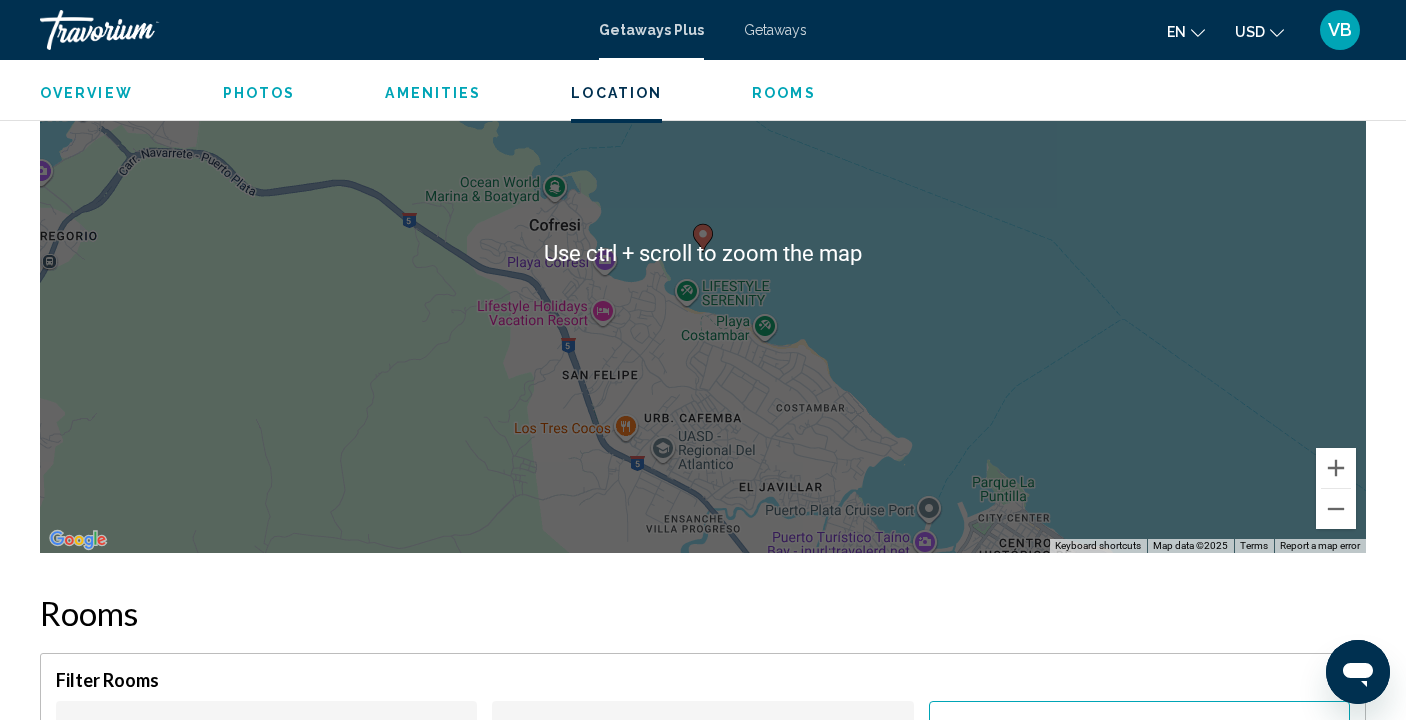 scroll, scrollTop: 2441, scrollLeft: 0, axis: vertical 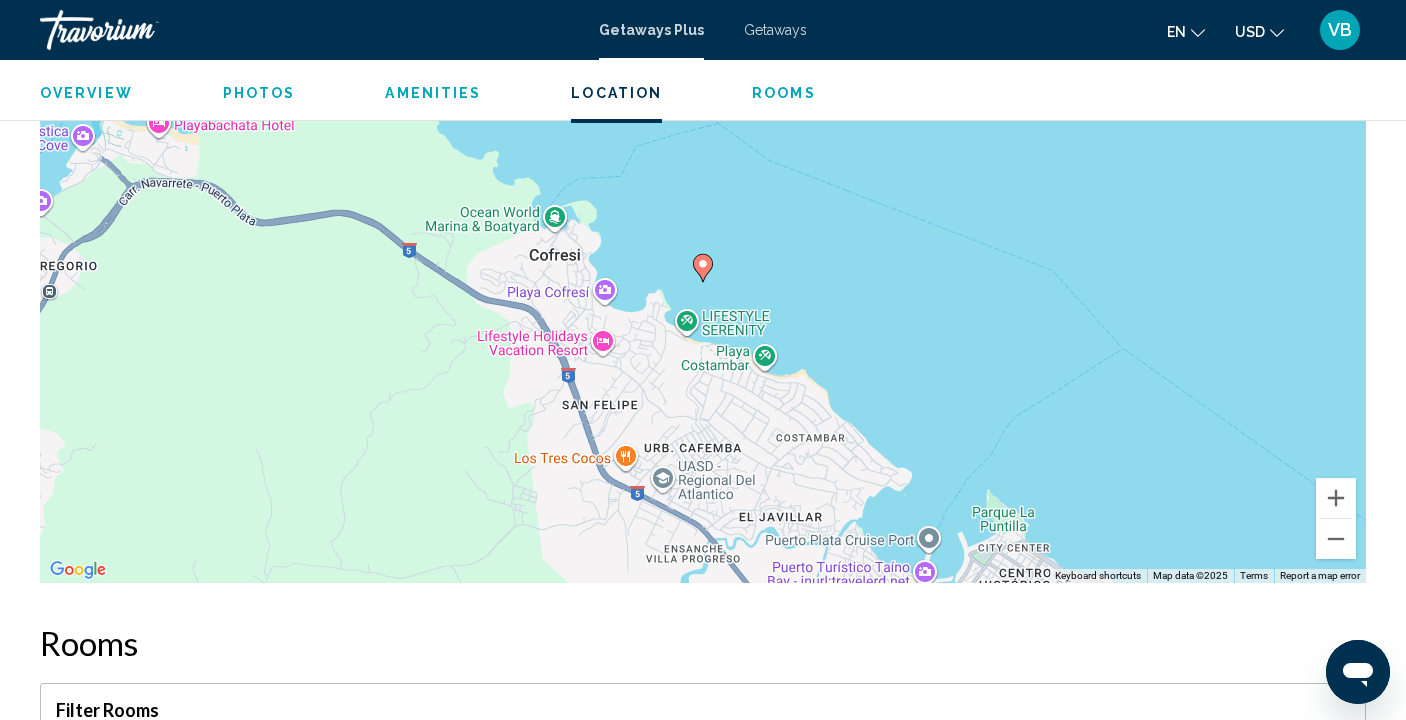 click on "To navigate, press the arrow keys. To activate drag with keyboard, press Alt + Enter. Once in keyboard drag state, use the arrow keys to move the marker. To complete the drag, press the Enter key. To cancel, press Escape." at bounding box center [703, 283] 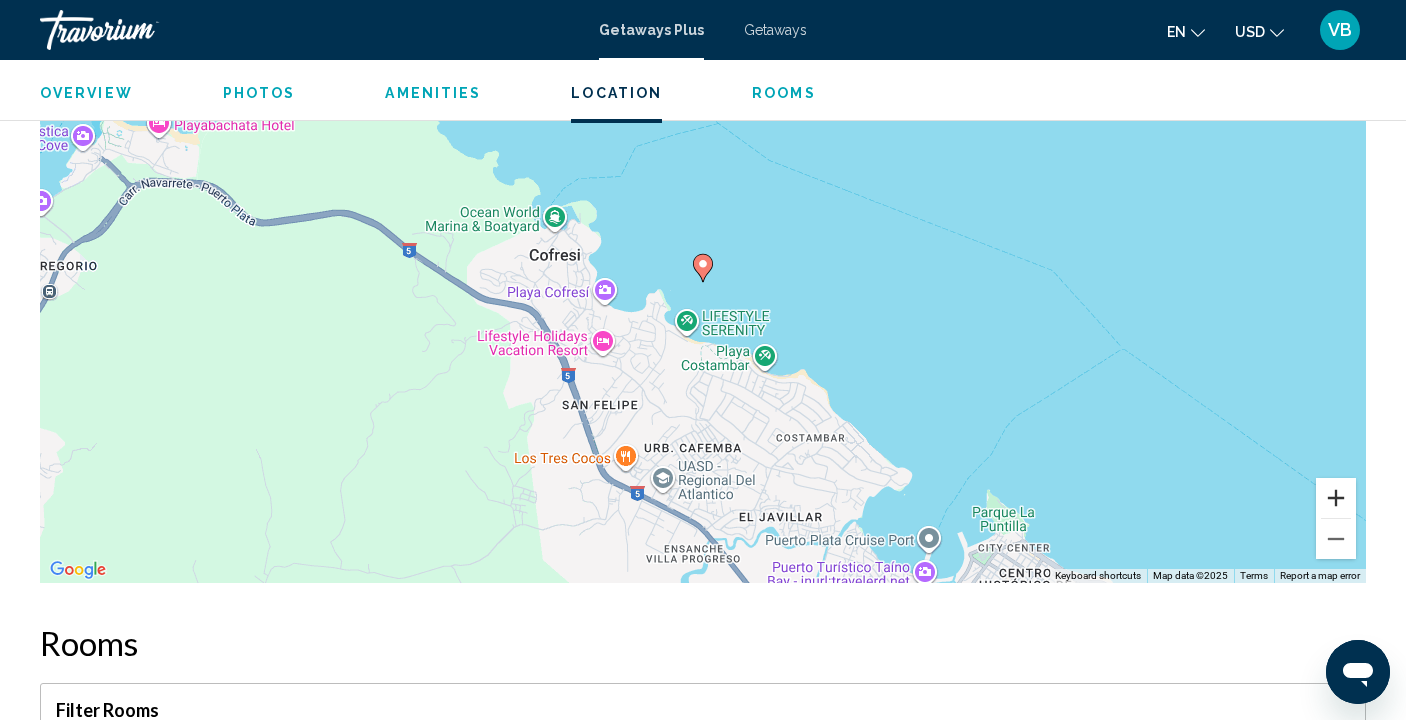 click at bounding box center [1336, 498] 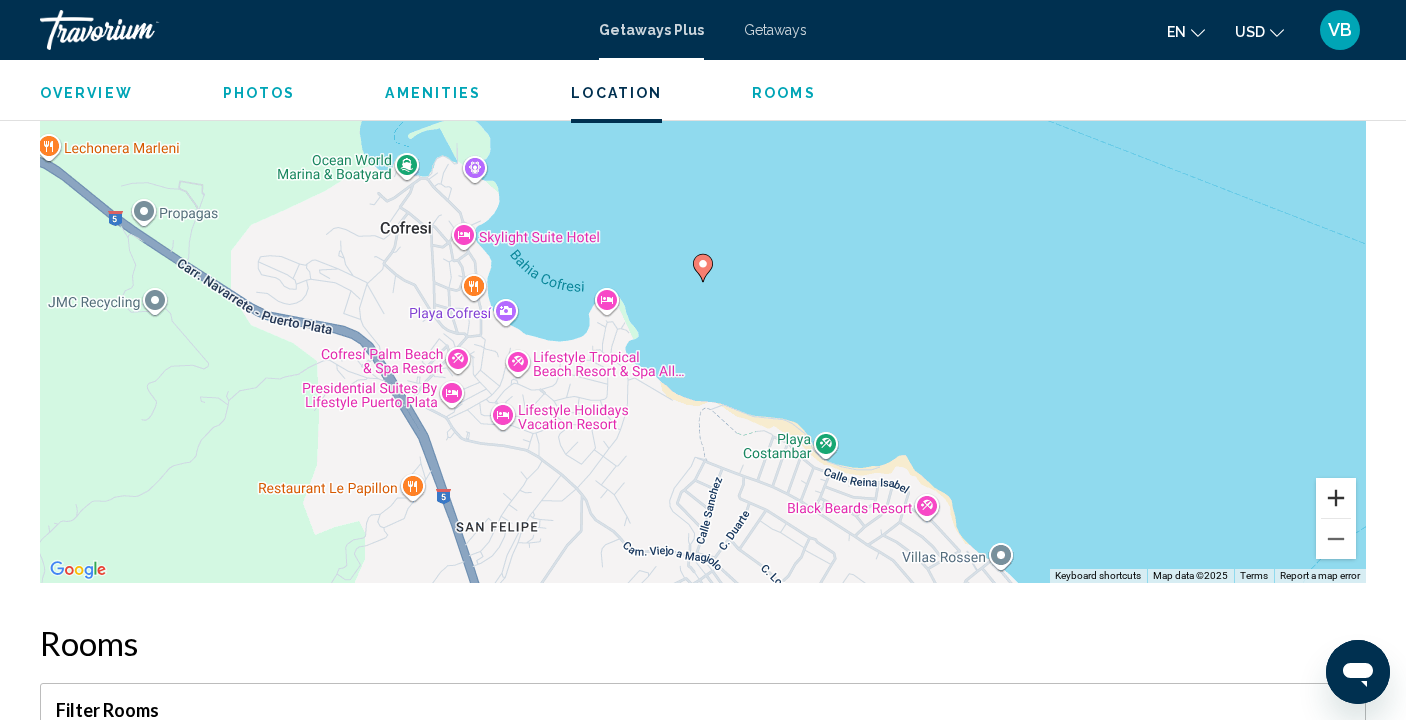 click at bounding box center (1336, 498) 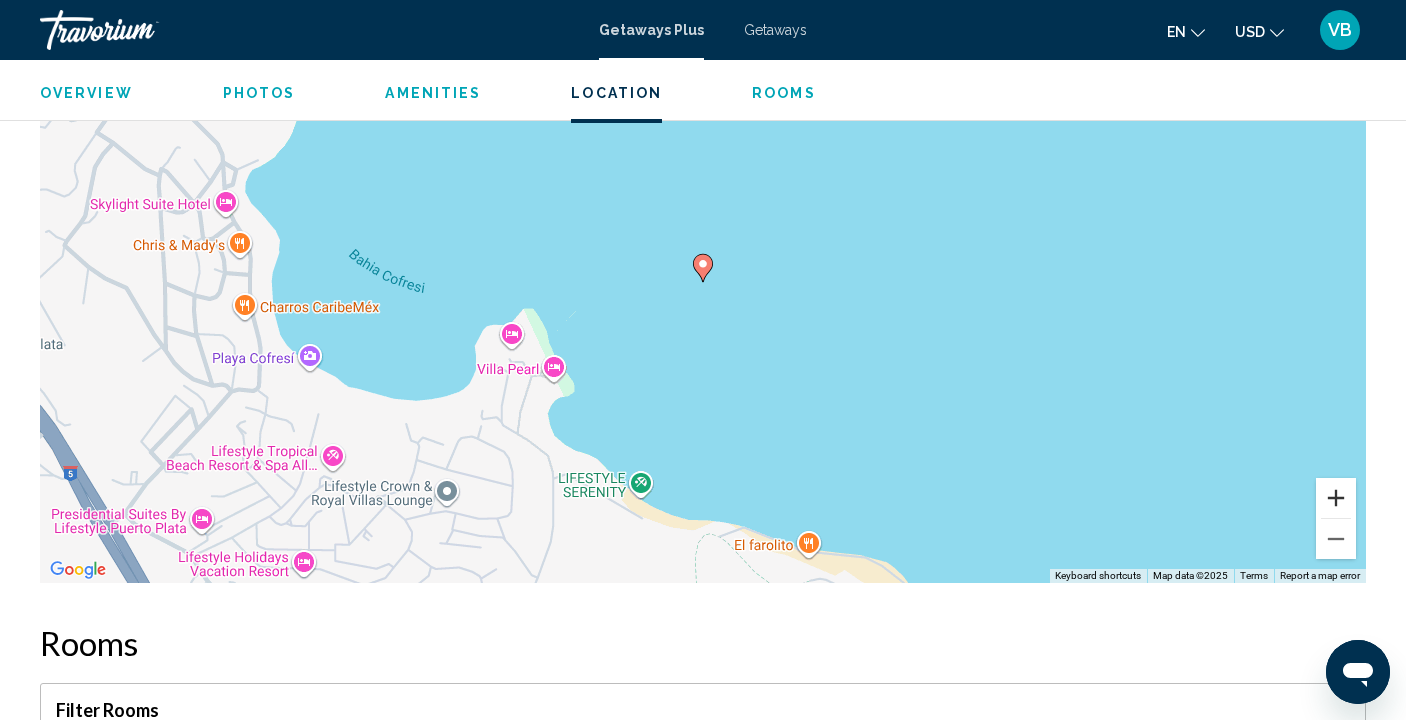 click at bounding box center [1336, 498] 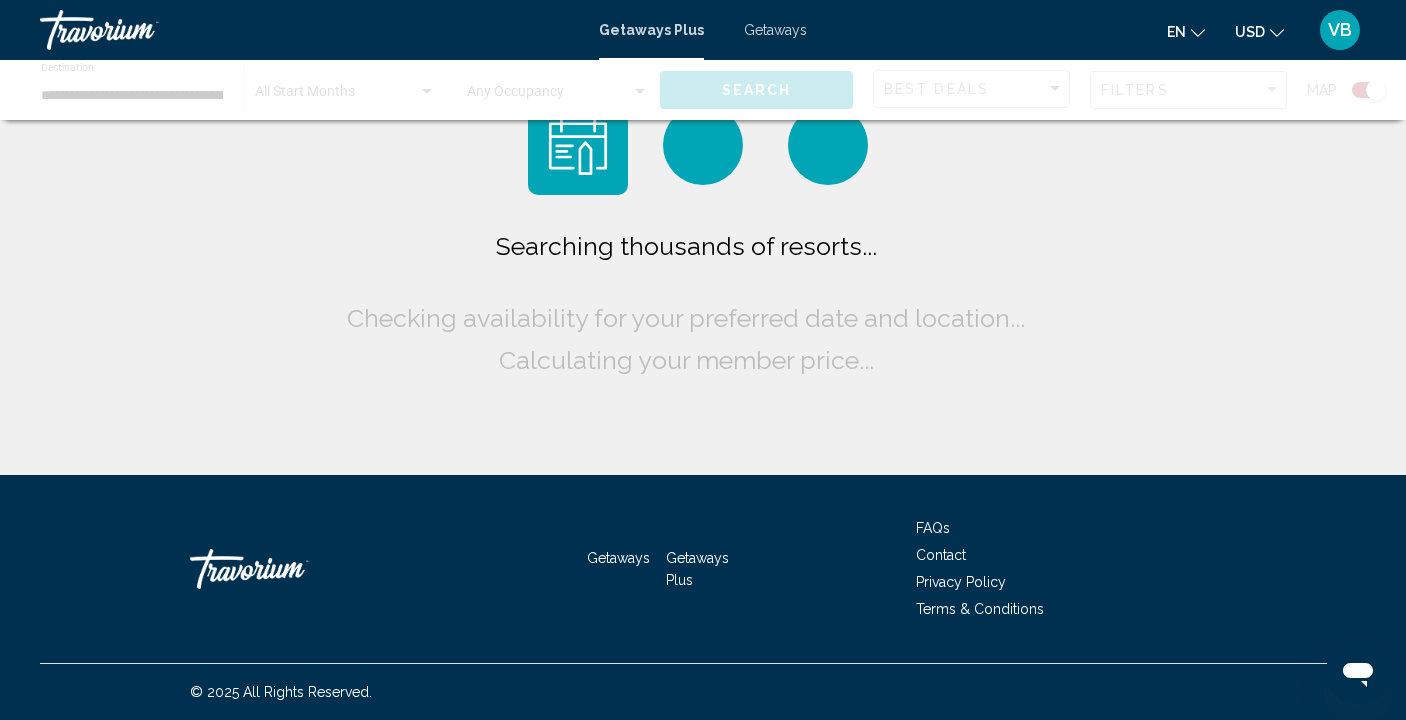 scroll, scrollTop: 0, scrollLeft: 0, axis: both 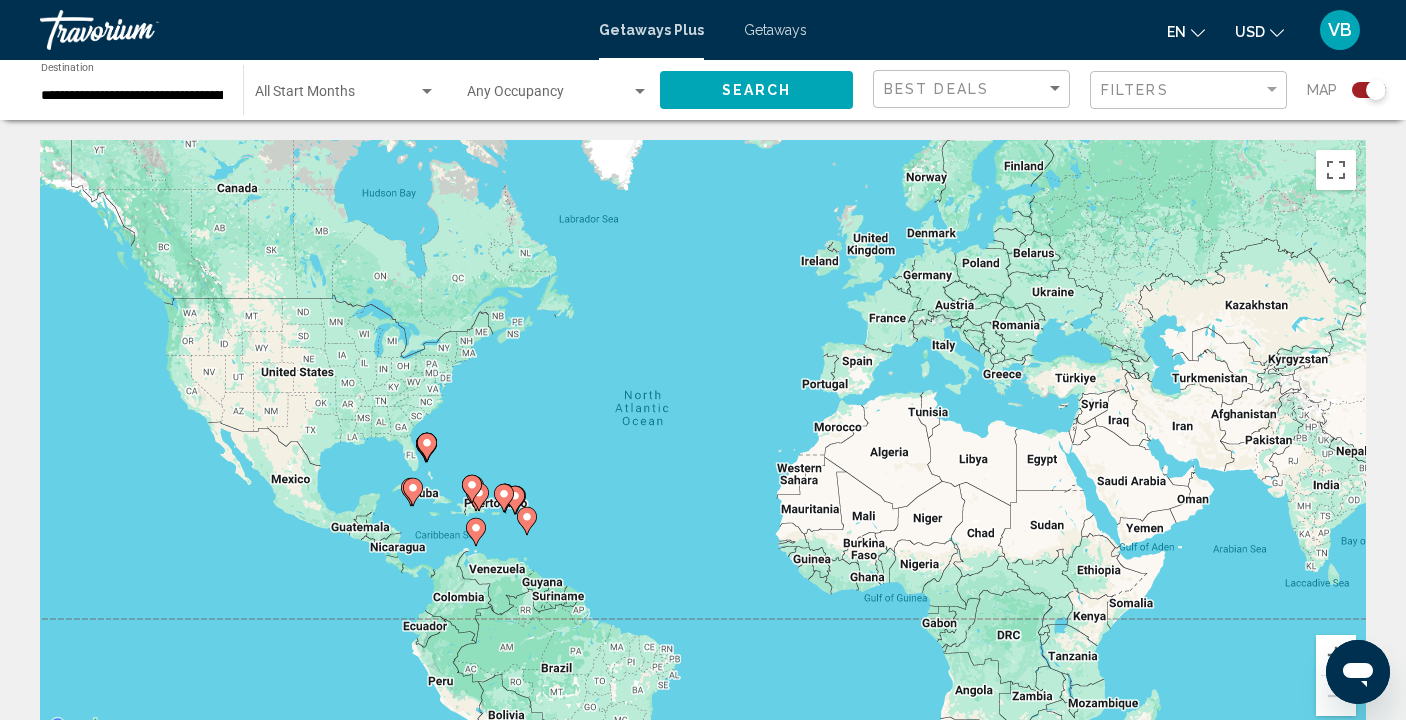 click at bounding box center [427, 91] 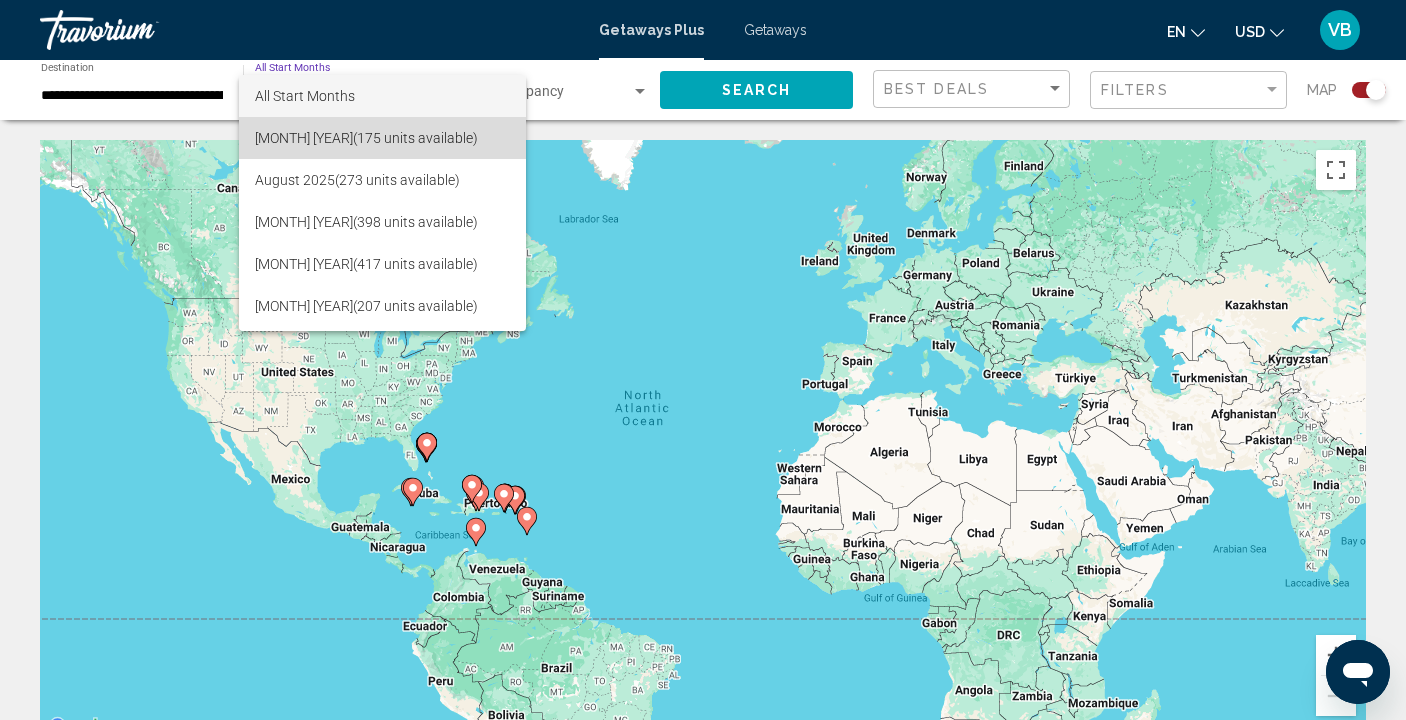 click on "[MONTH] [YEAR] (175 units available)" at bounding box center (382, 138) 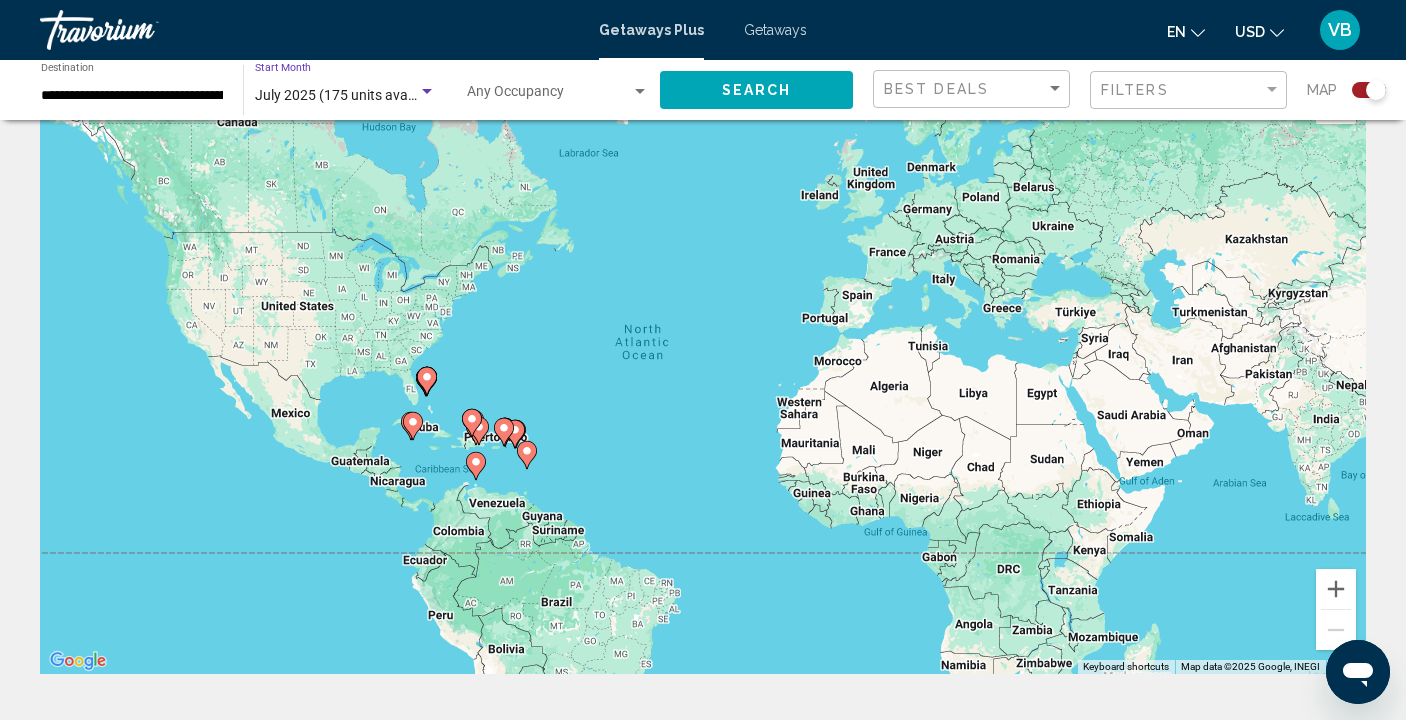 scroll, scrollTop: 100, scrollLeft: 0, axis: vertical 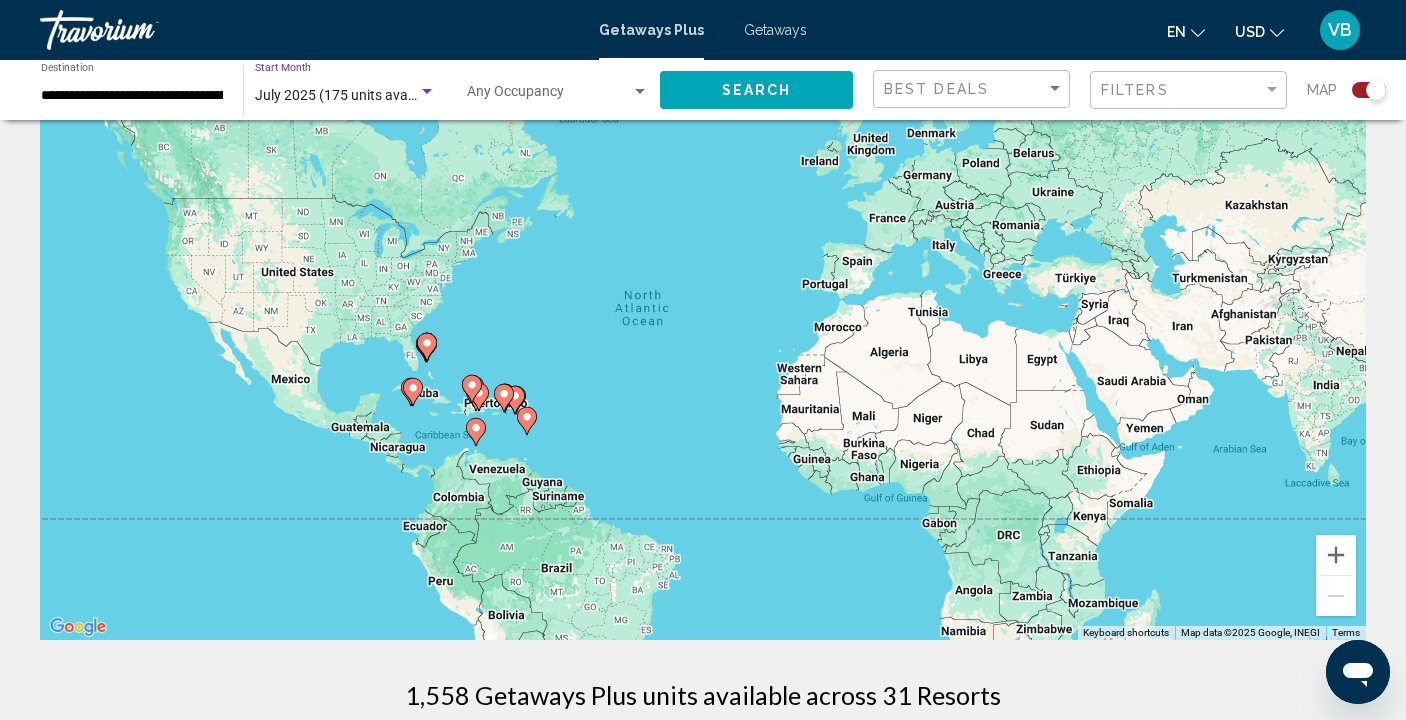 click at bounding box center [640, 91] 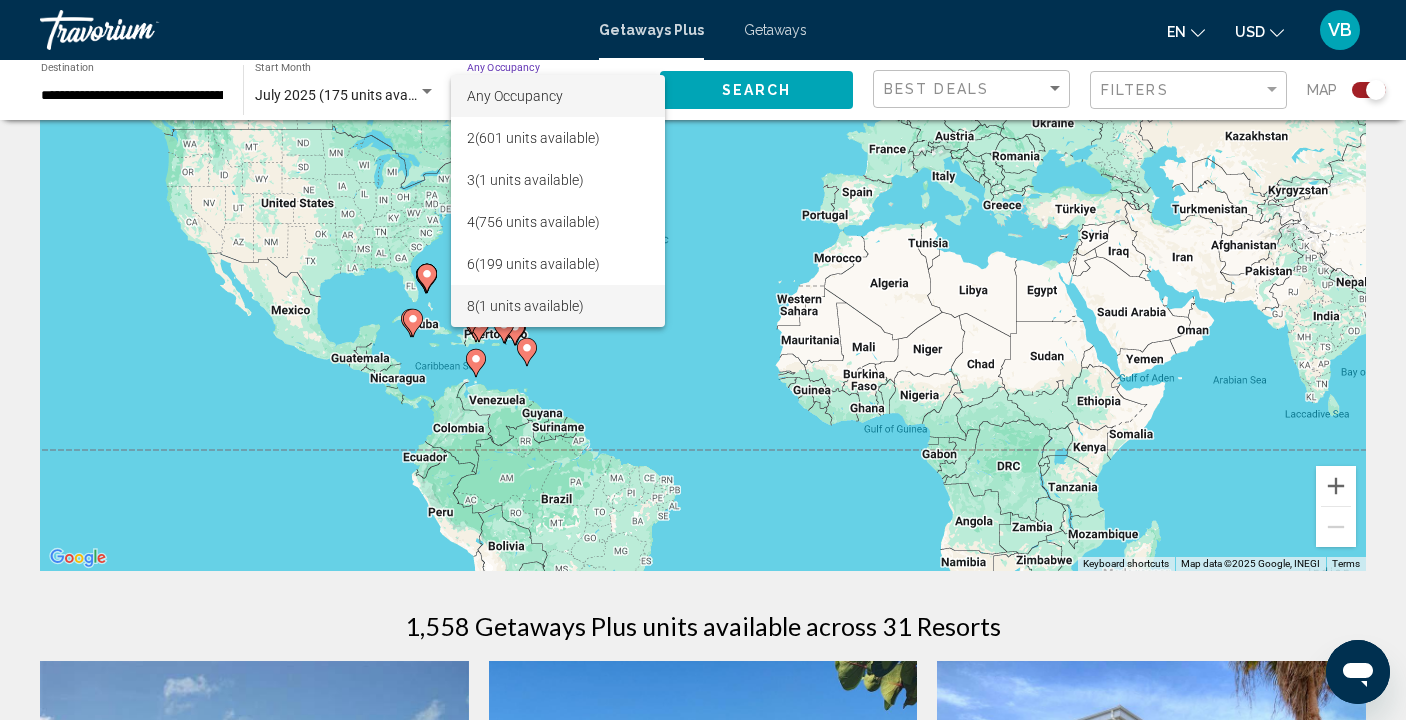 scroll, scrollTop: 200, scrollLeft: 0, axis: vertical 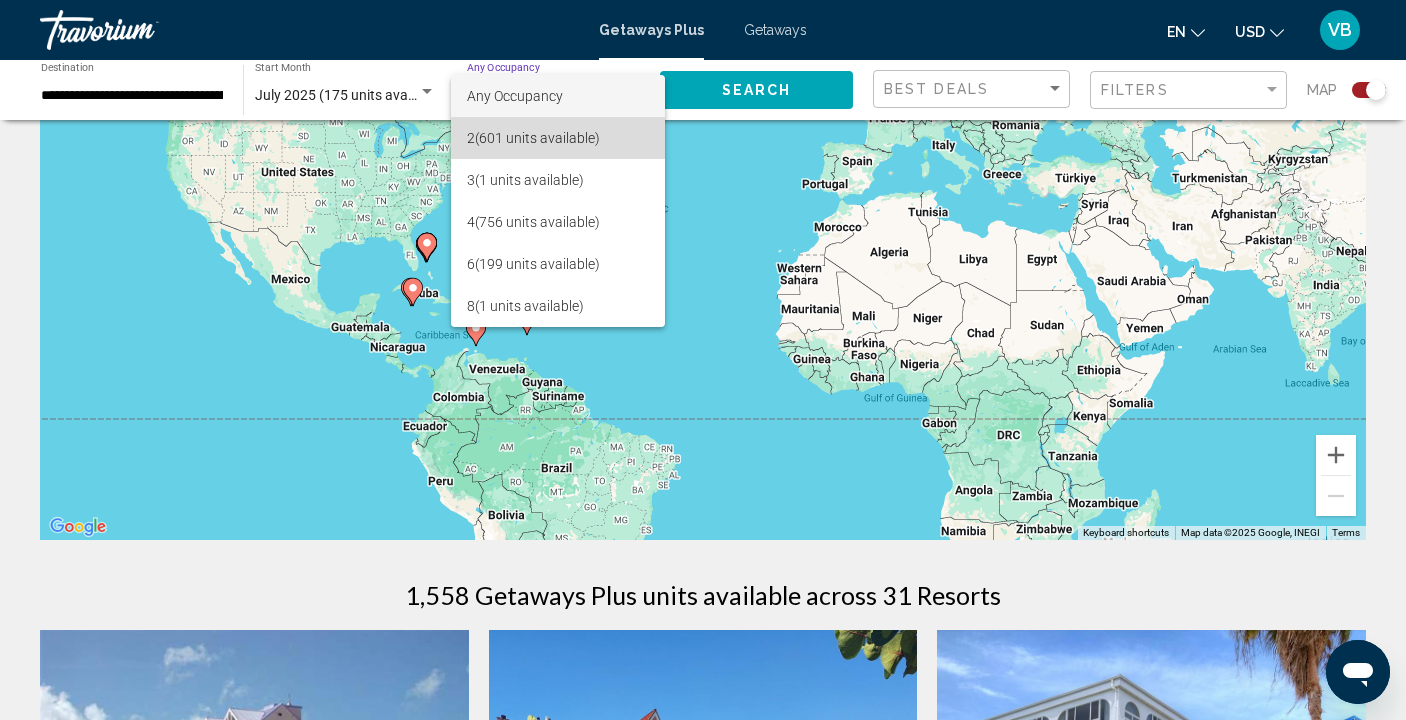 click on "2  (601 units available)" at bounding box center (558, 138) 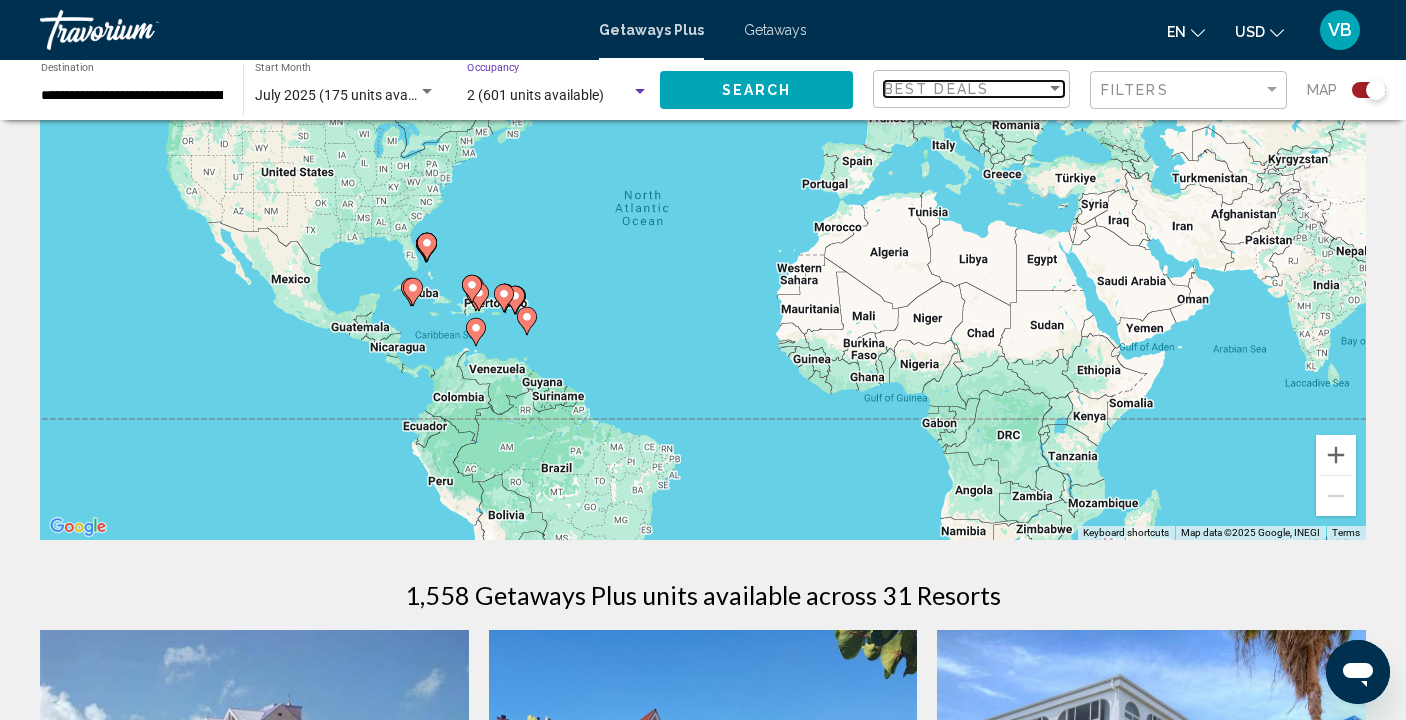 click on "Best Deals" at bounding box center [965, 89] 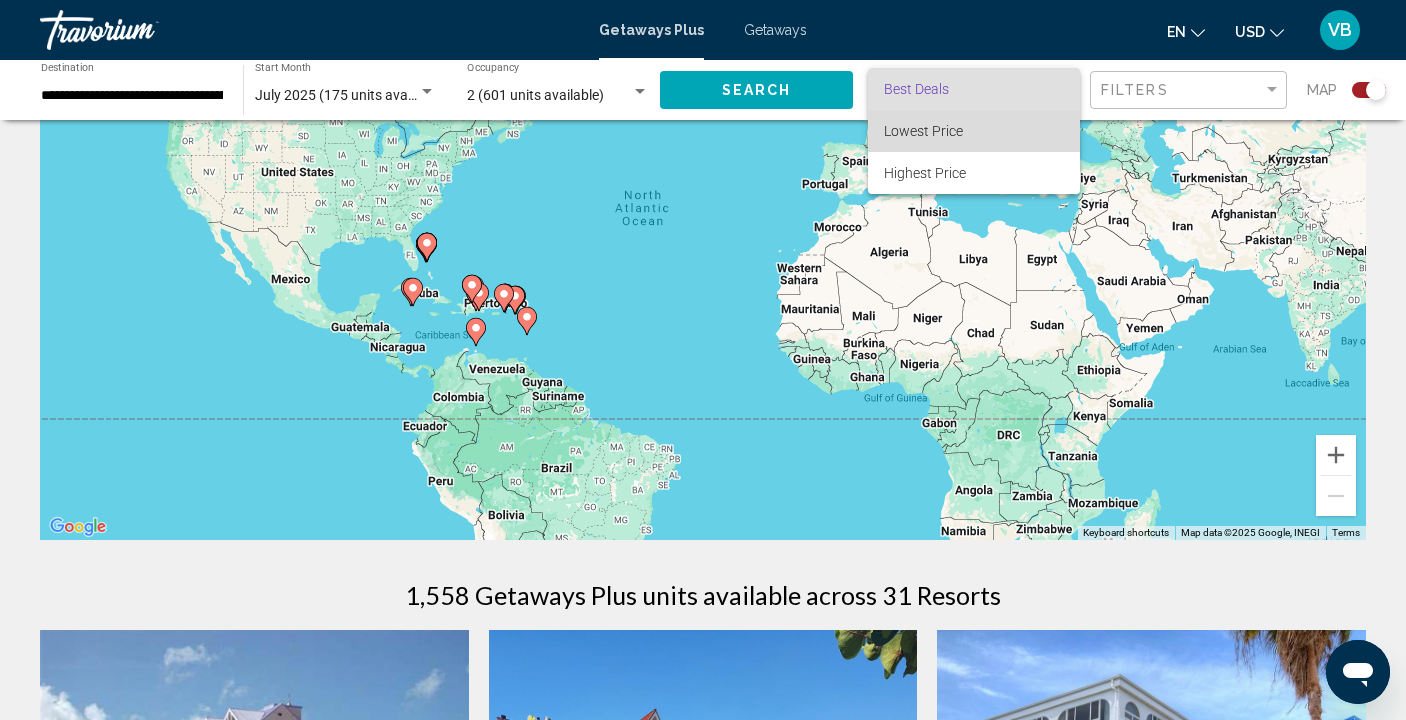 click on "Lowest Price" at bounding box center [923, 131] 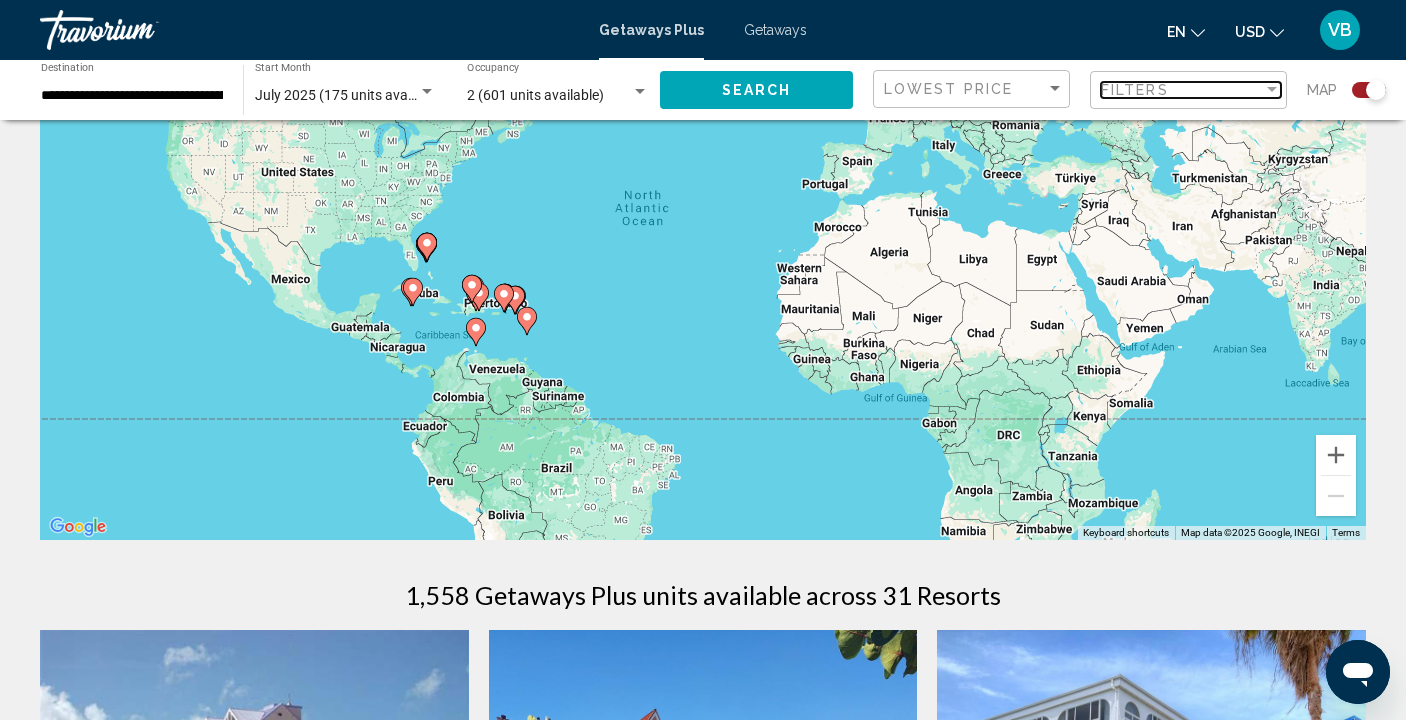 click at bounding box center (1272, 89) 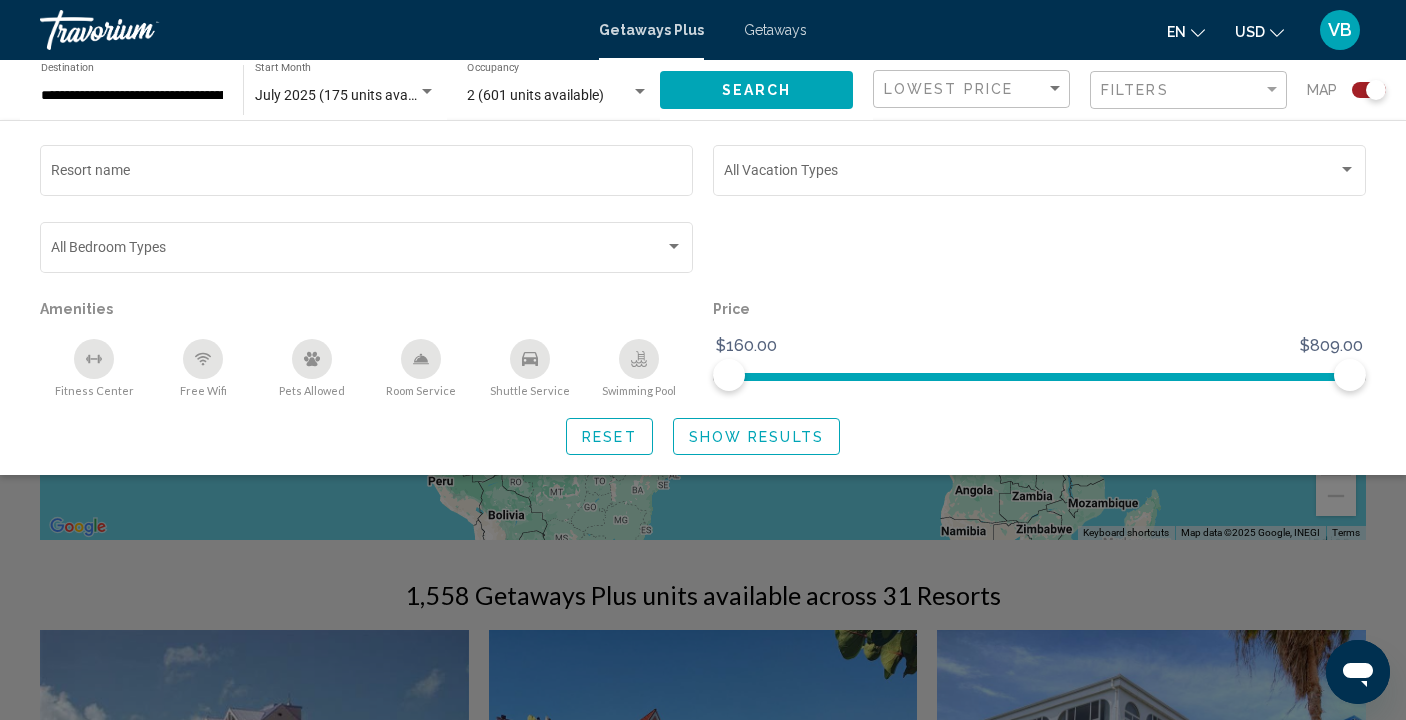 click on "Show Results" at bounding box center (756, 437) 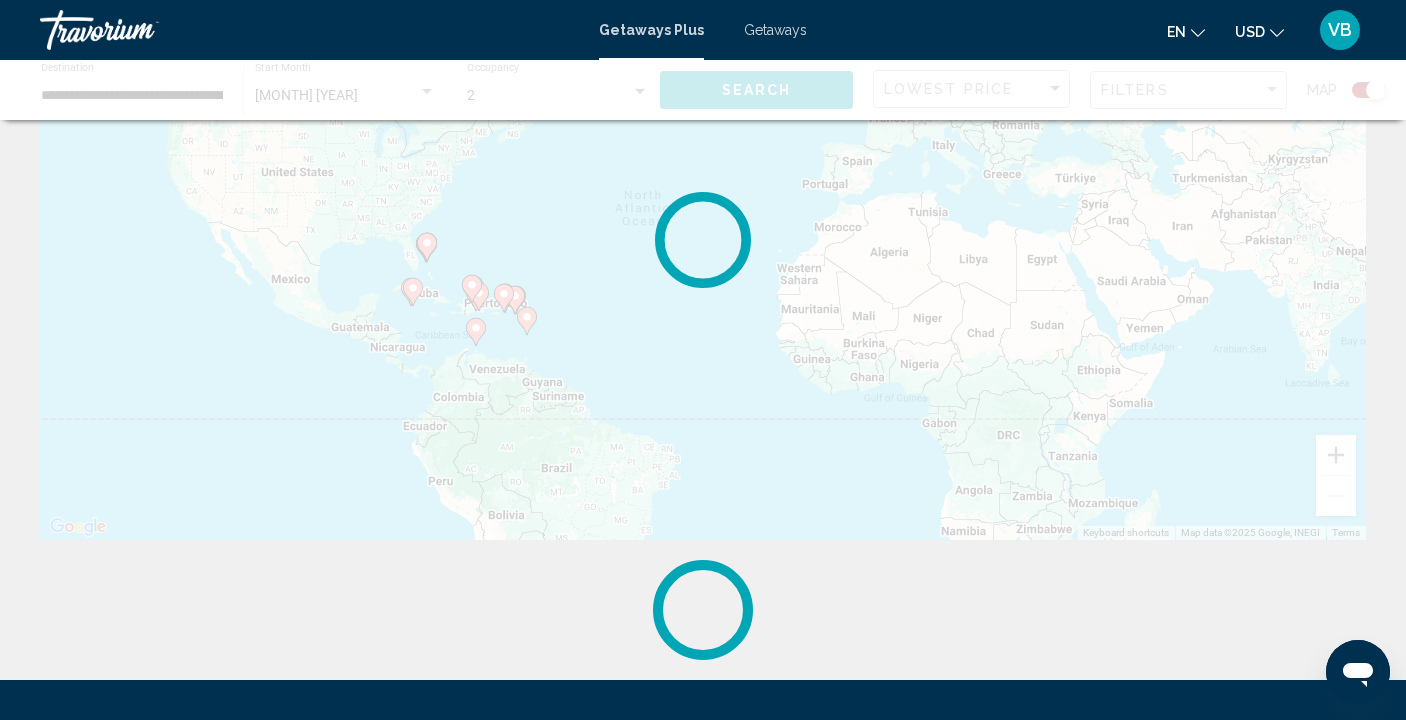 scroll, scrollTop: 0, scrollLeft: 0, axis: both 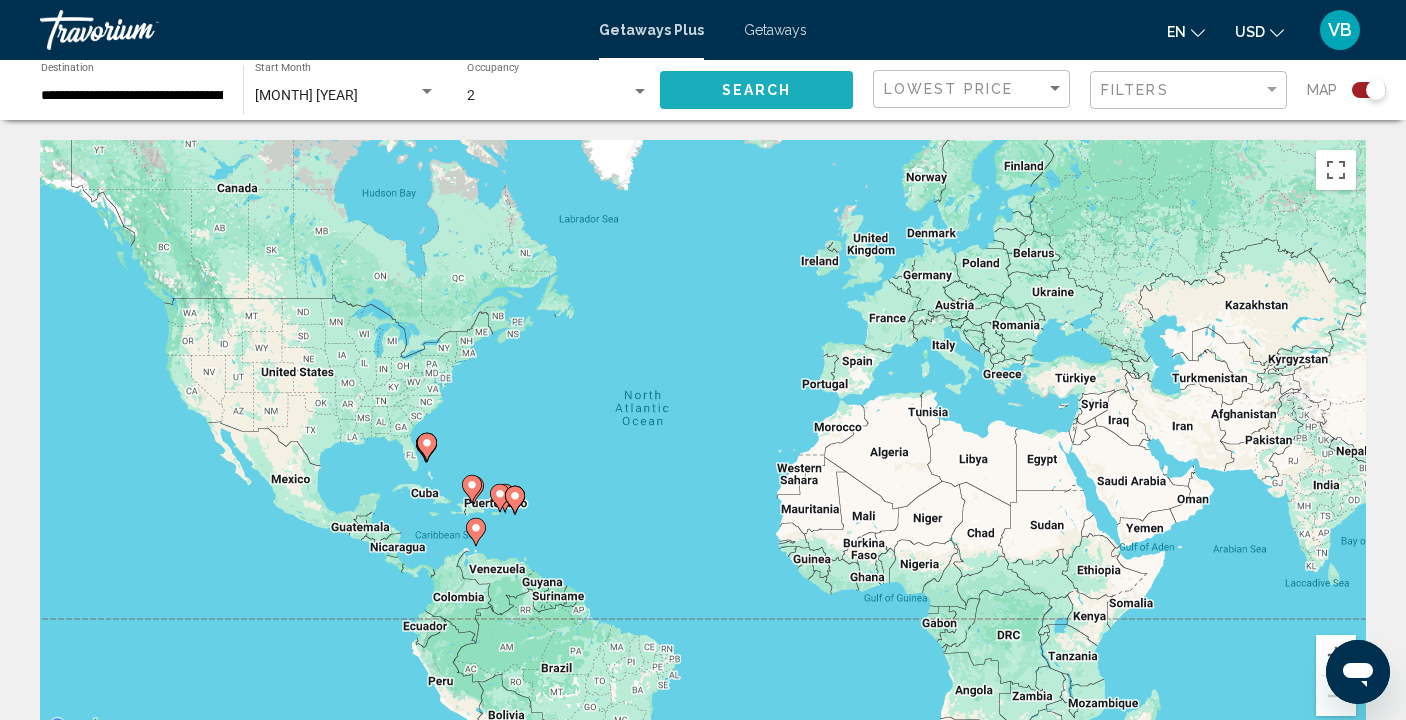 click on "Search" at bounding box center [757, 91] 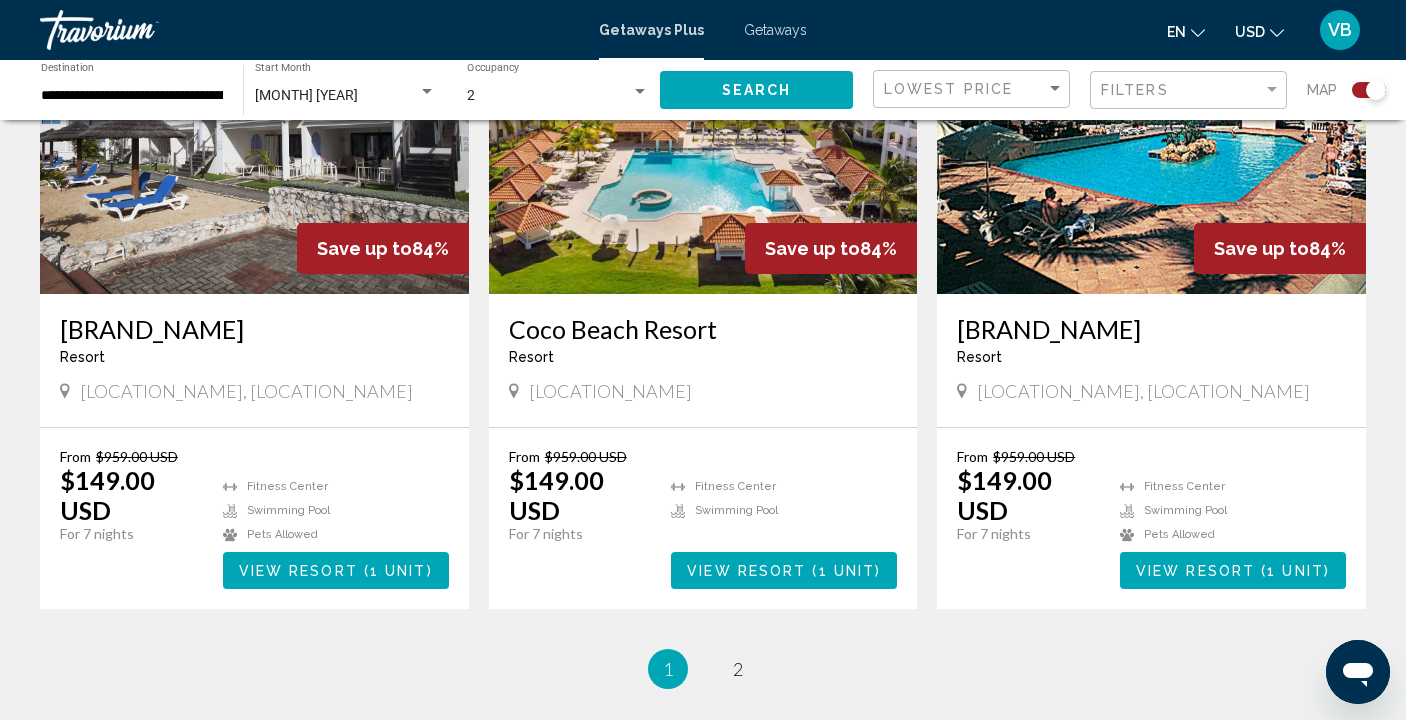 scroll, scrollTop: 3000, scrollLeft: 0, axis: vertical 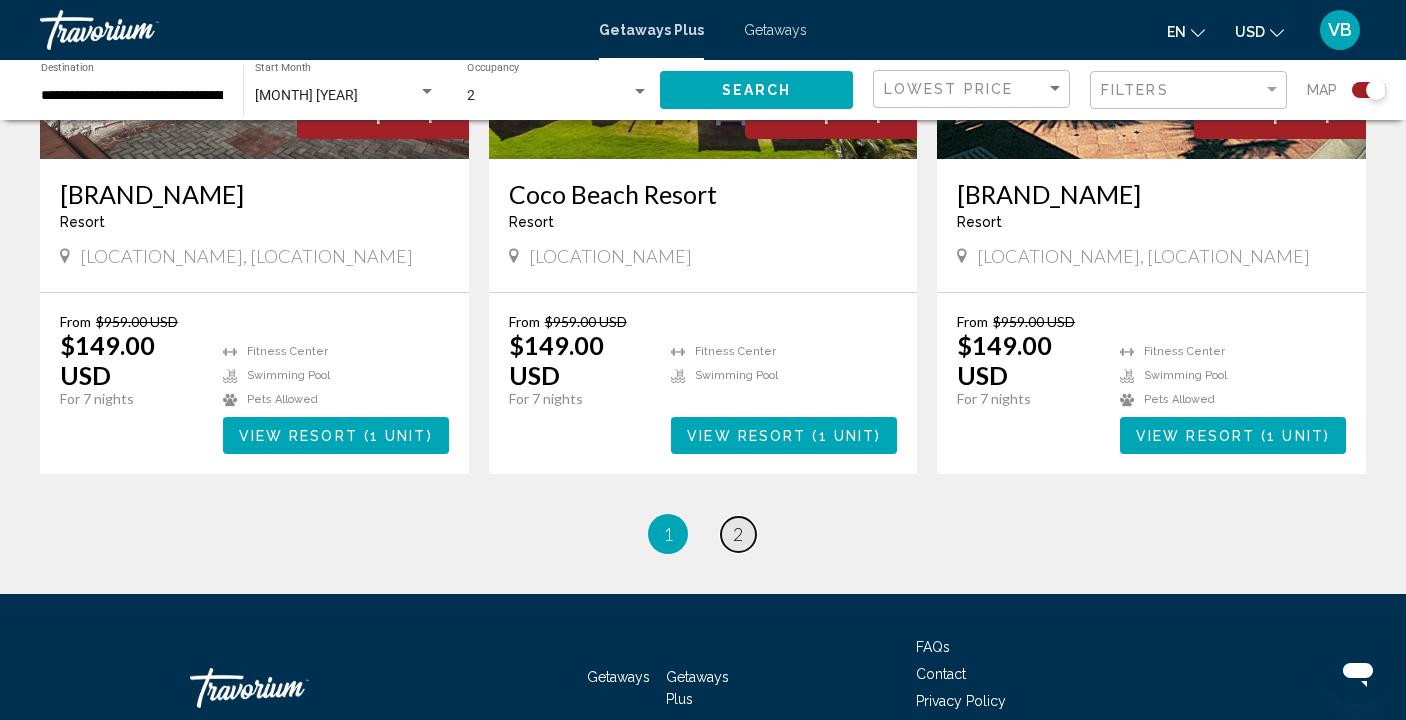 click on "2" at bounding box center [738, 534] 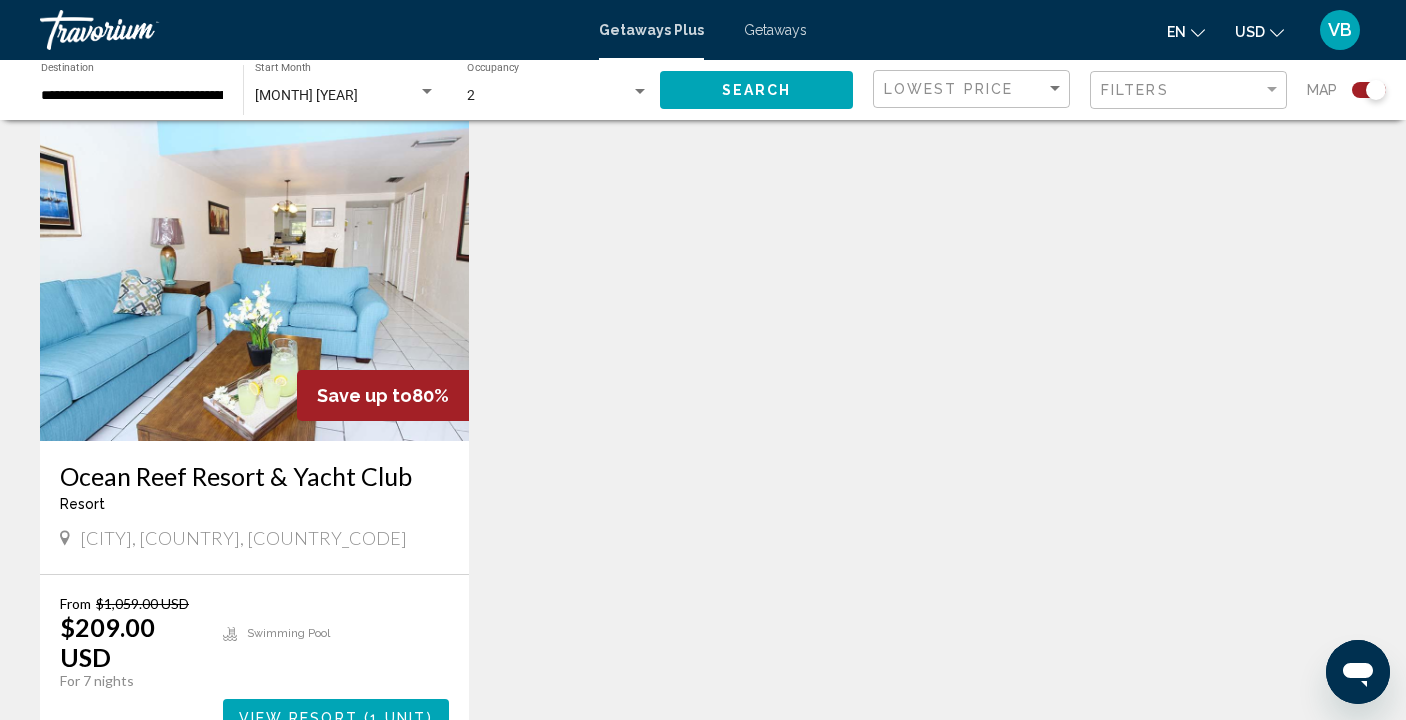 scroll, scrollTop: 1400, scrollLeft: 0, axis: vertical 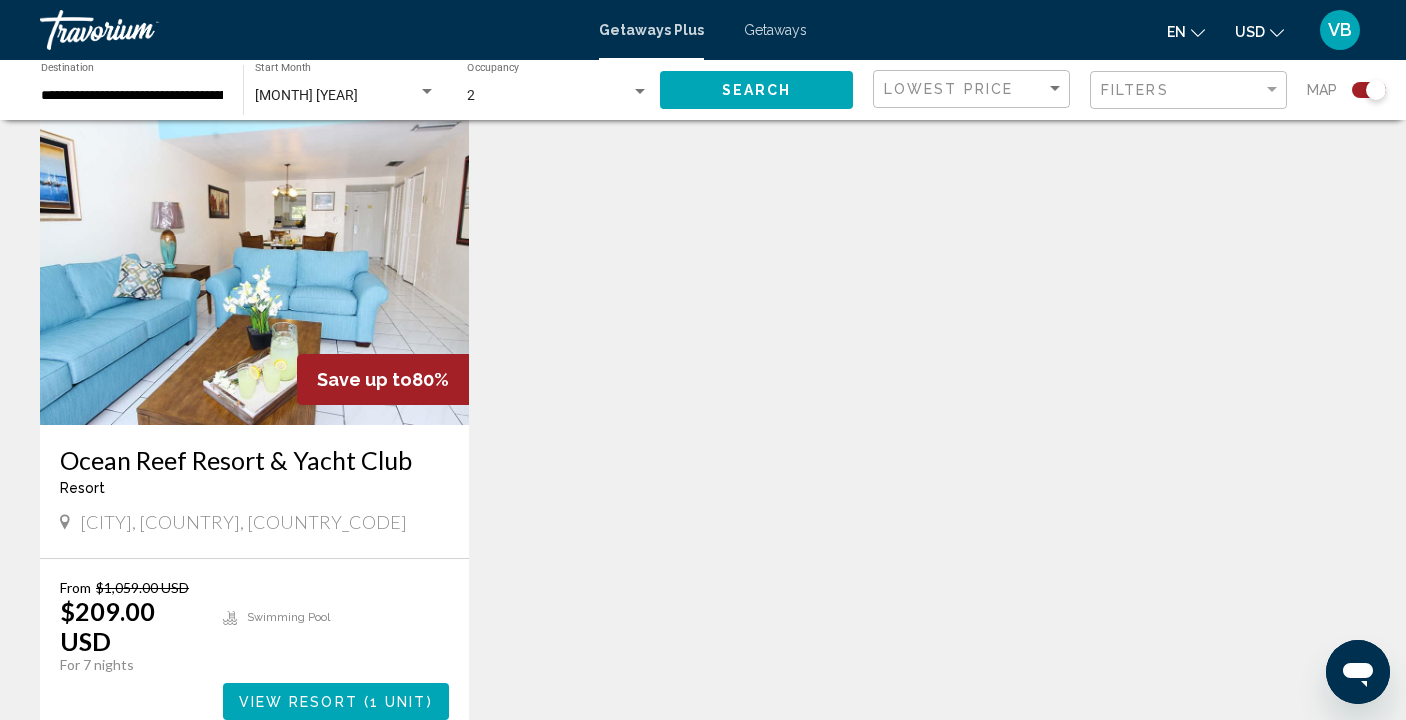 click at bounding box center (254, 265) 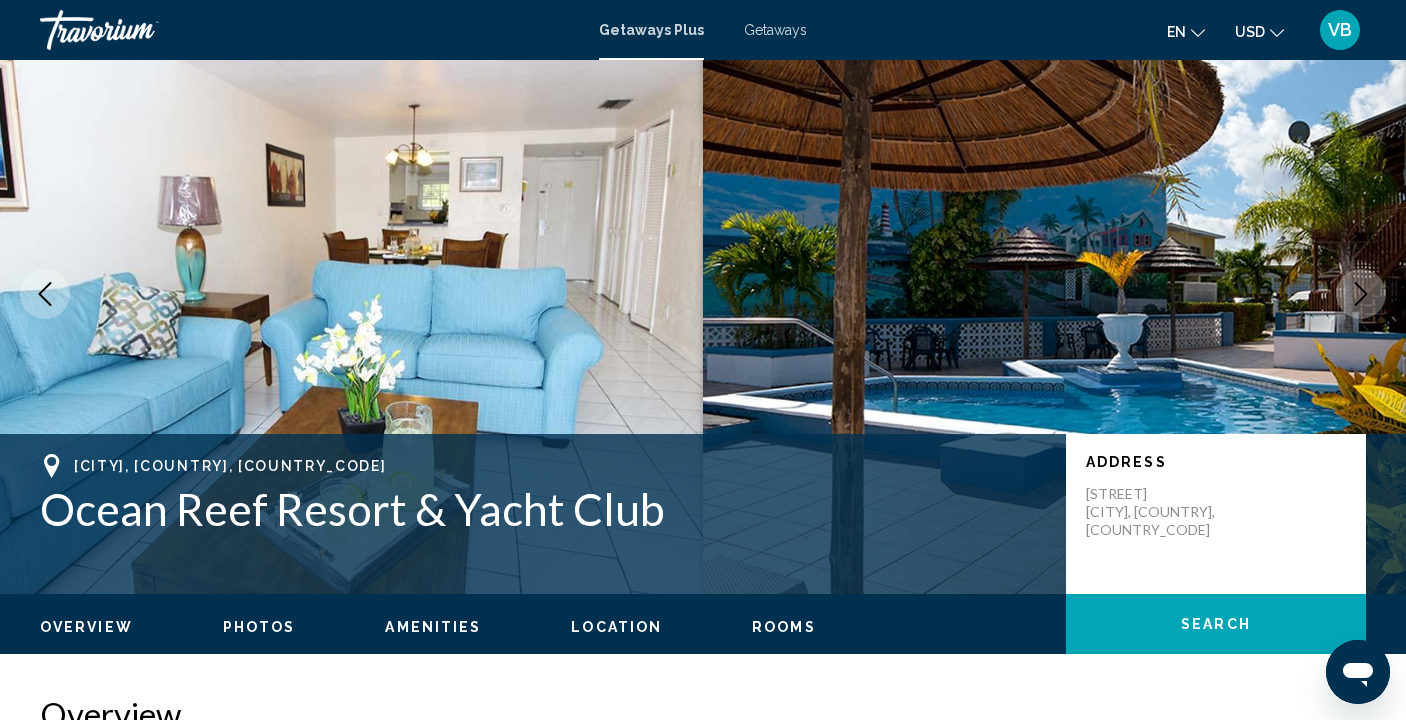 scroll, scrollTop: 0, scrollLeft: 0, axis: both 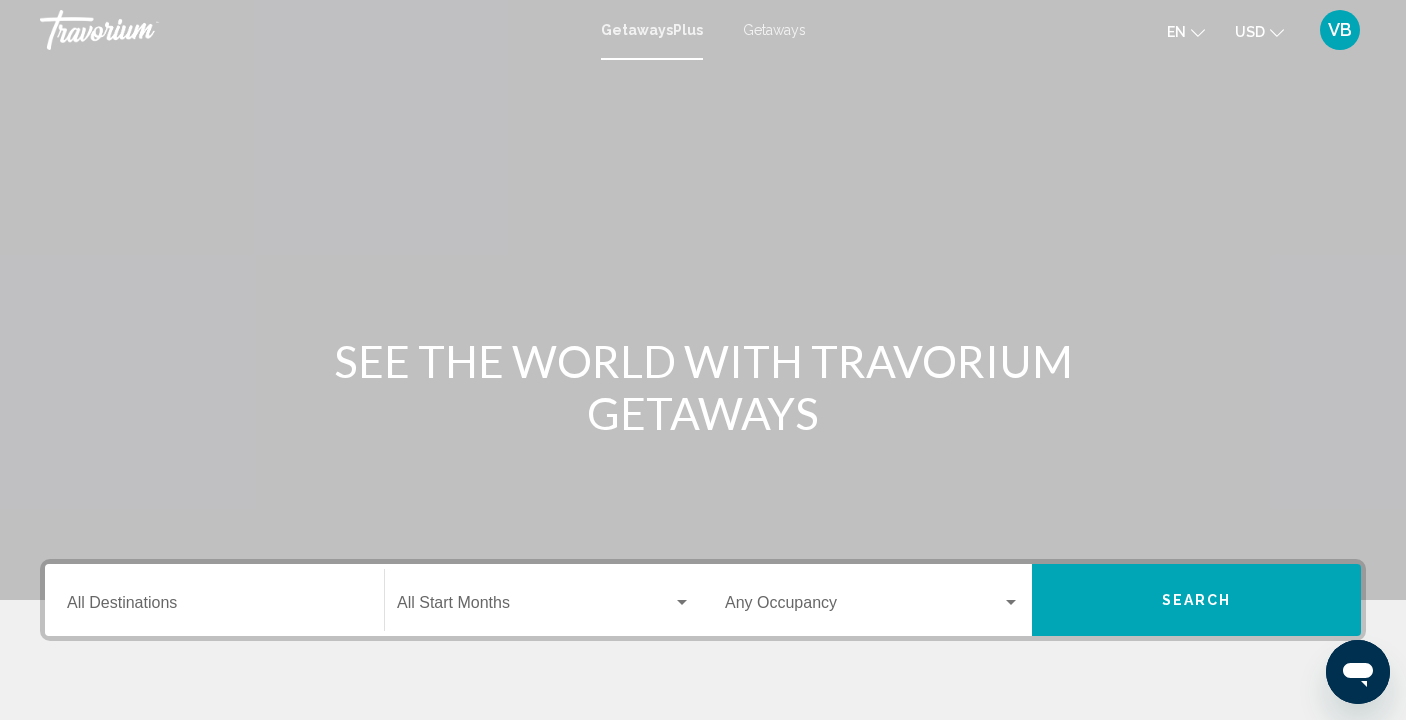 click at bounding box center [1277, 33] 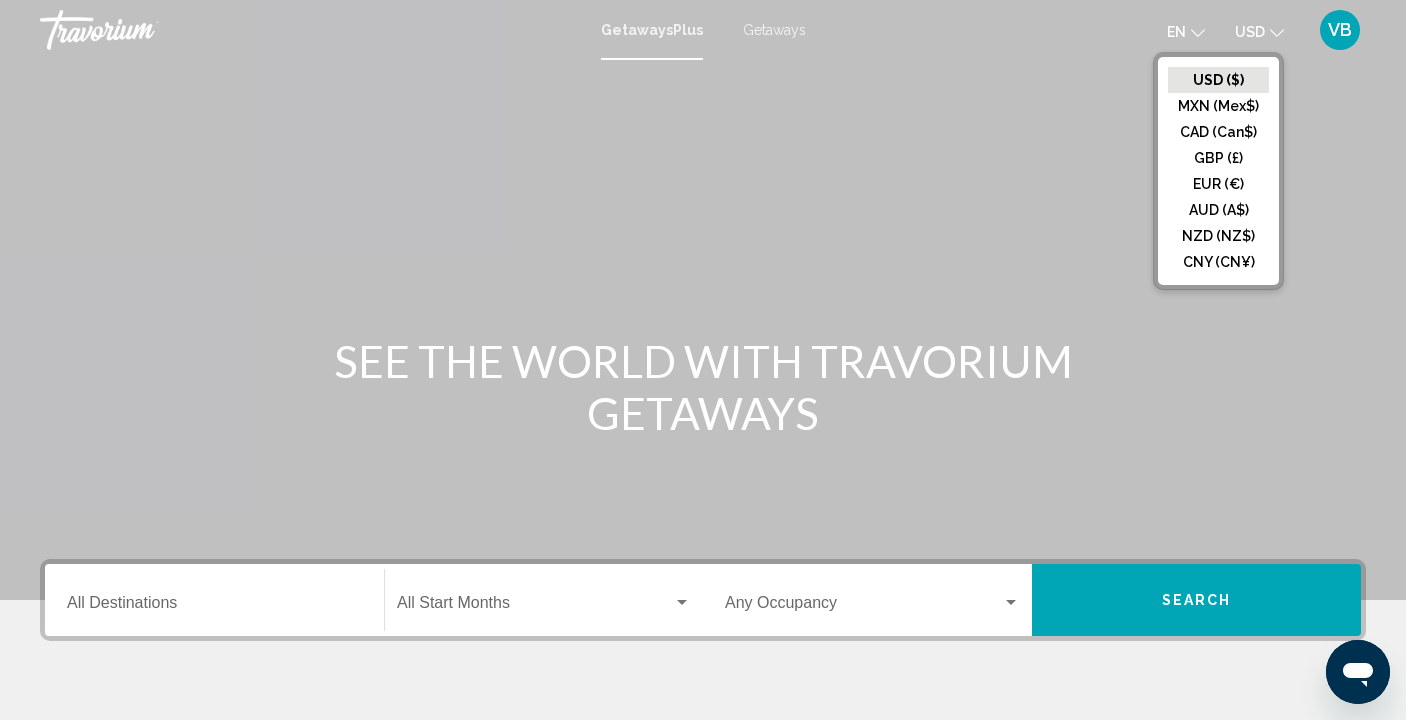 click at bounding box center [703, 300] 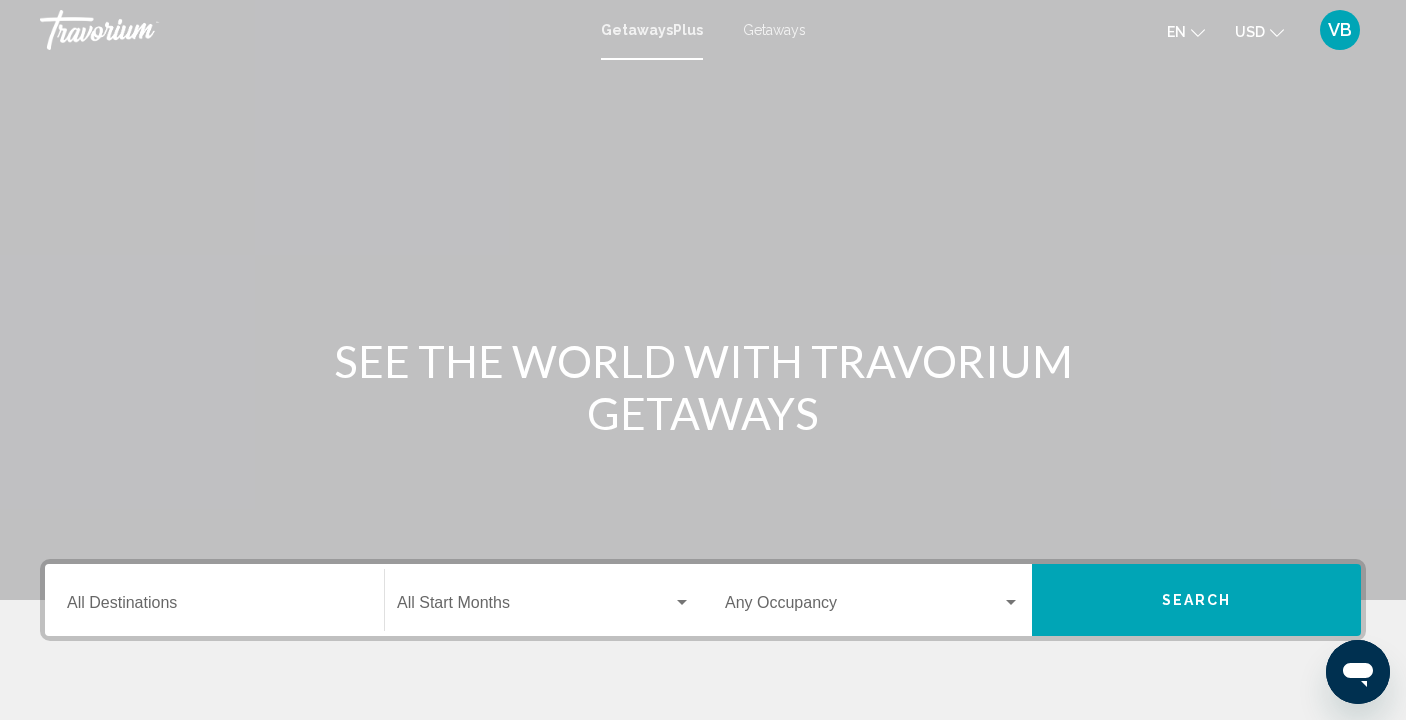 click at bounding box center (1198, 33) 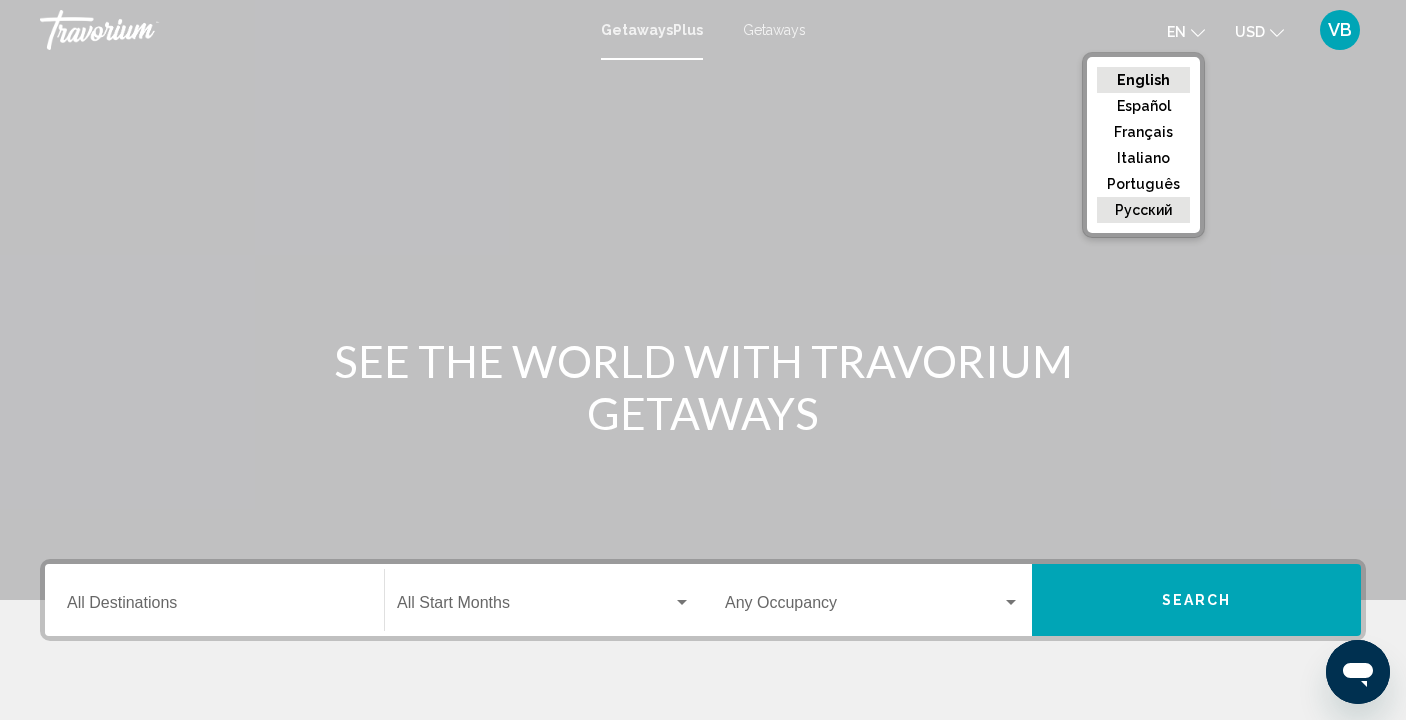click on "русский" at bounding box center [1143, 80] 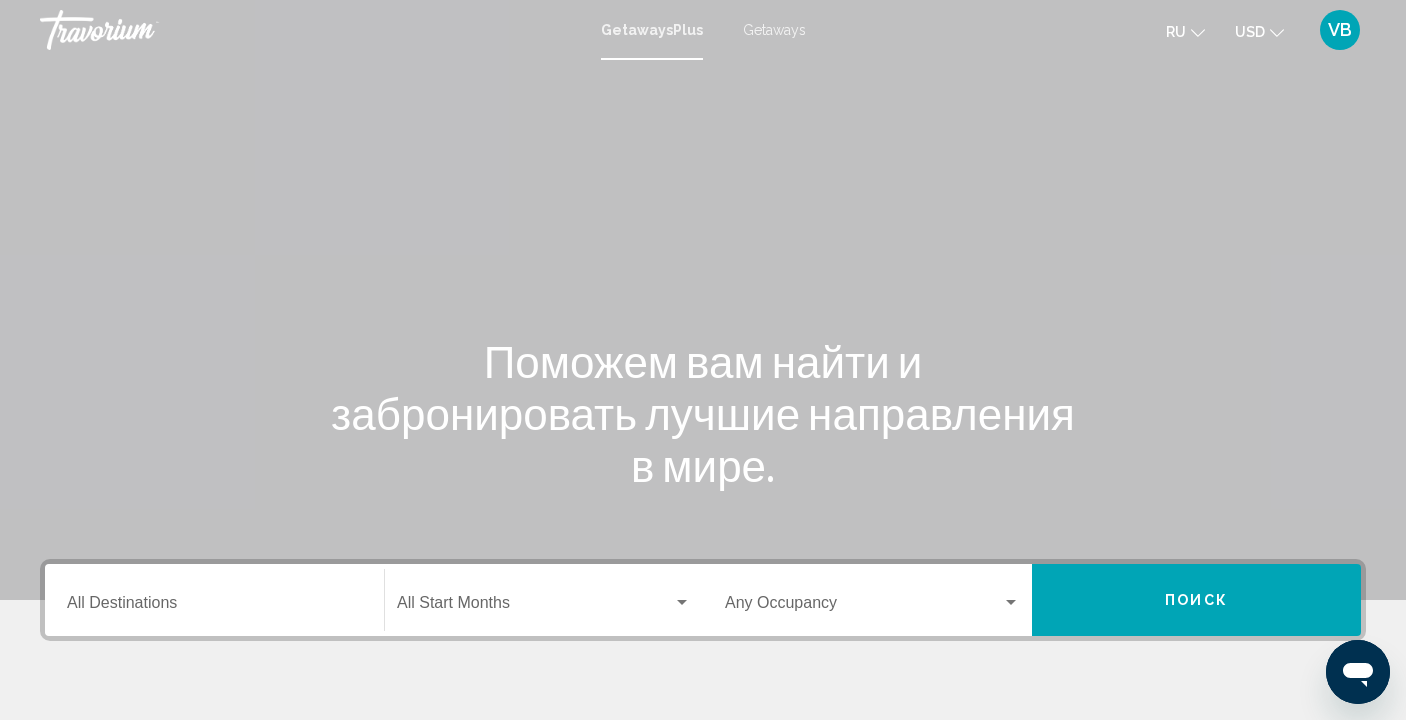 scroll, scrollTop: 100, scrollLeft: 0, axis: vertical 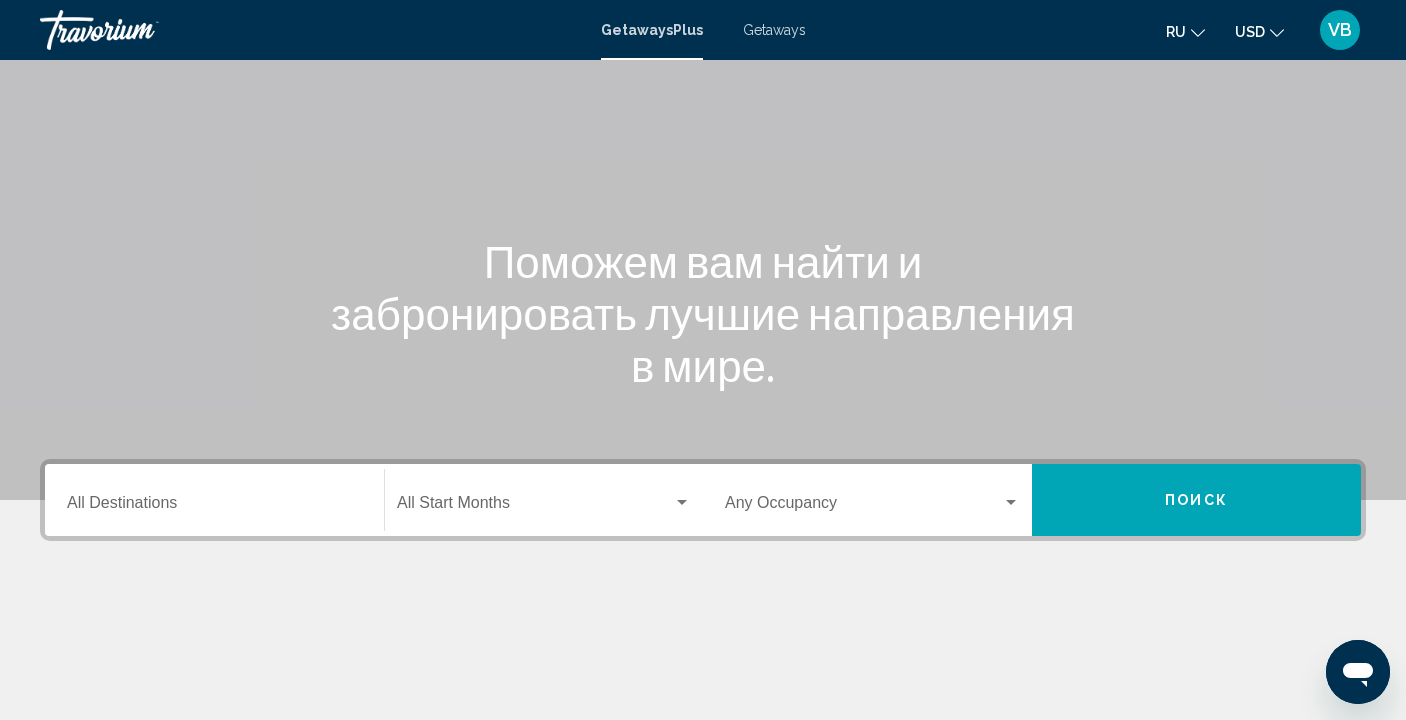 click on "Destination All Destinations" at bounding box center (214, 507) 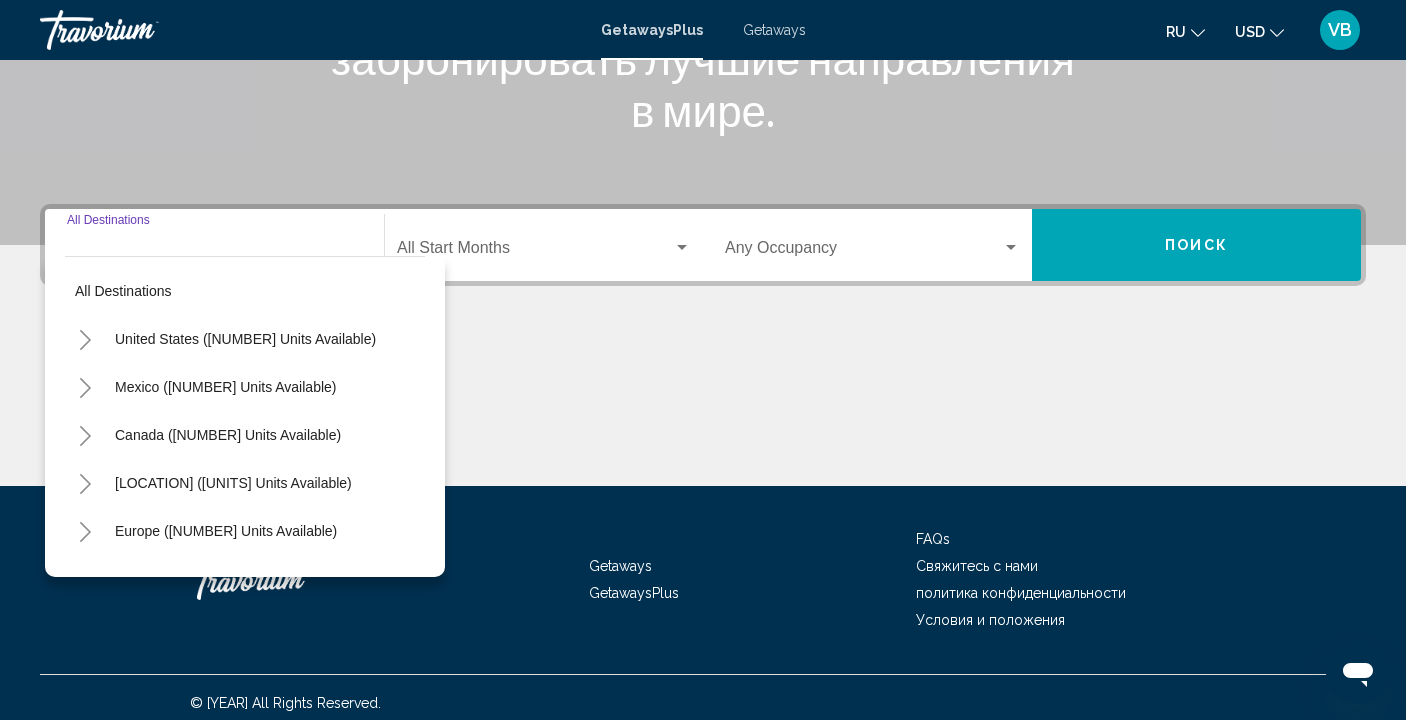 scroll, scrollTop: 366, scrollLeft: 0, axis: vertical 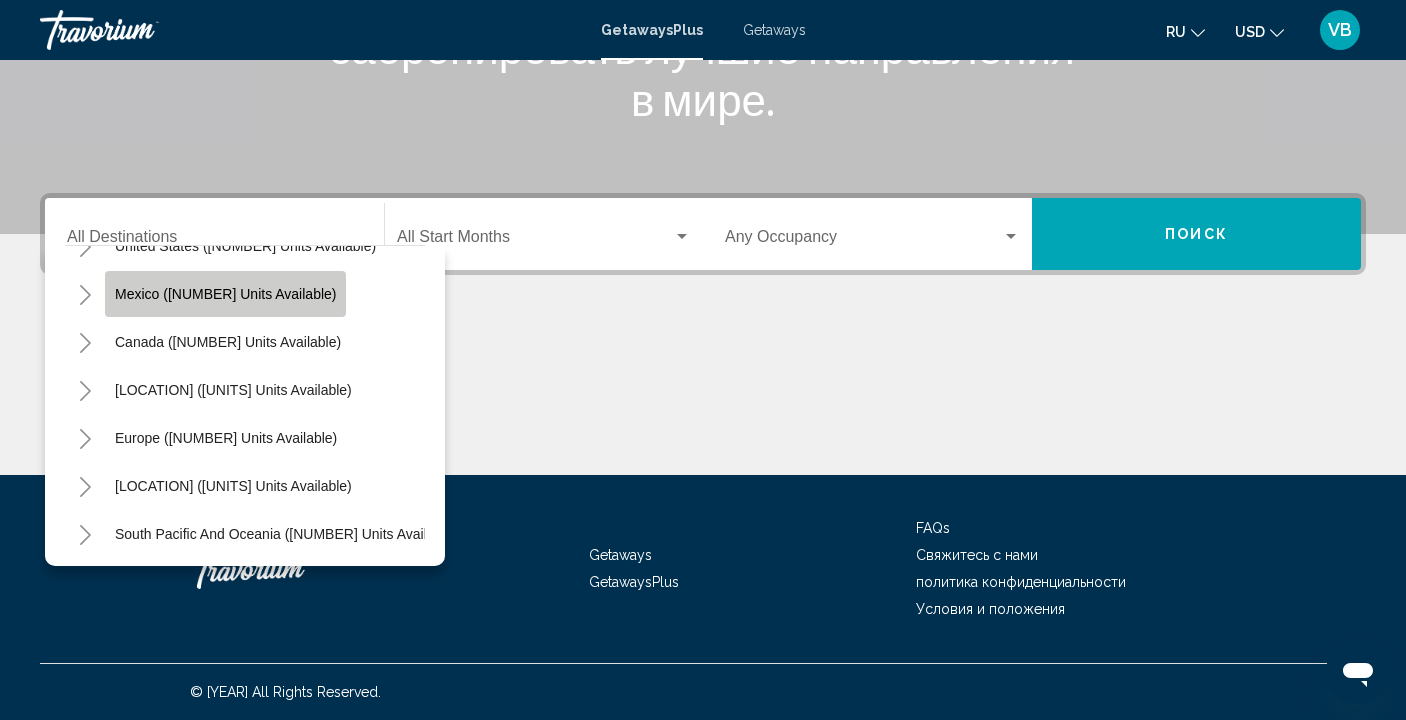 click on "Mexico (3,110 units available)" at bounding box center (225, 294) 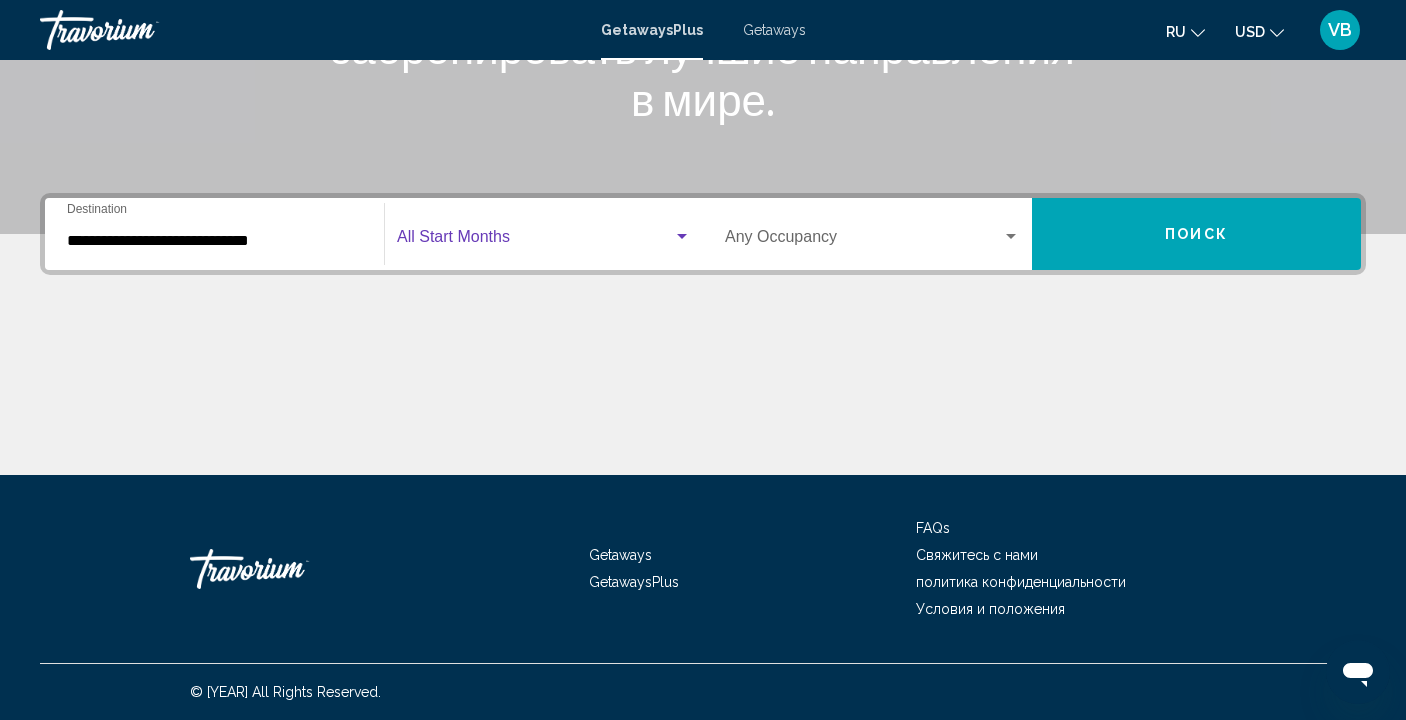 click at bounding box center (682, 236) 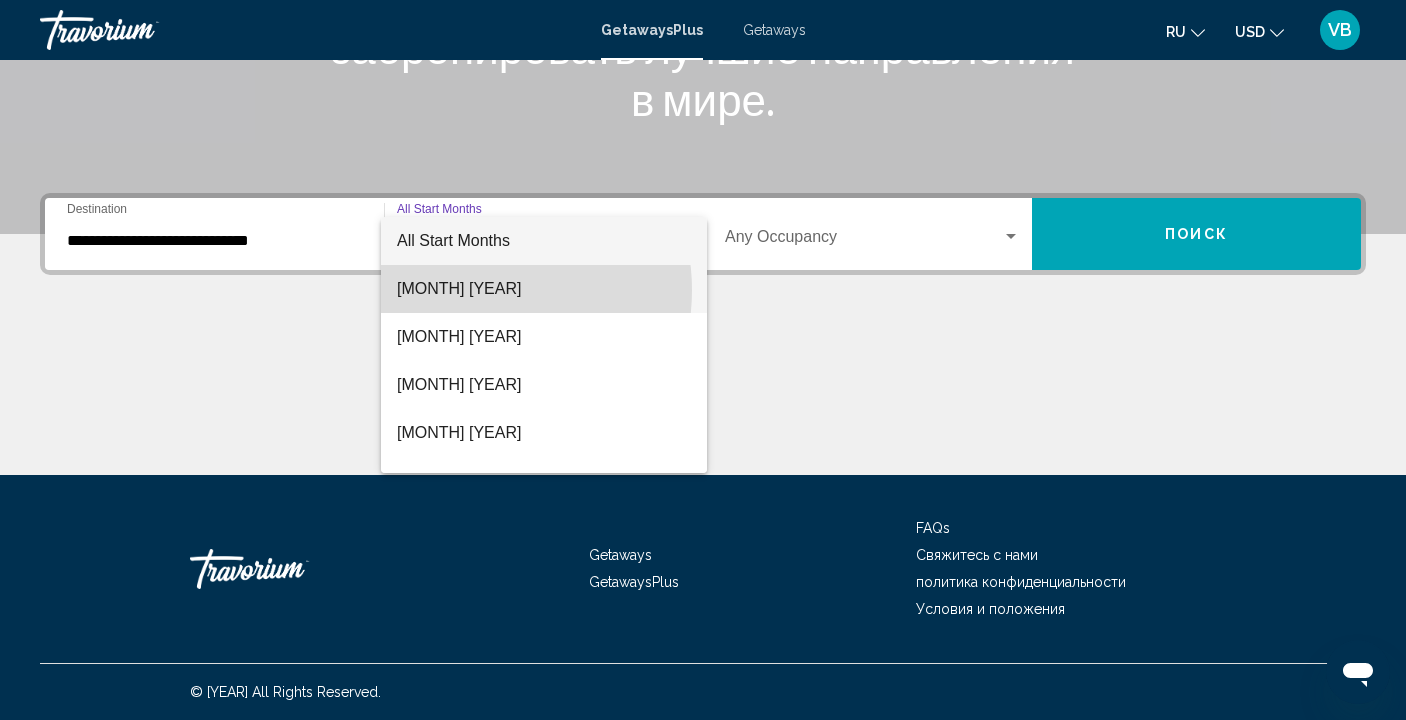 click on "[MONTH] [YEAR]" at bounding box center (544, 289) 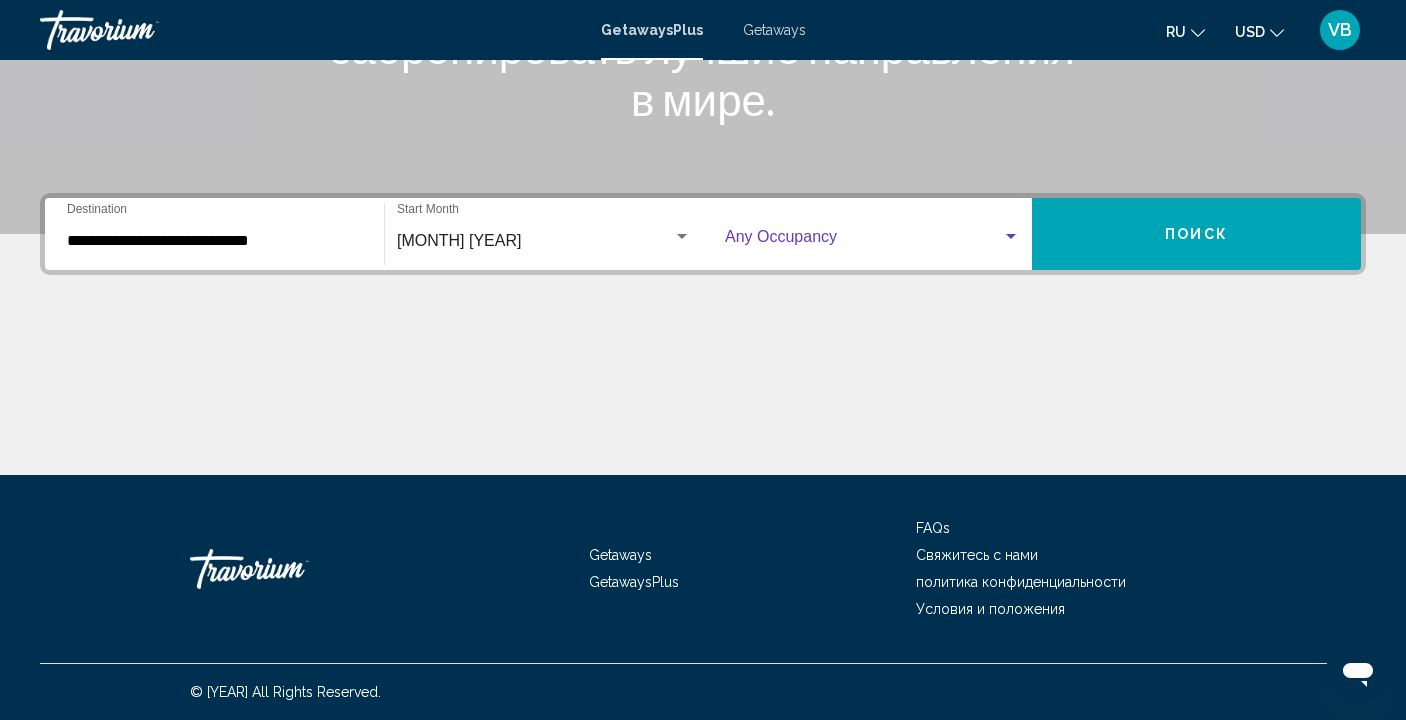 click at bounding box center (1011, 237) 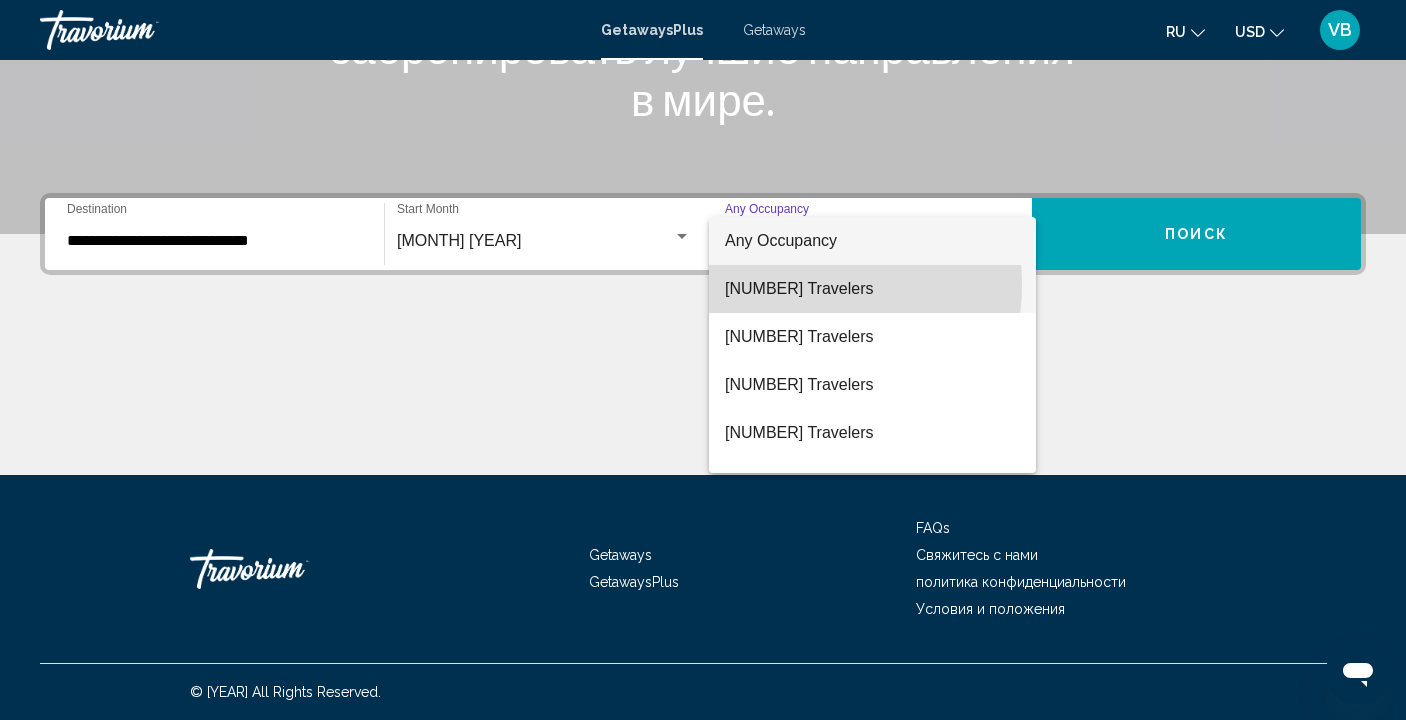 click on "2 Travelers" at bounding box center (872, 289) 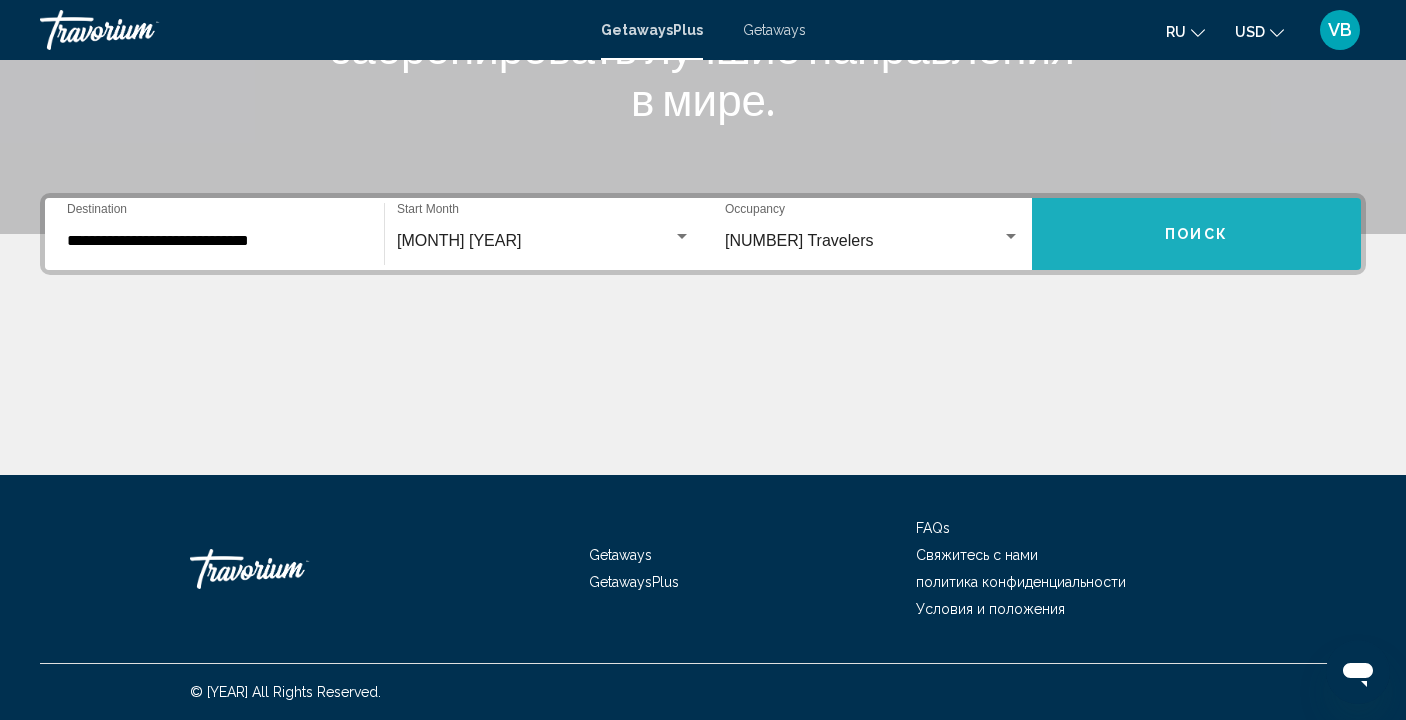 click on "Поиск" at bounding box center [1196, 234] 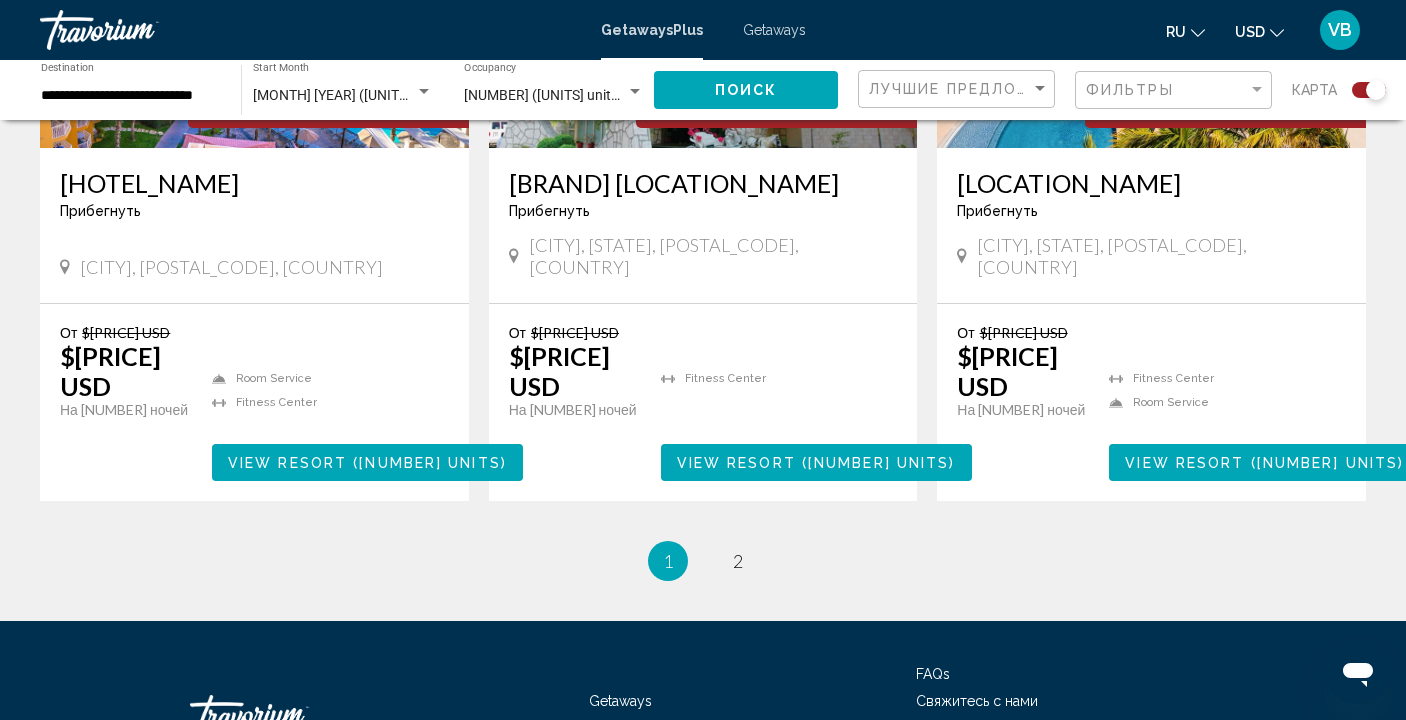 scroll, scrollTop: 3135, scrollLeft: 0, axis: vertical 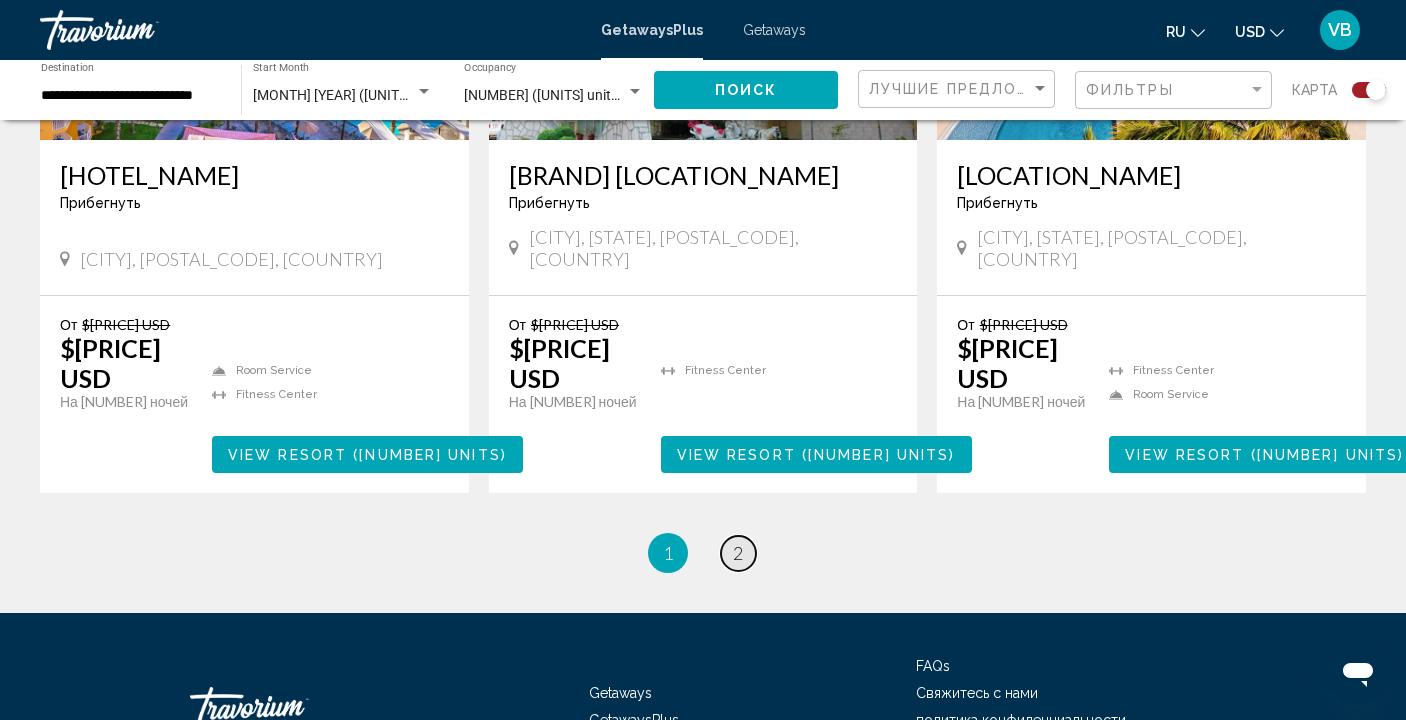 click on "2" at bounding box center [738, 553] 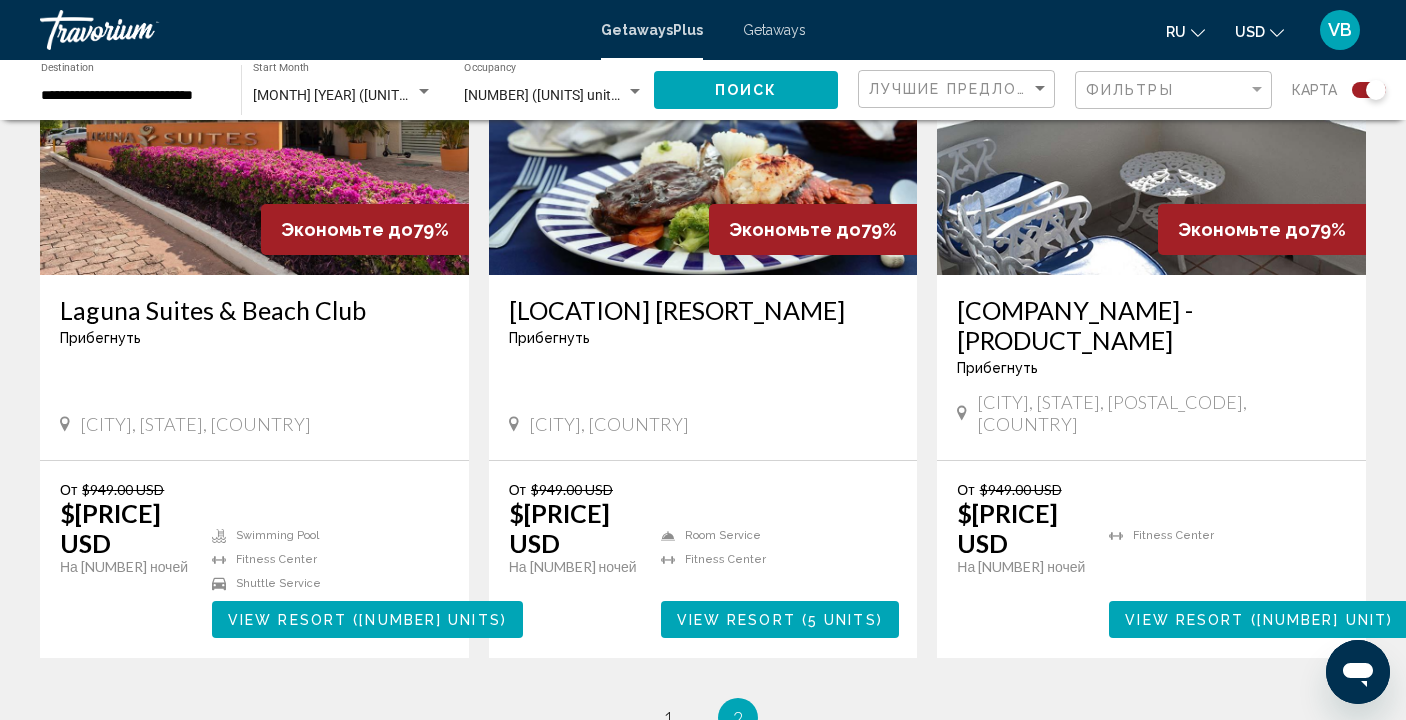scroll, scrollTop: 1600, scrollLeft: 0, axis: vertical 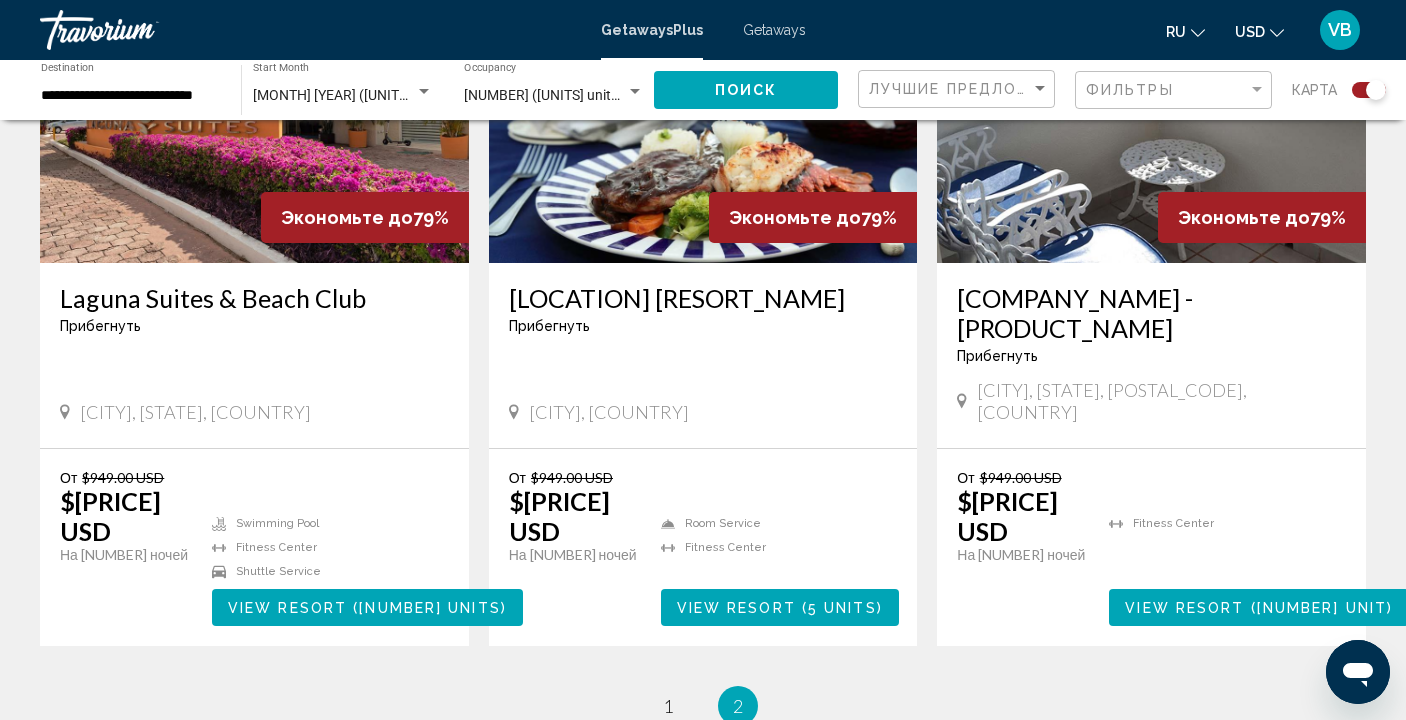 click on "World International Vacation Club - Mar Azul" at bounding box center (1151, 313) 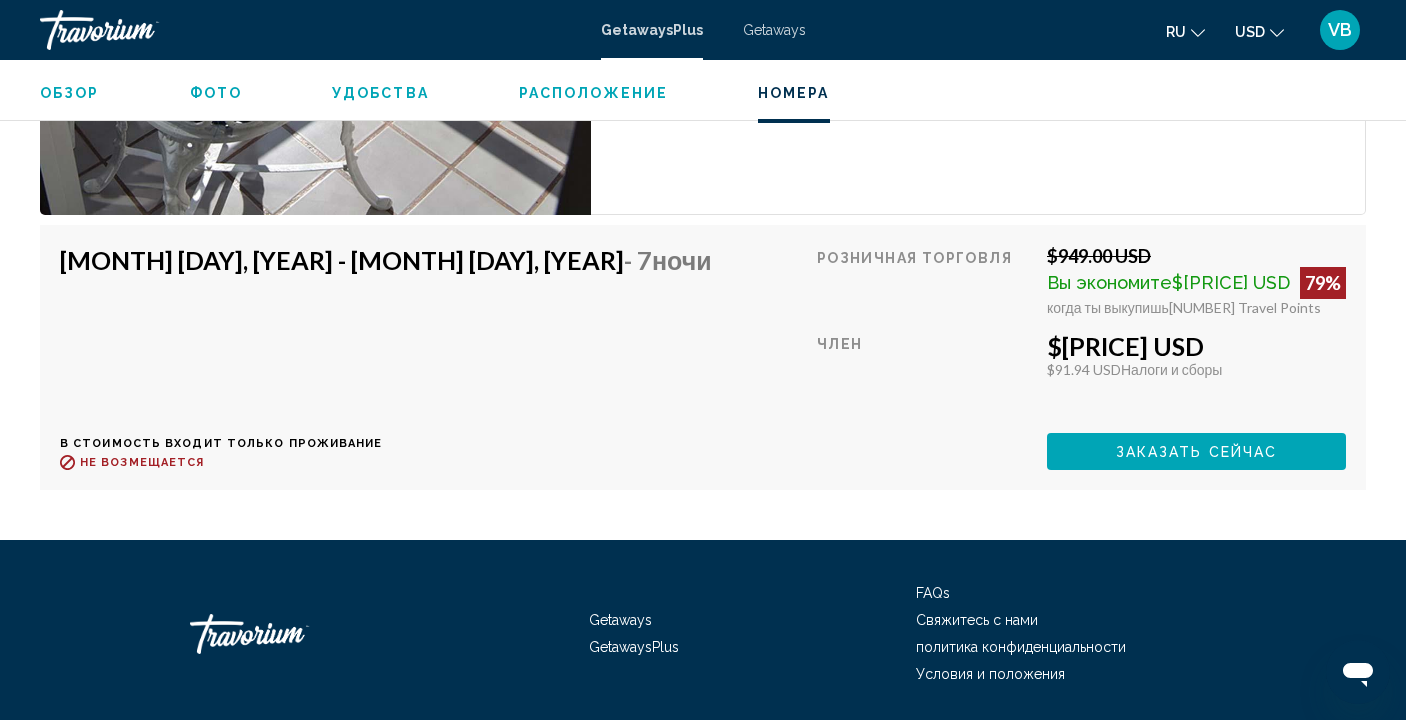 scroll, scrollTop: 3384, scrollLeft: 0, axis: vertical 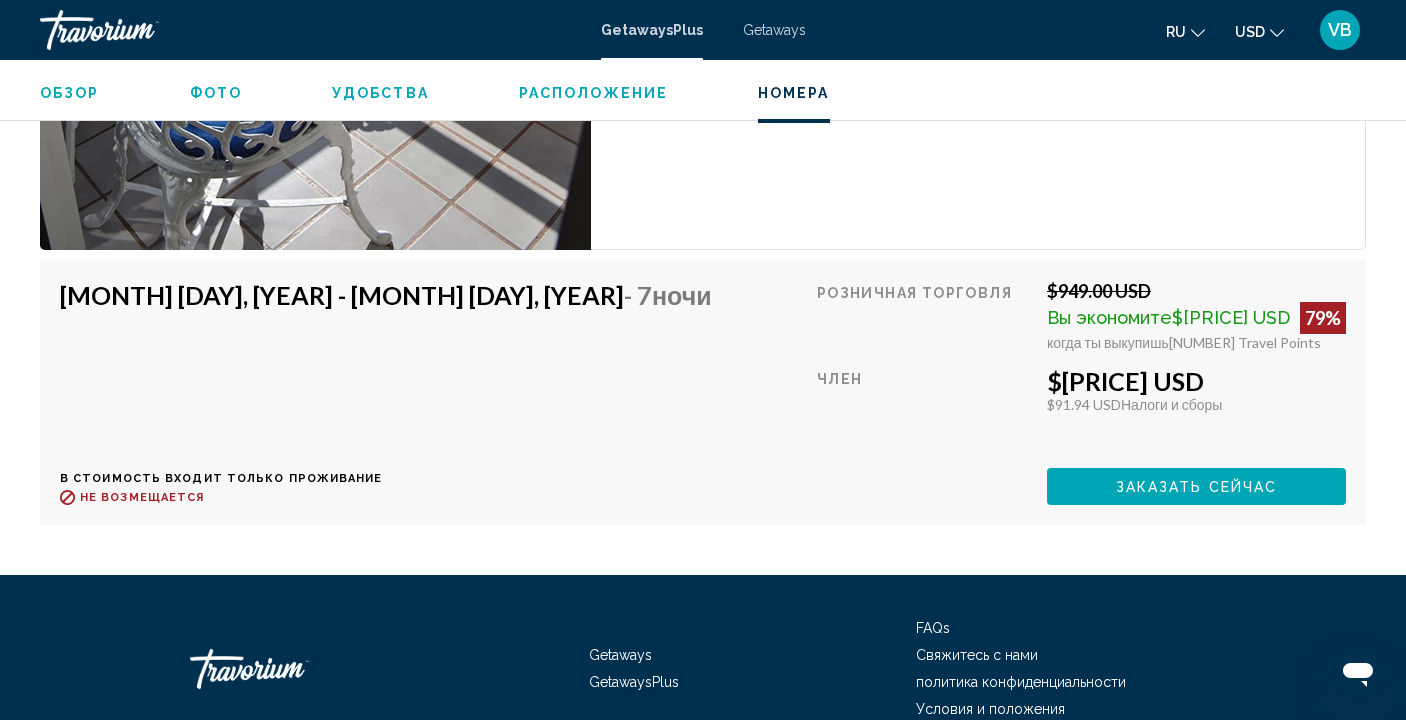 click on "Заказать сейчас" at bounding box center [1197, 487] 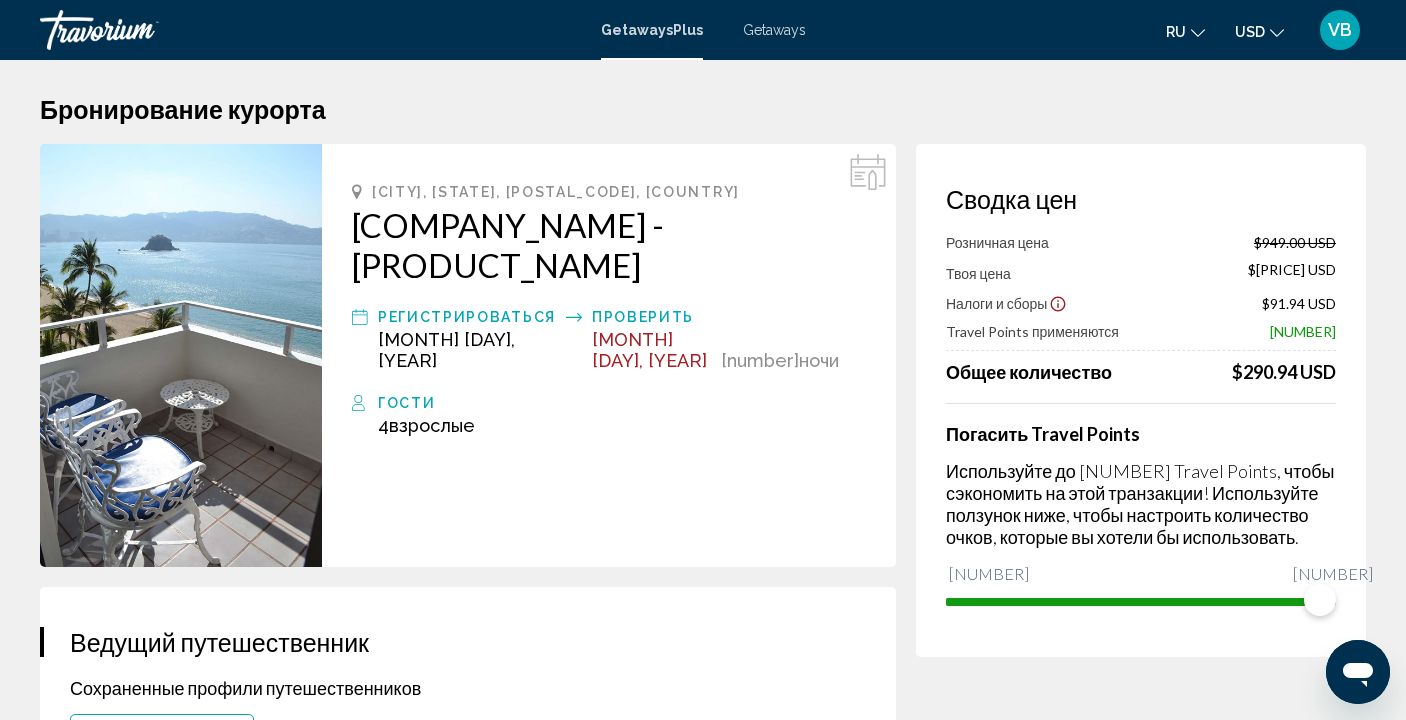 scroll, scrollTop: 0, scrollLeft: 0, axis: both 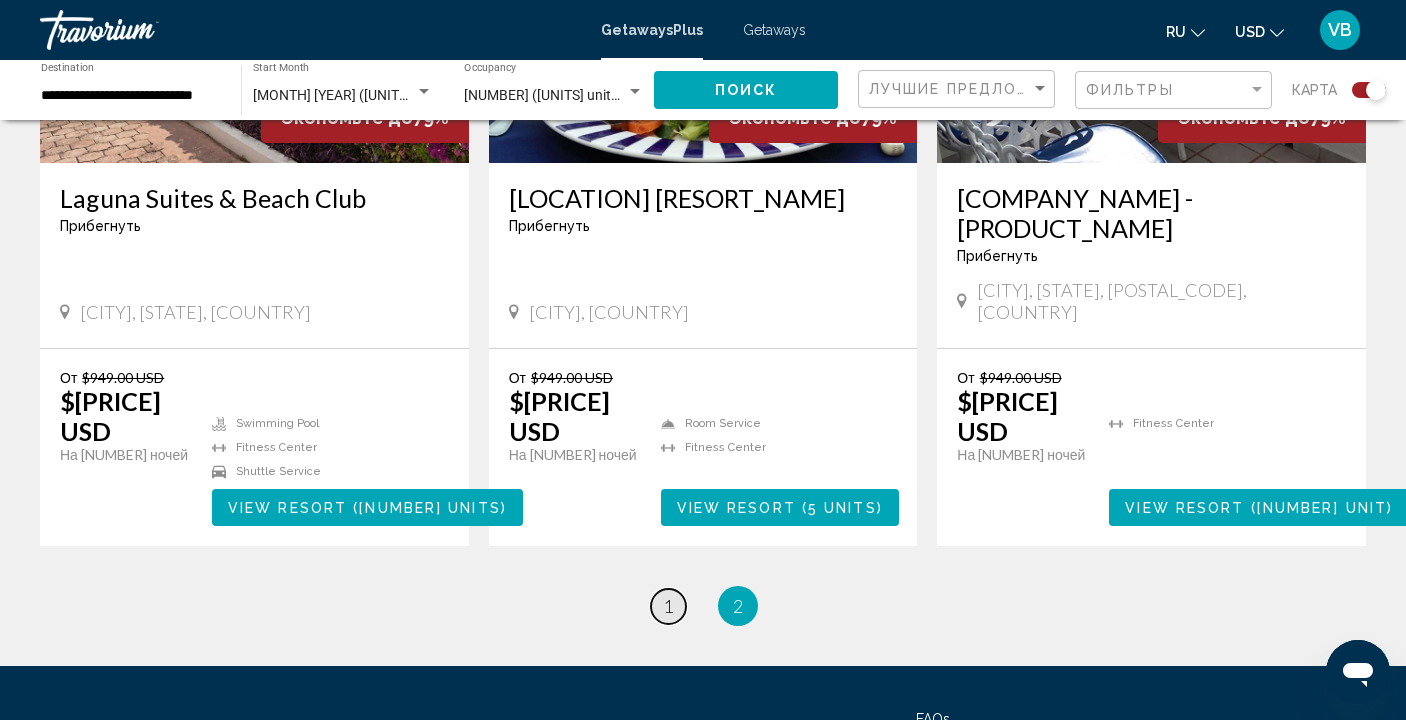 click on "1" at bounding box center [668, 606] 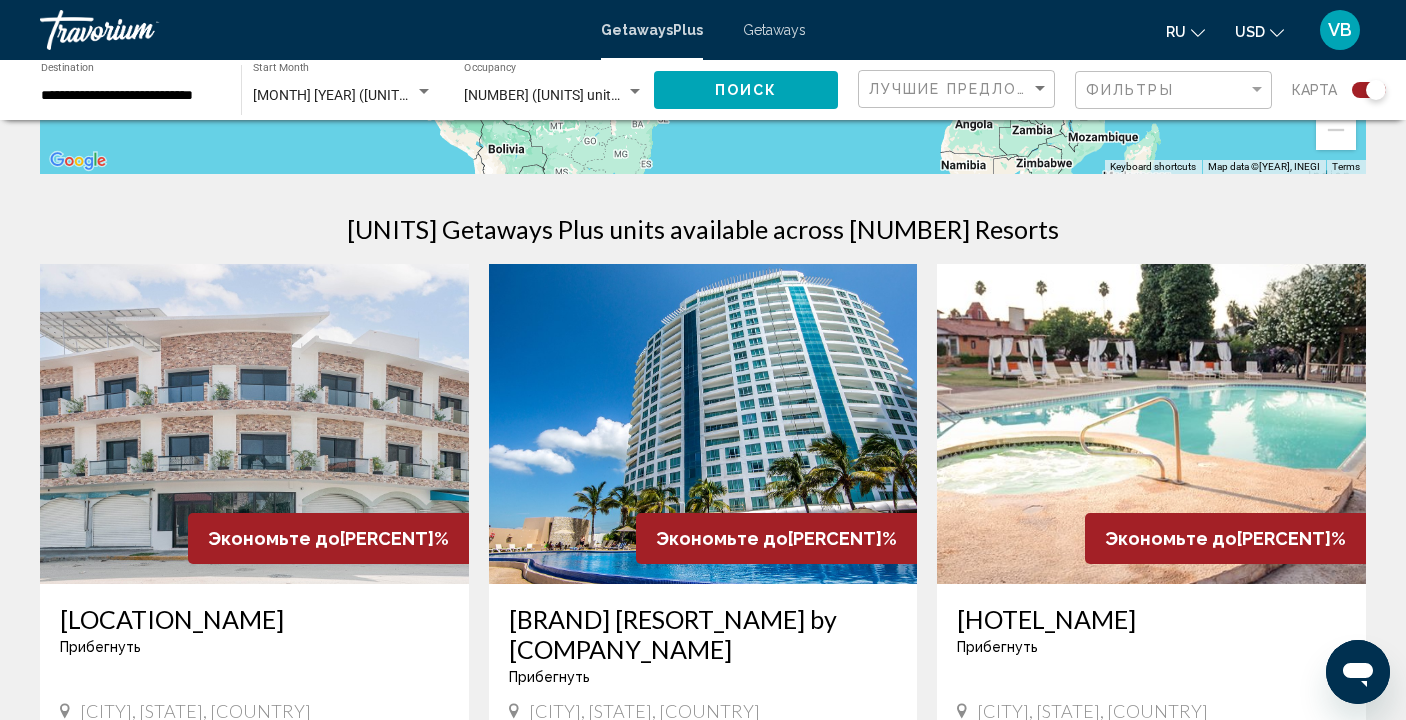 scroll, scrollTop: 600, scrollLeft: 0, axis: vertical 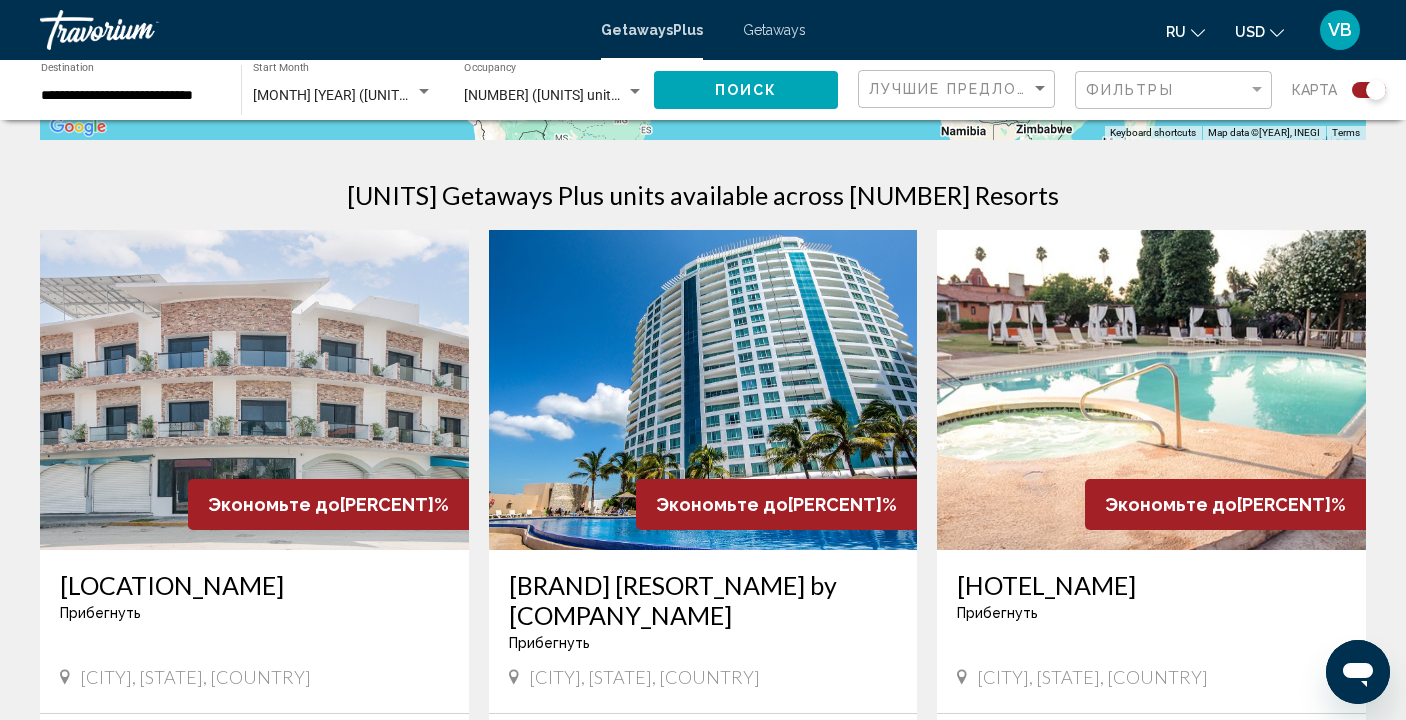 click at bounding box center (1151, 390) 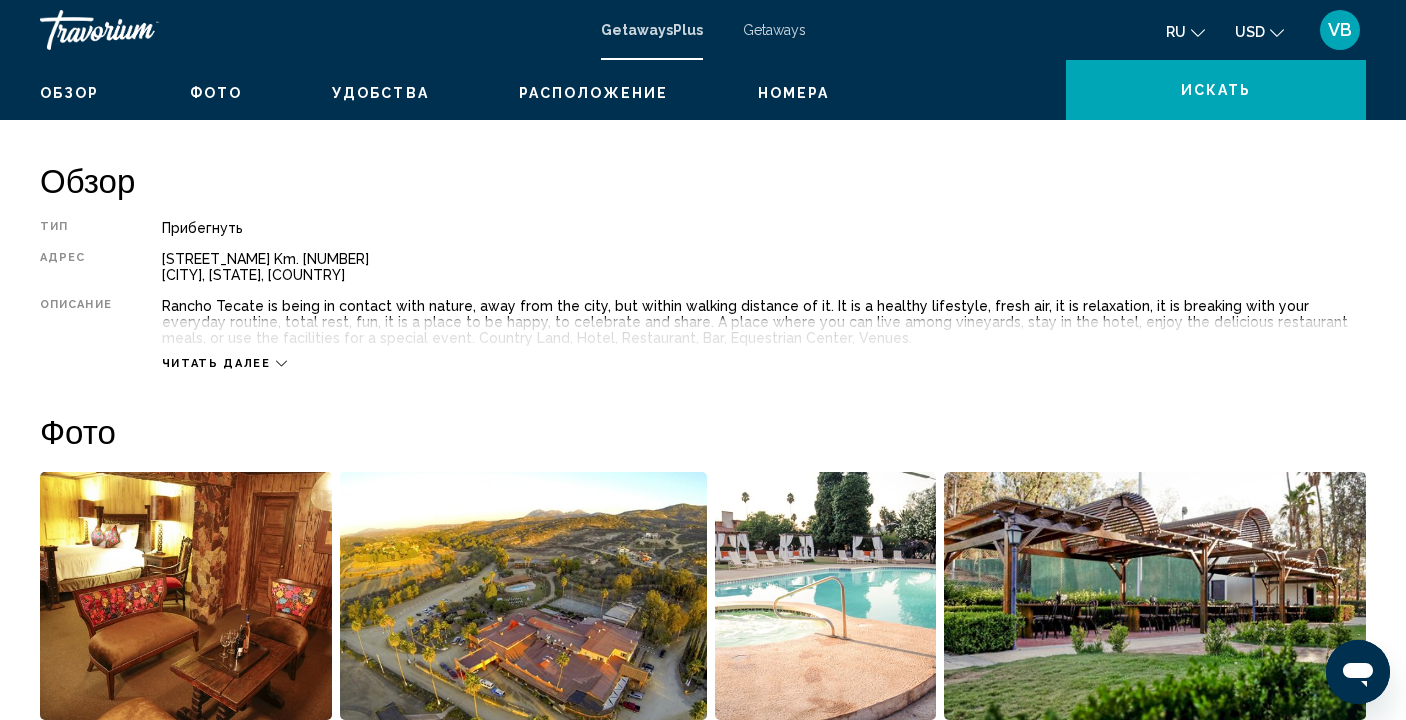 scroll, scrollTop: 0, scrollLeft: 0, axis: both 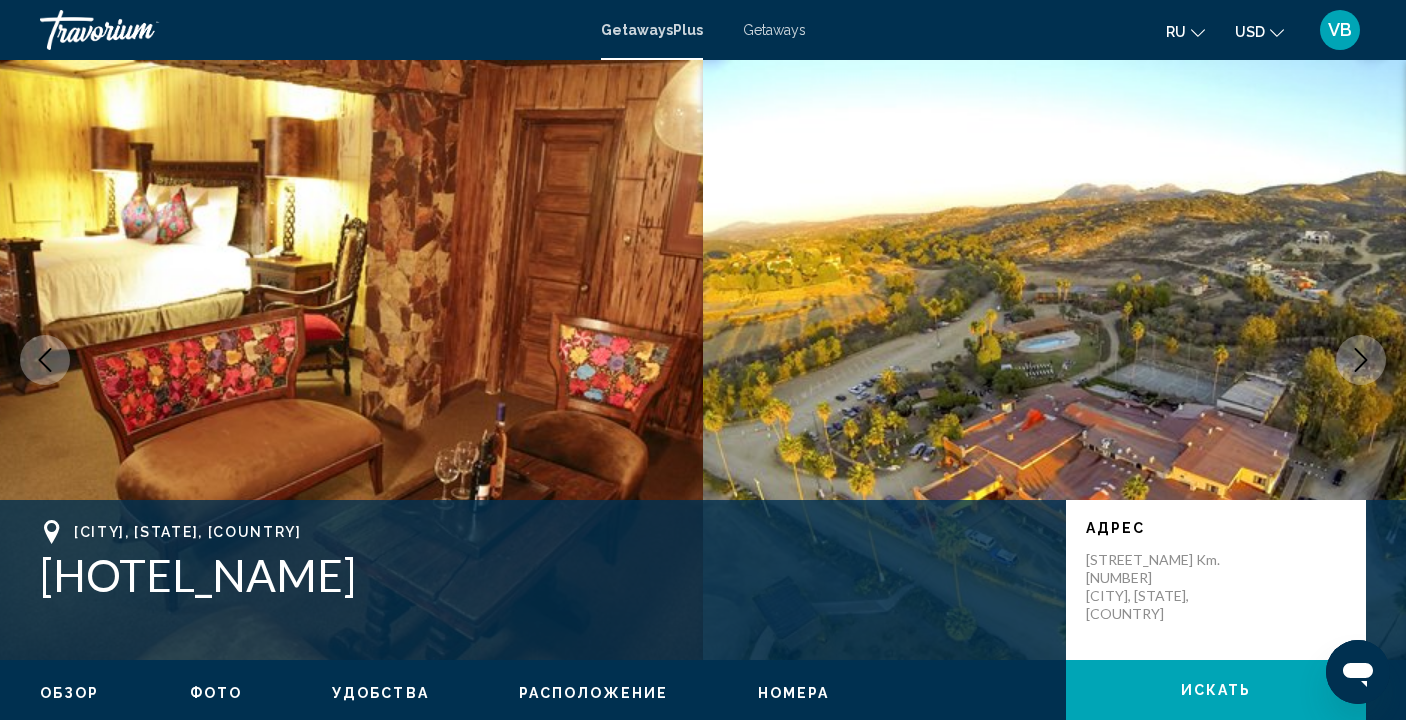 click at bounding box center (1361, 360) 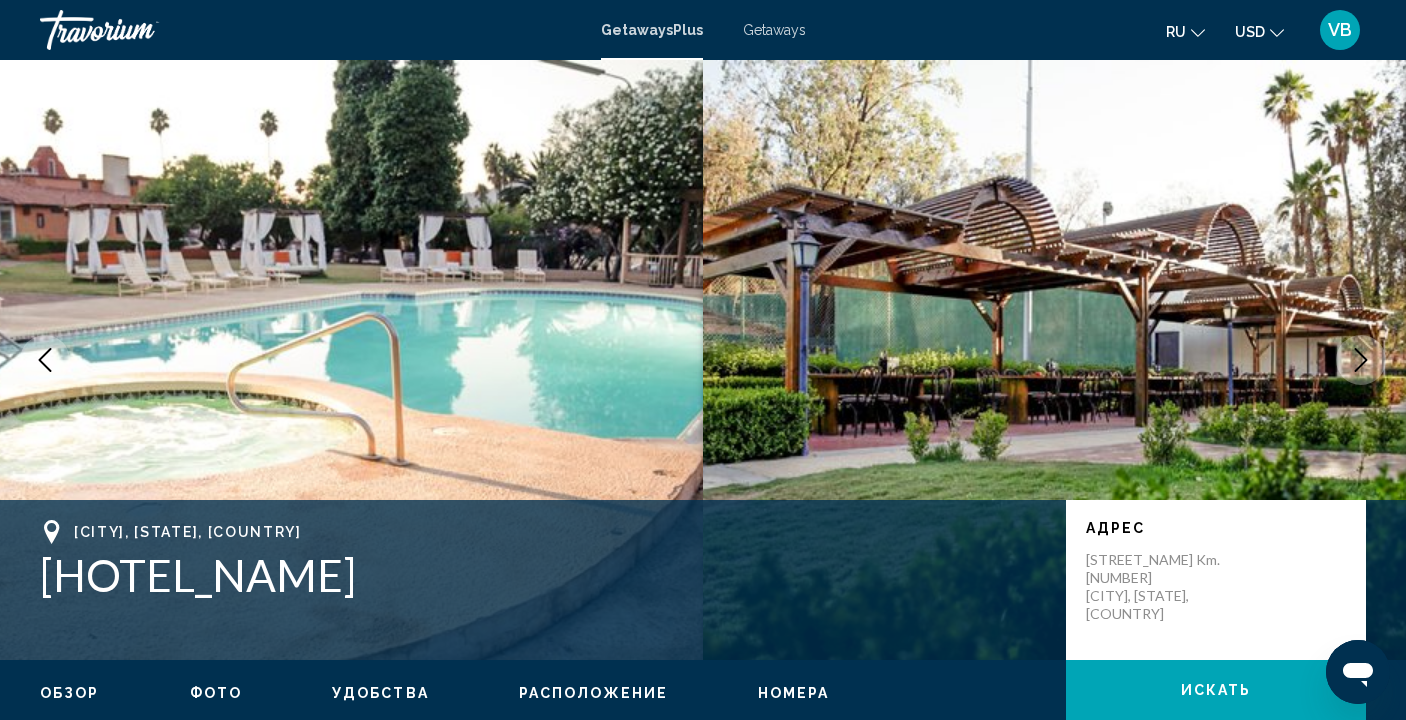 click at bounding box center (1361, 360) 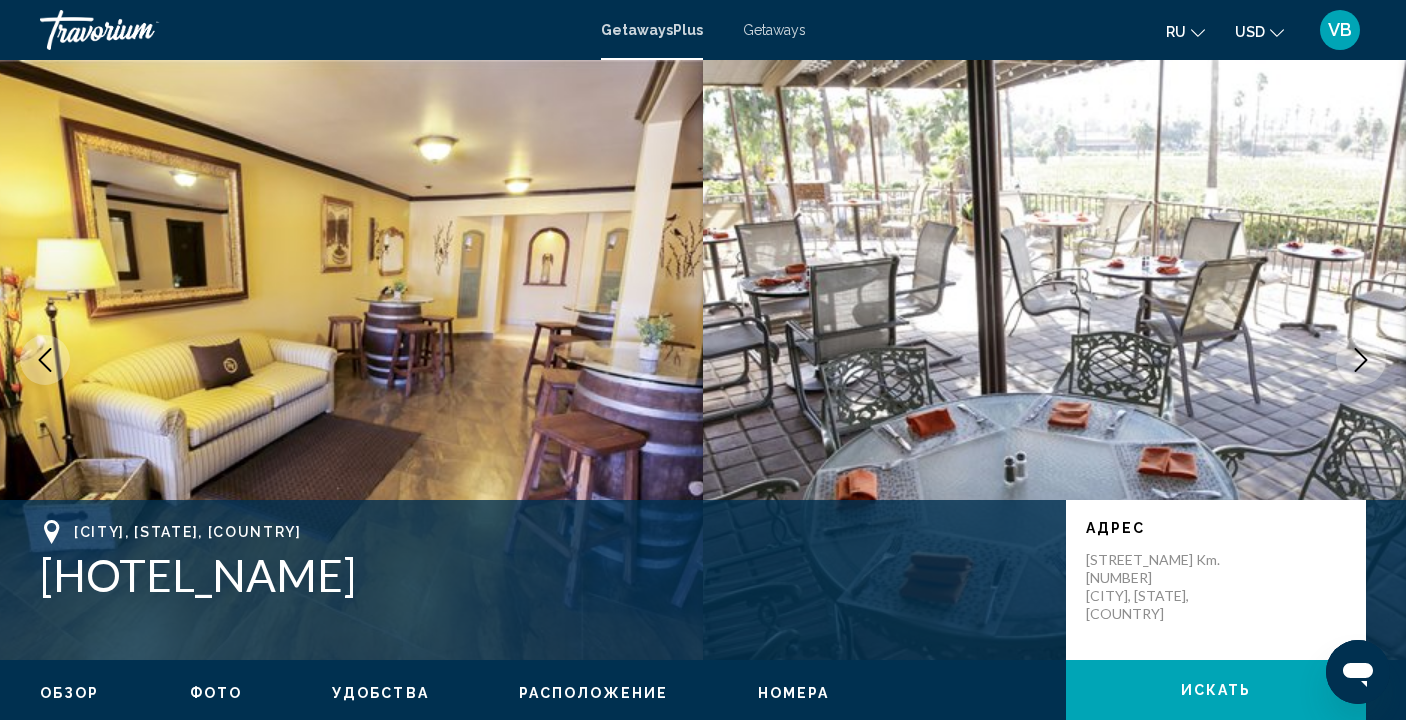 click at bounding box center [1361, 360] 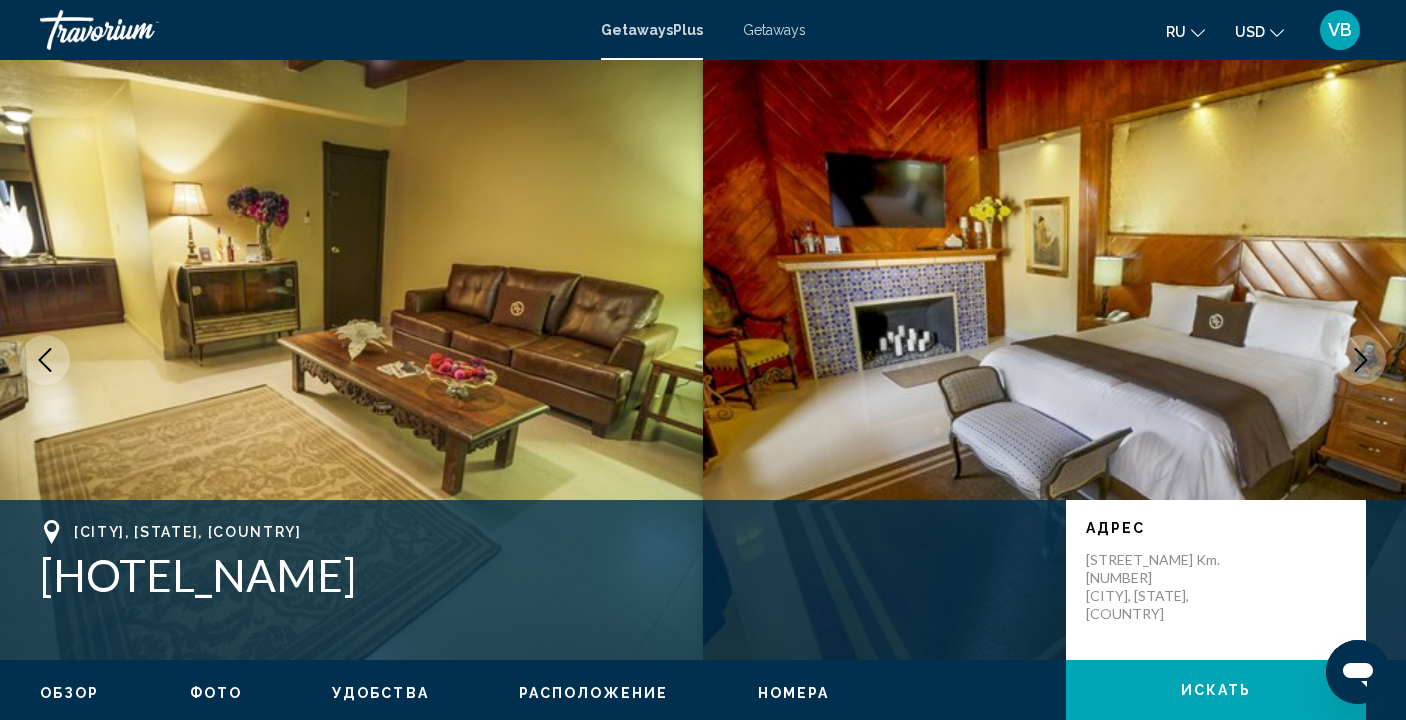 click at bounding box center (1361, 360) 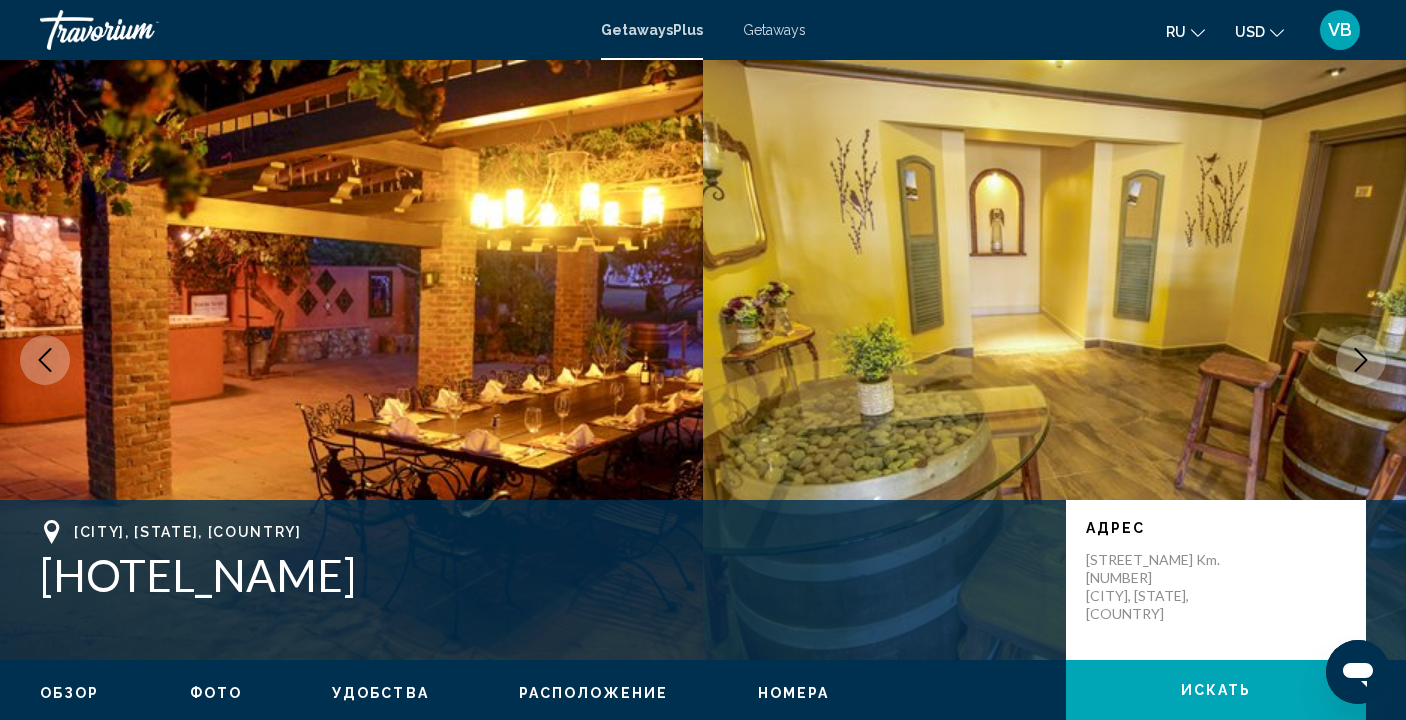 click at bounding box center (1361, 360) 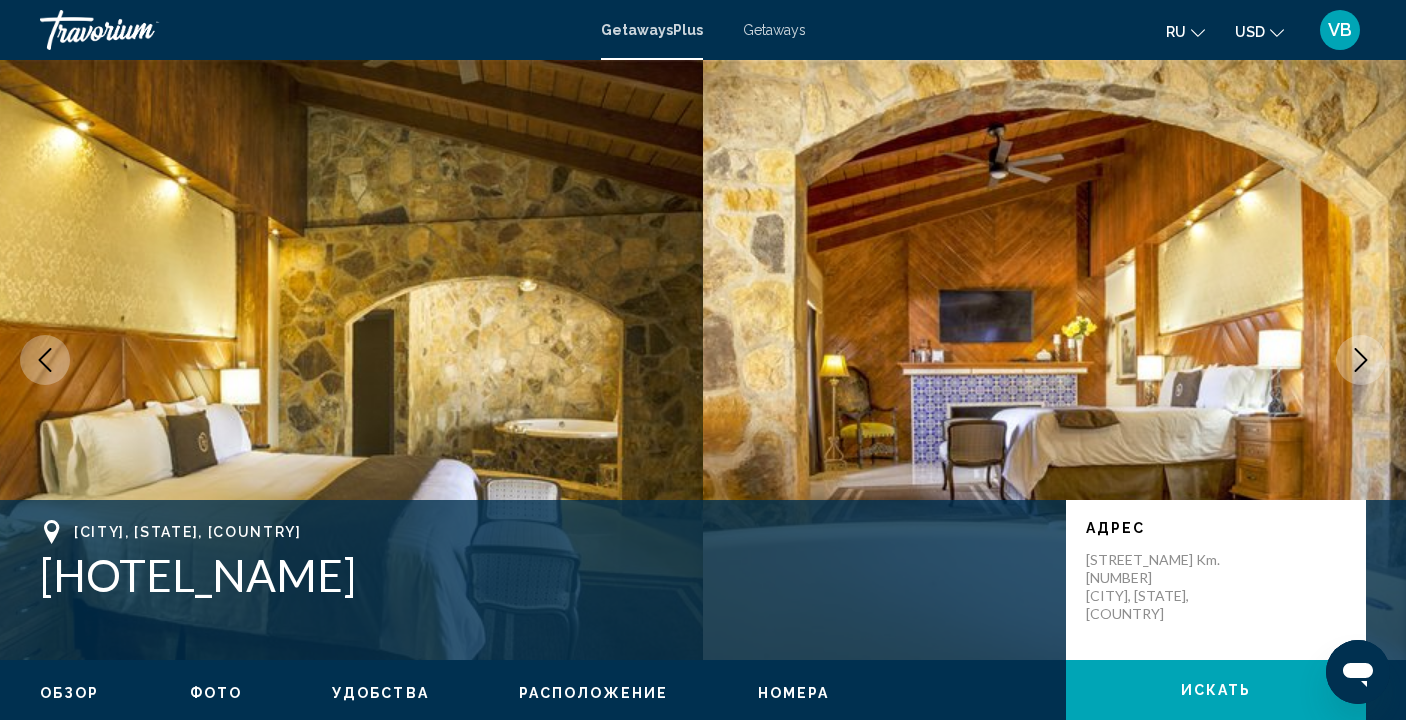 click at bounding box center [1361, 360] 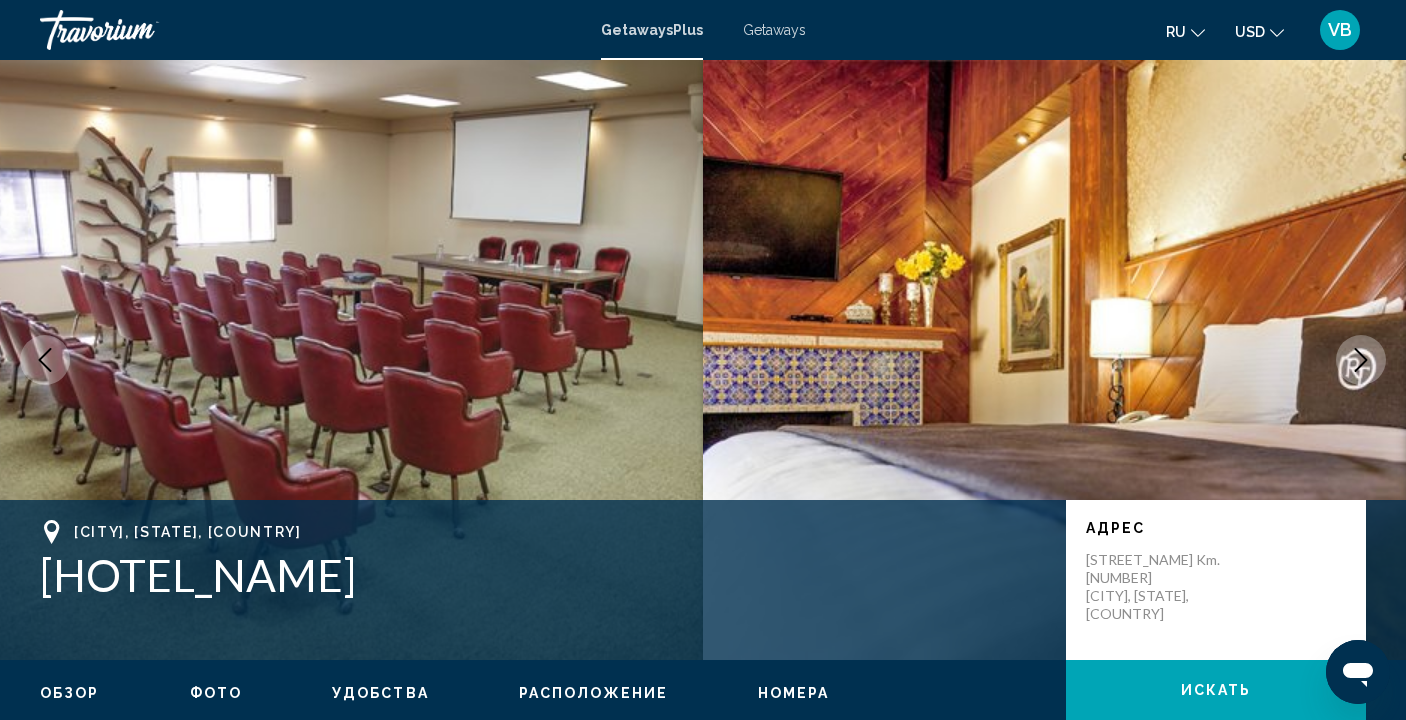 click at bounding box center (1361, 360) 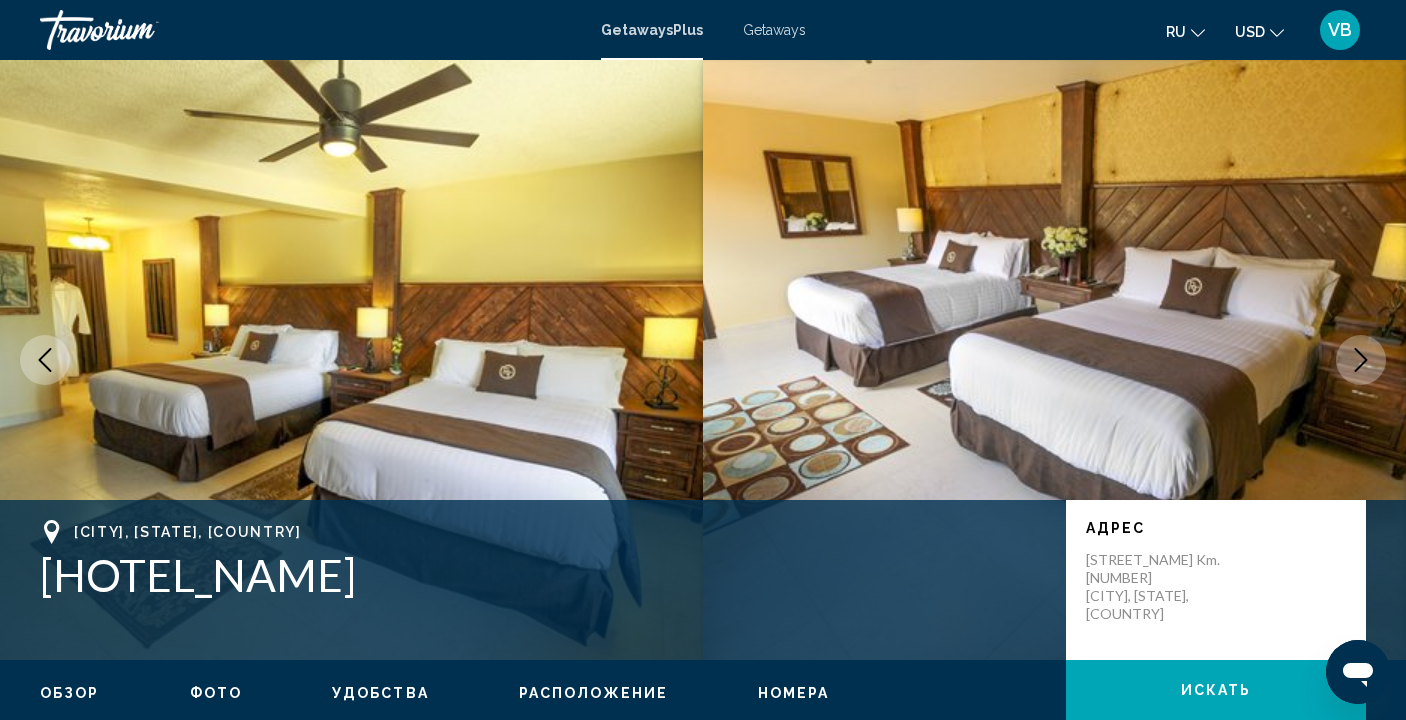click at bounding box center (1361, 360) 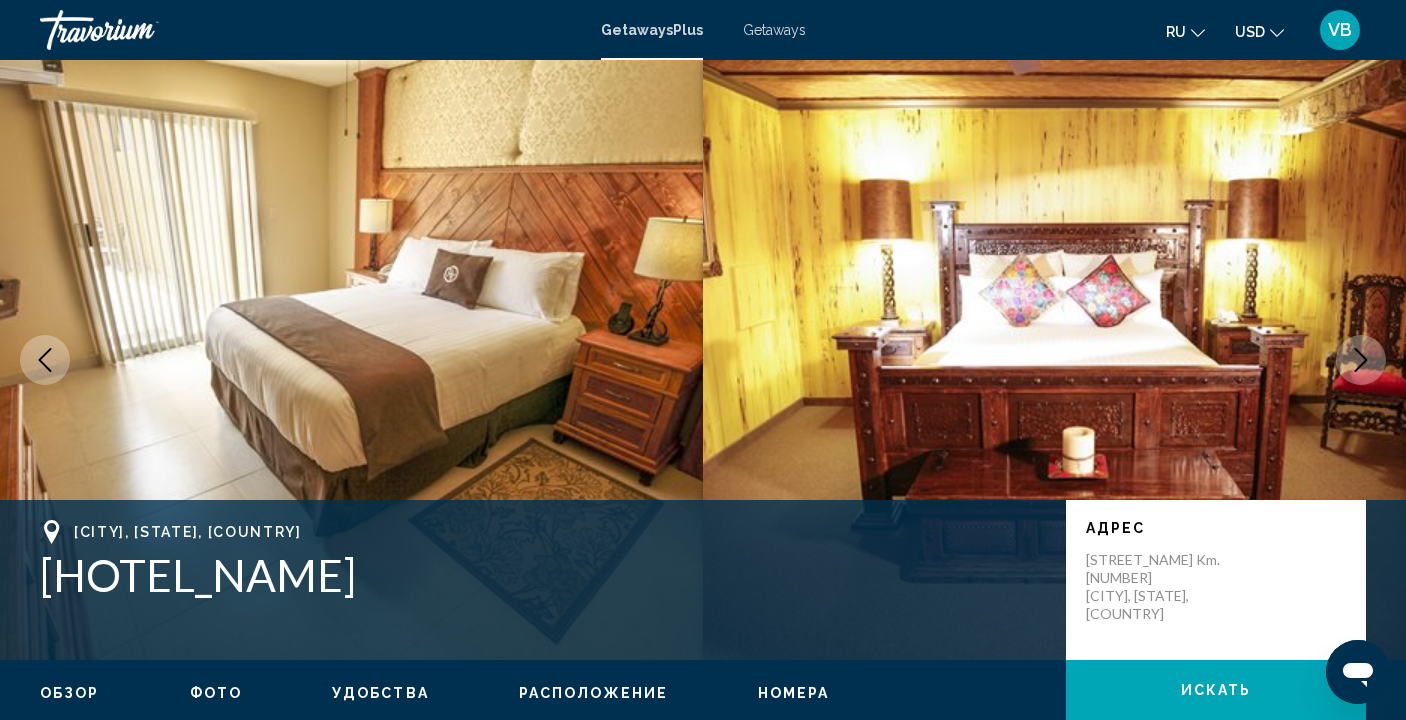 click at bounding box center [1361, 360] 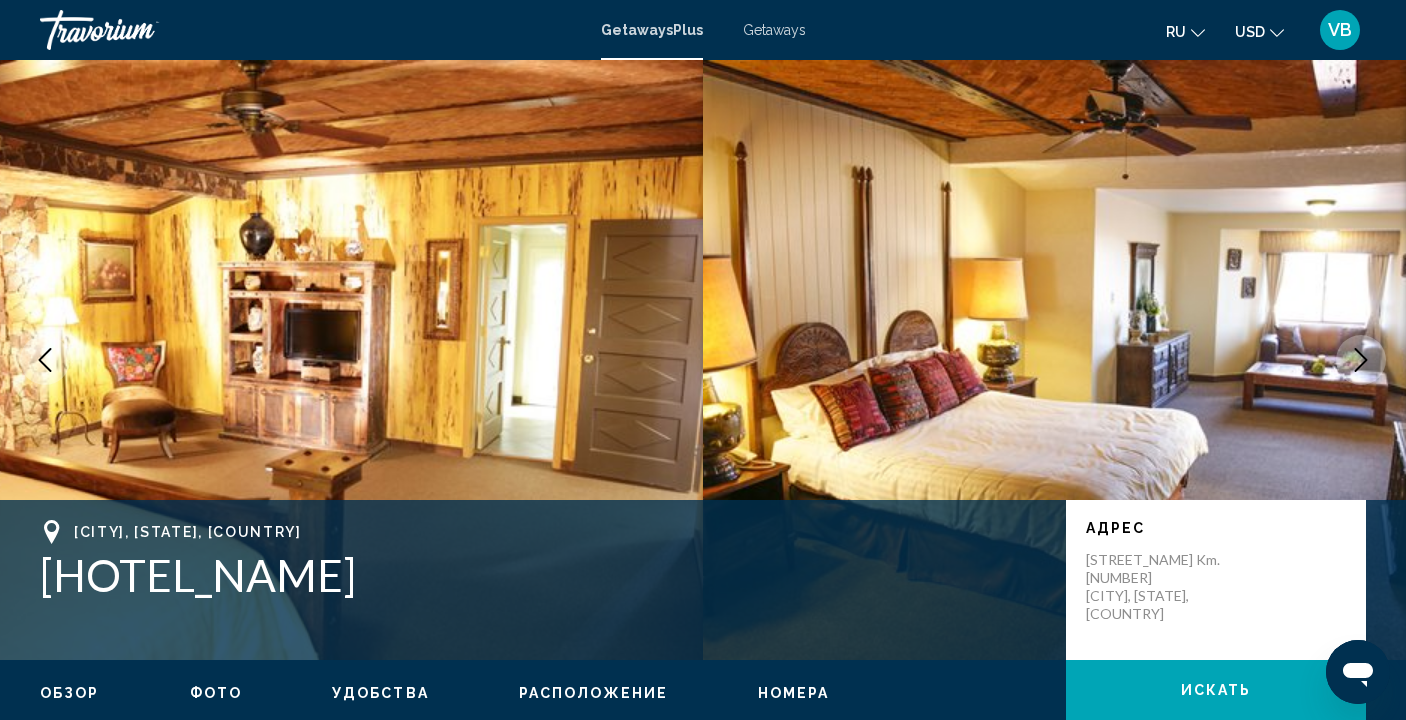 click at bounding box center (1361, 360) 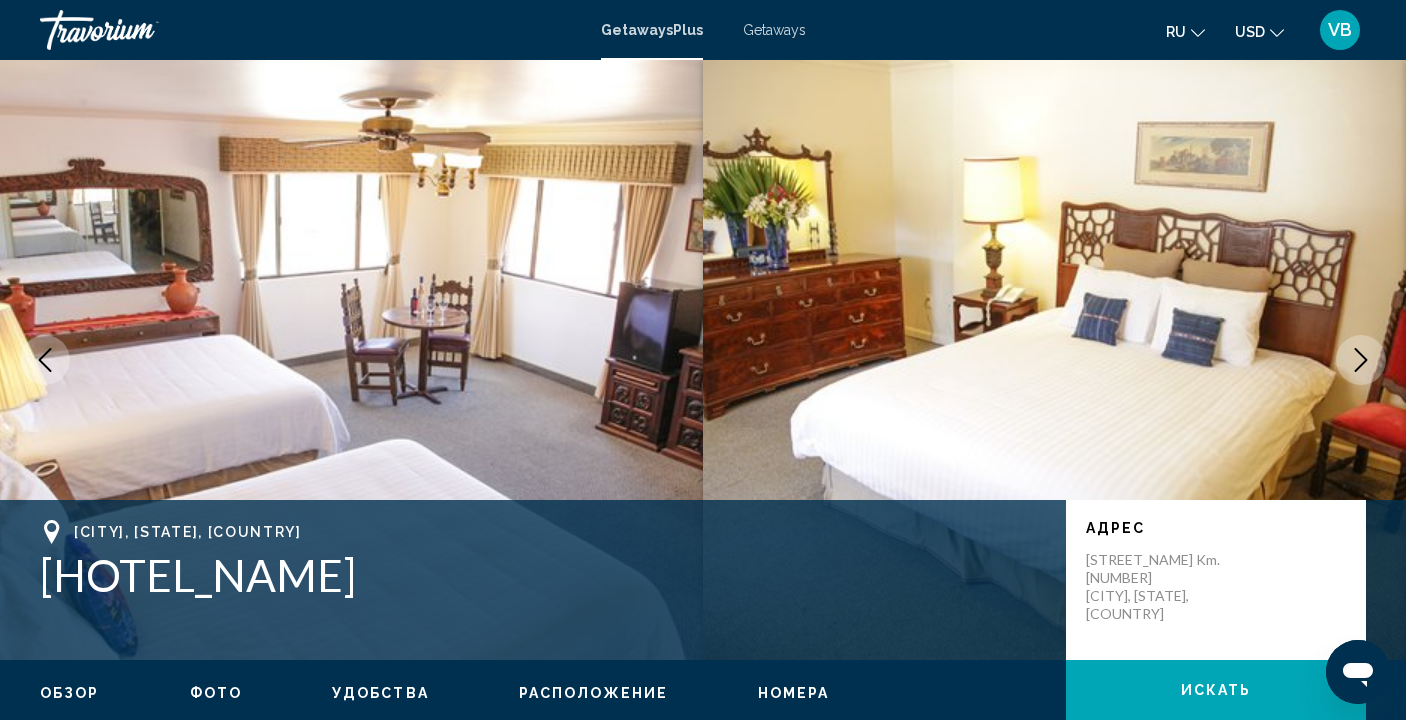 click at bounding box center (1361, 360) 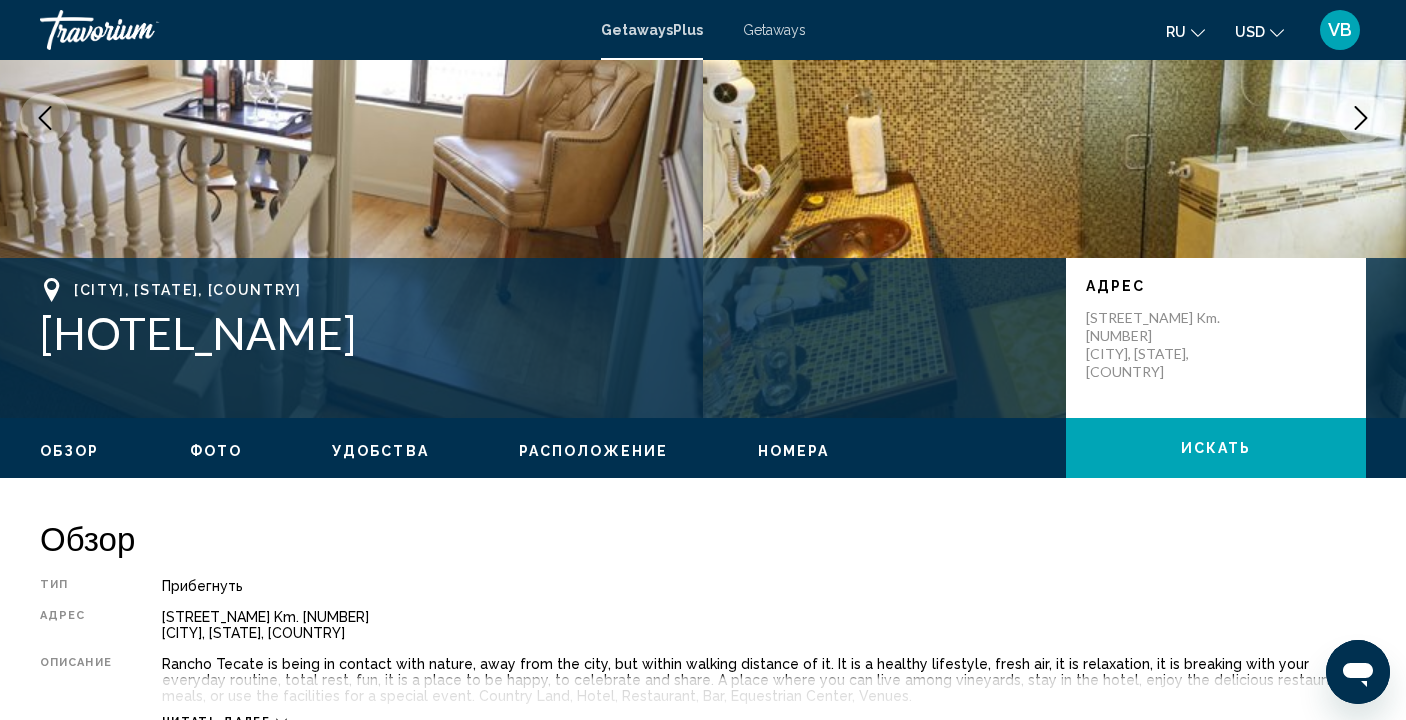scroll, scrollTop: 300, scrollLeft: 0, axis: vertical 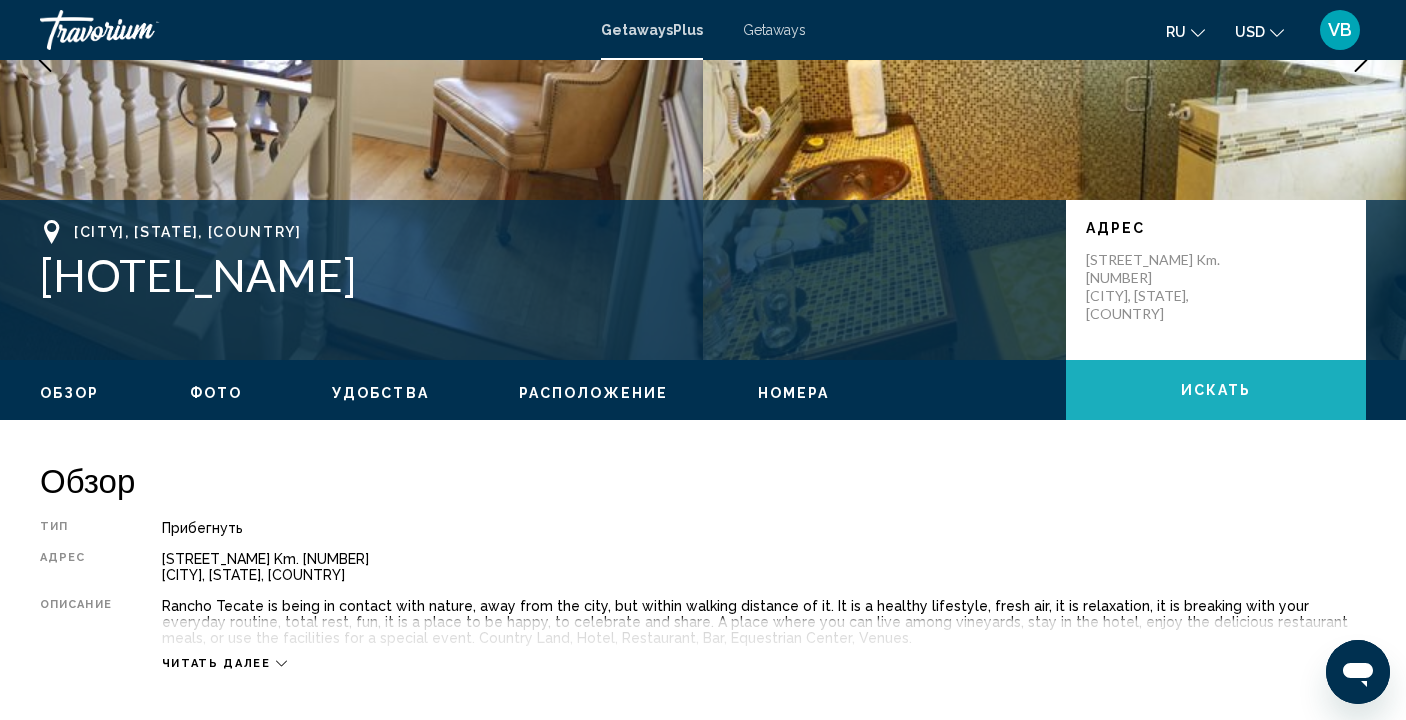 click on "искать" at bounding box center (1216, 390) 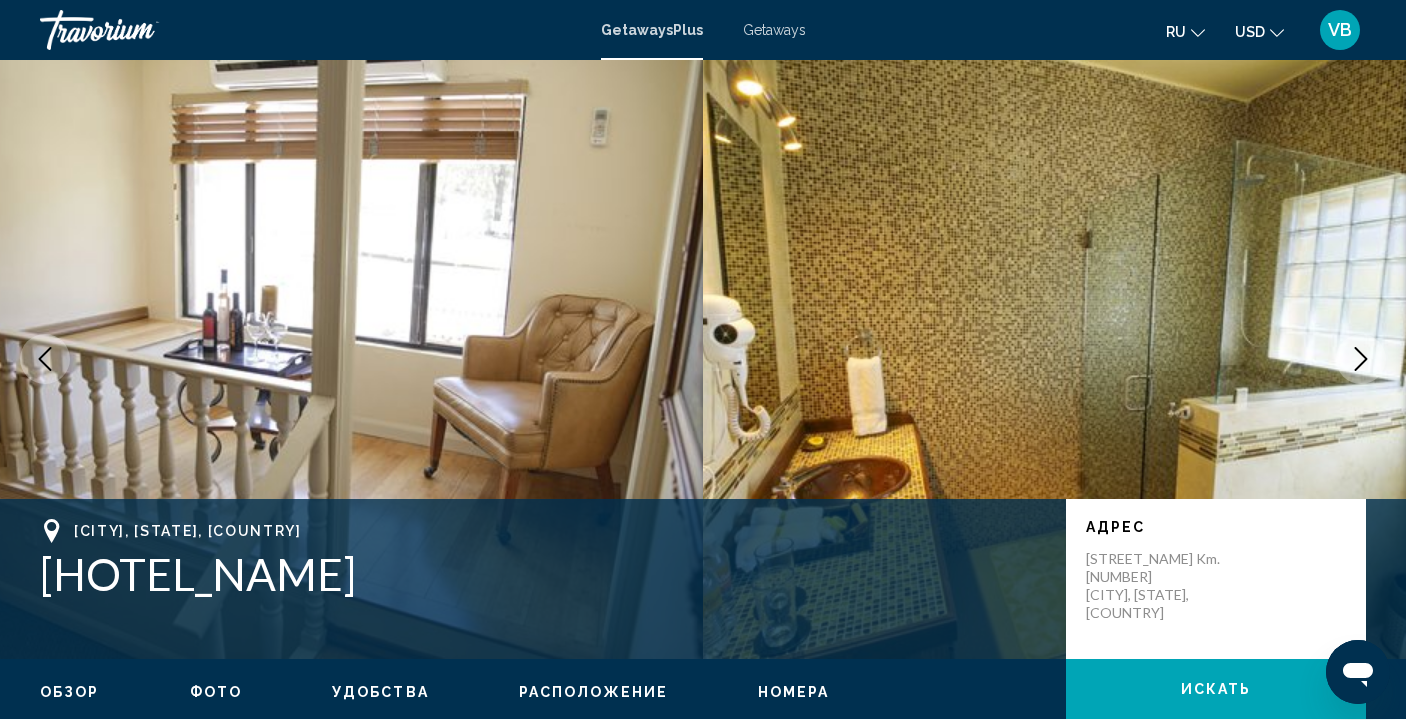scroll, scrollTop: 0, scrollLeft: 0, axis: both 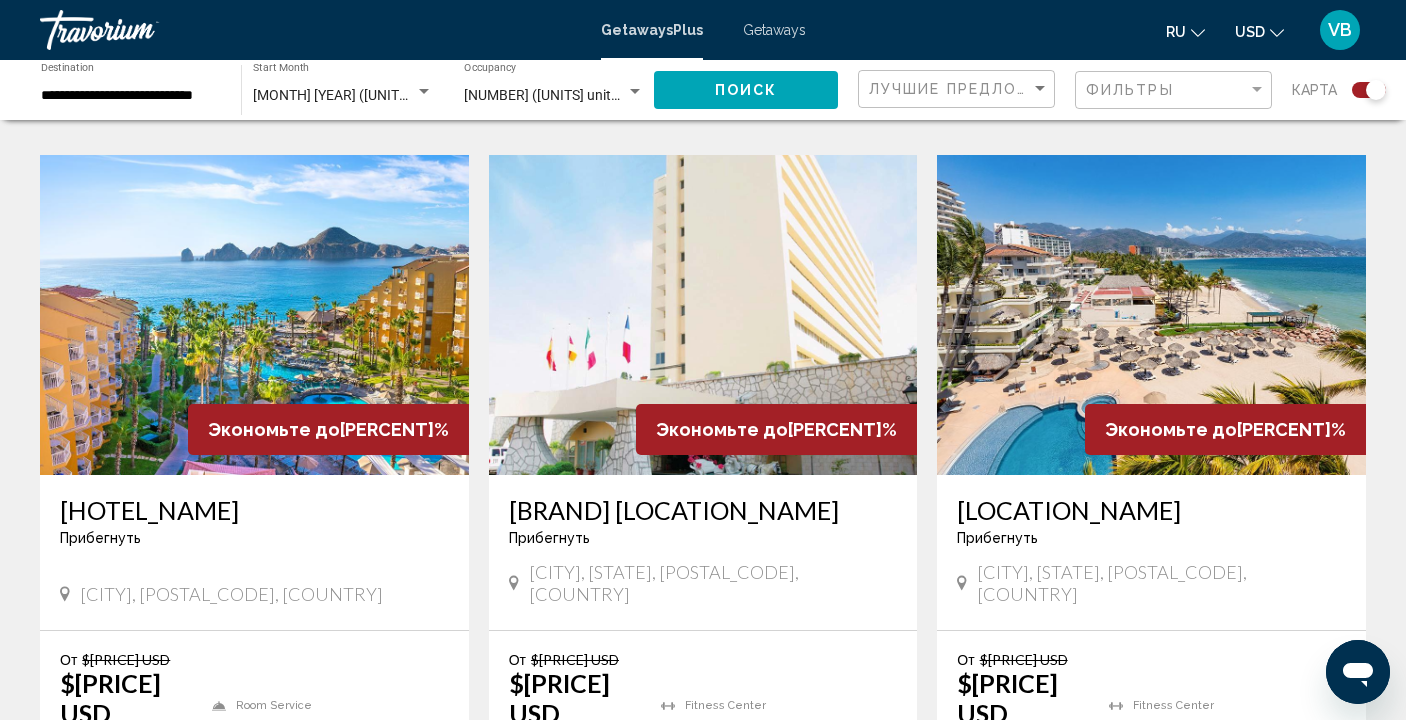 click at bounding box center (254, 315) 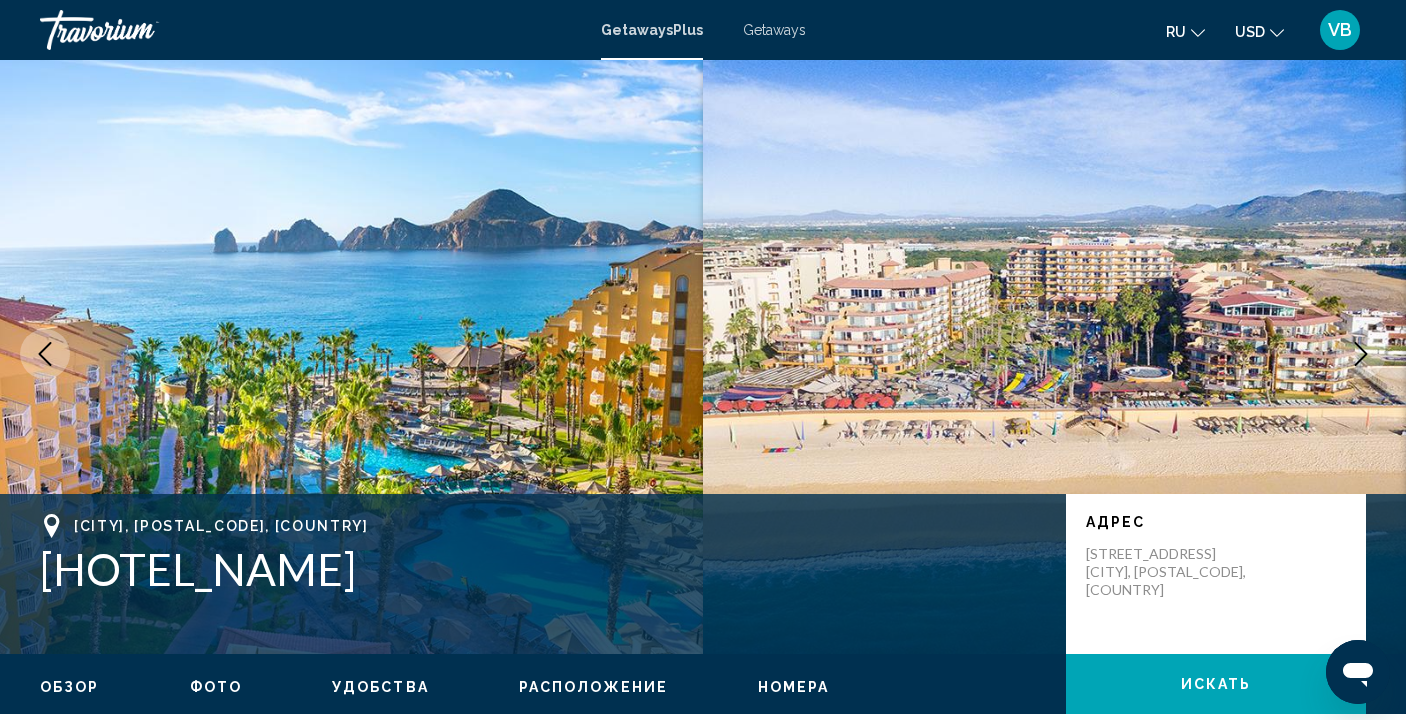 scroll, scrollTop: 0, scrollLeft: 0, axis: both 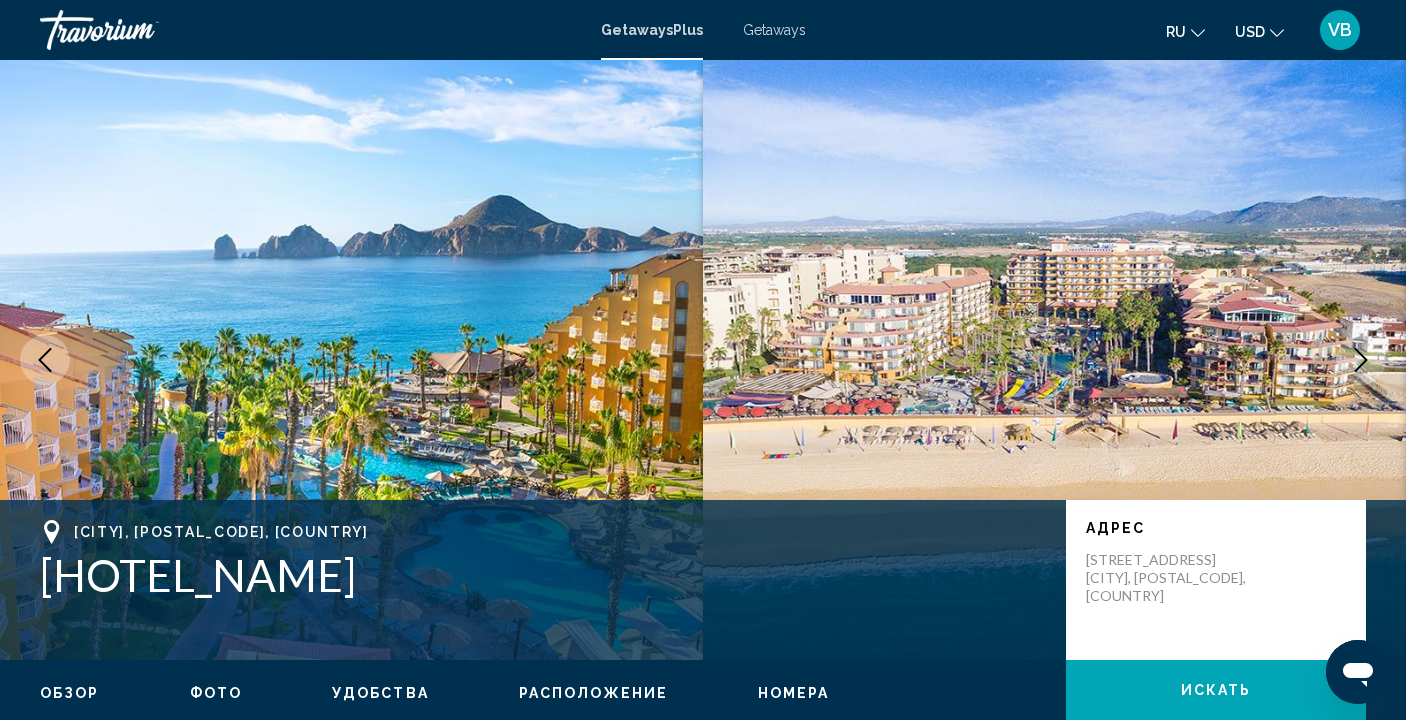 click on "Getaways" at bounding box center [774, 30] 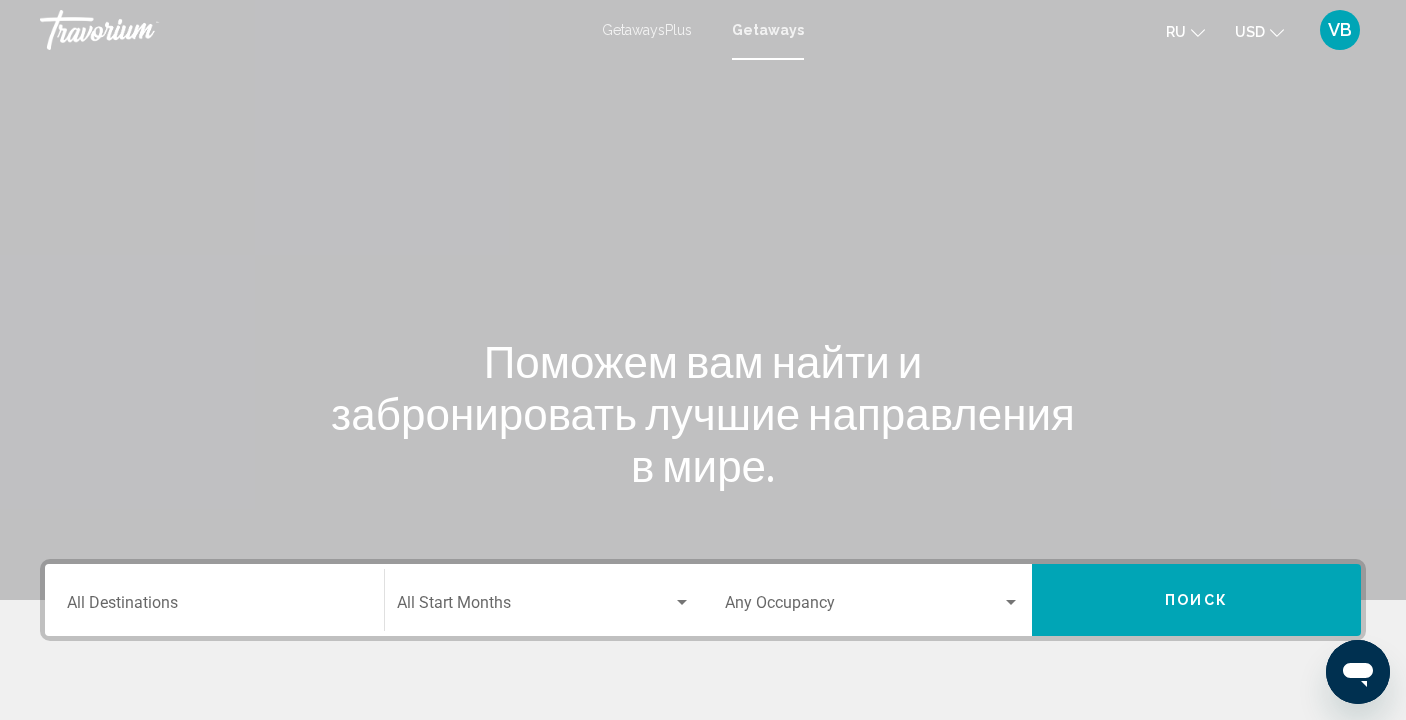 click on "Getaways Plus" at bounding box center [647, 30] 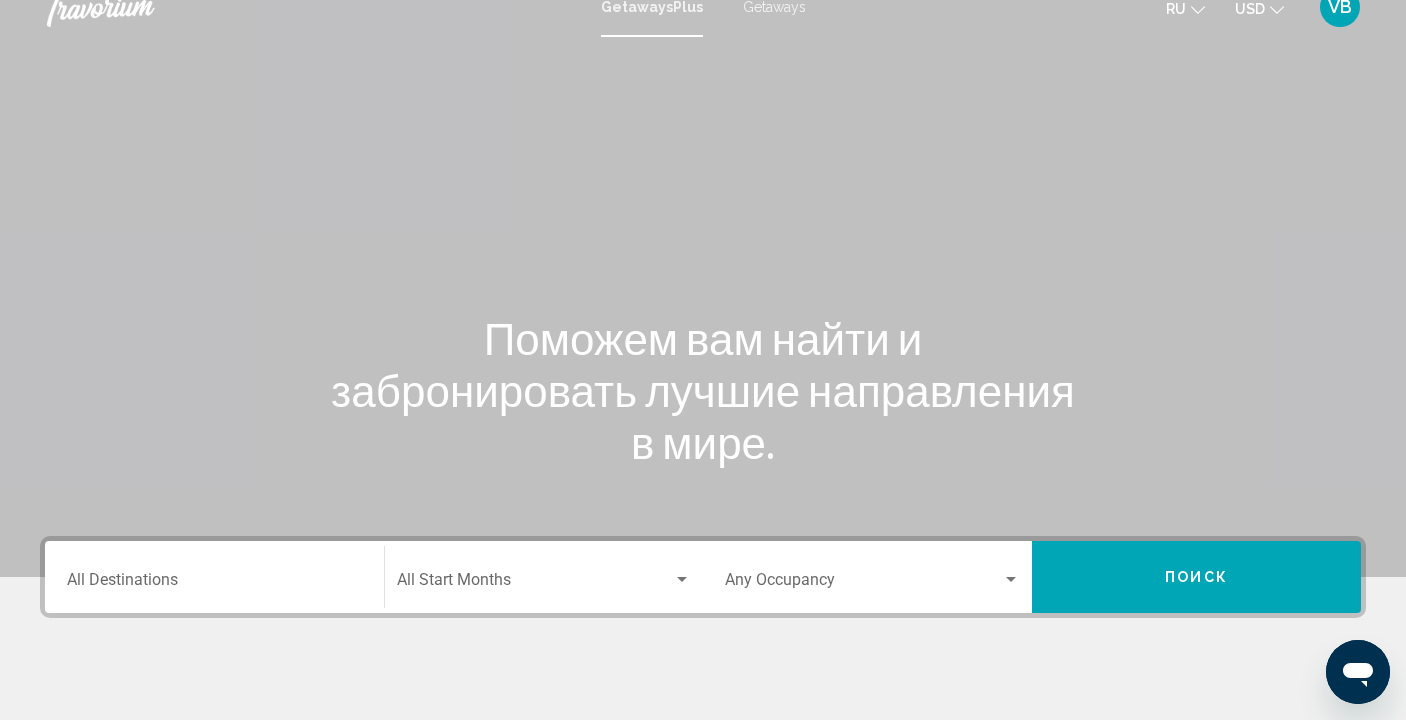 scroll, scrollTop: 0, scrollLeft: 0, axis: both 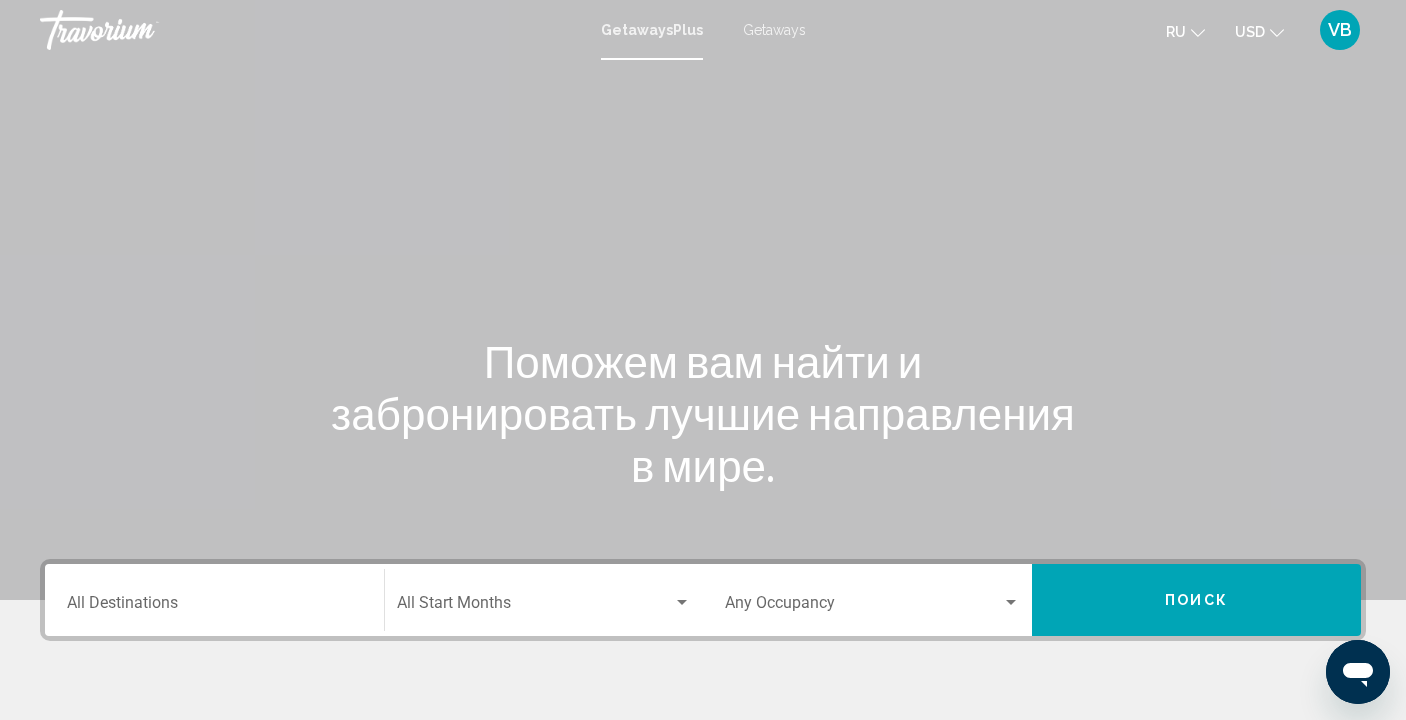 click on "ru
English Español Français Italiano Português русский" at bounding box center [1185, 31] 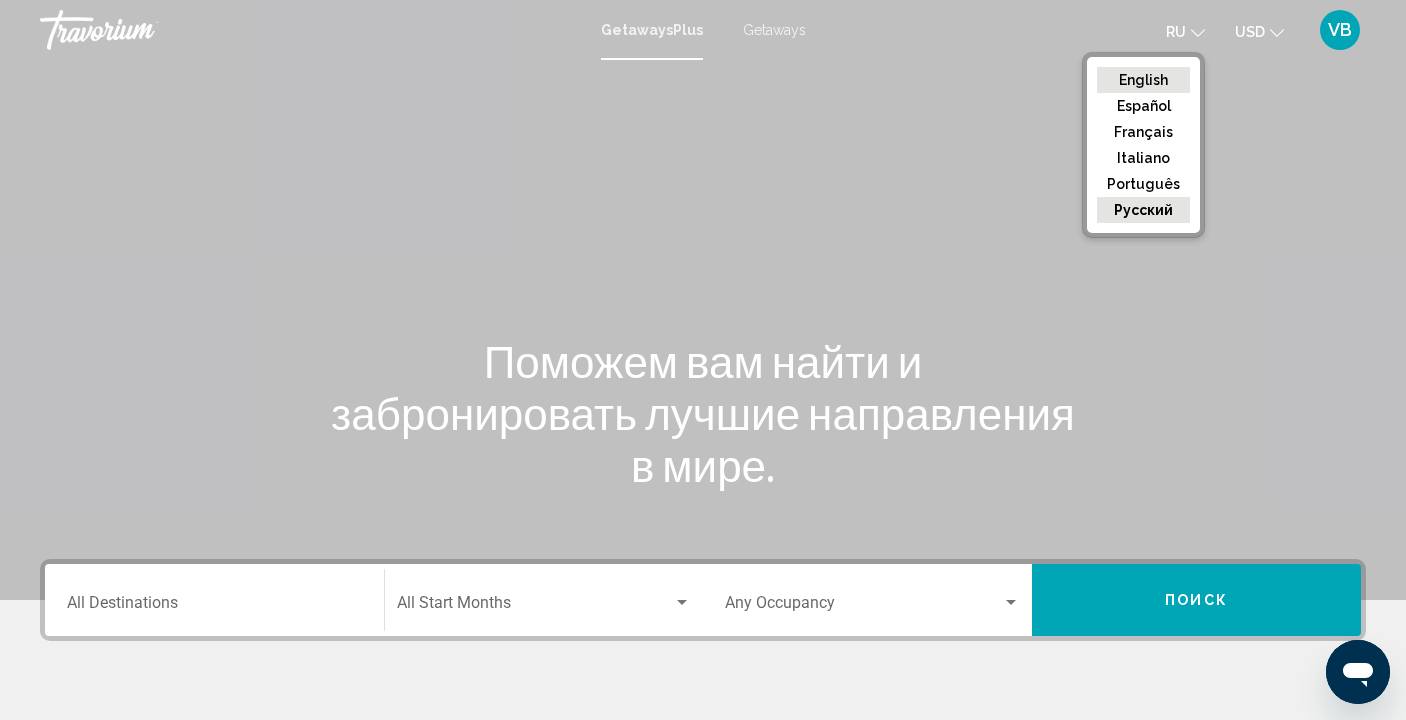 click on "English" at bounding box center (1143, 80) 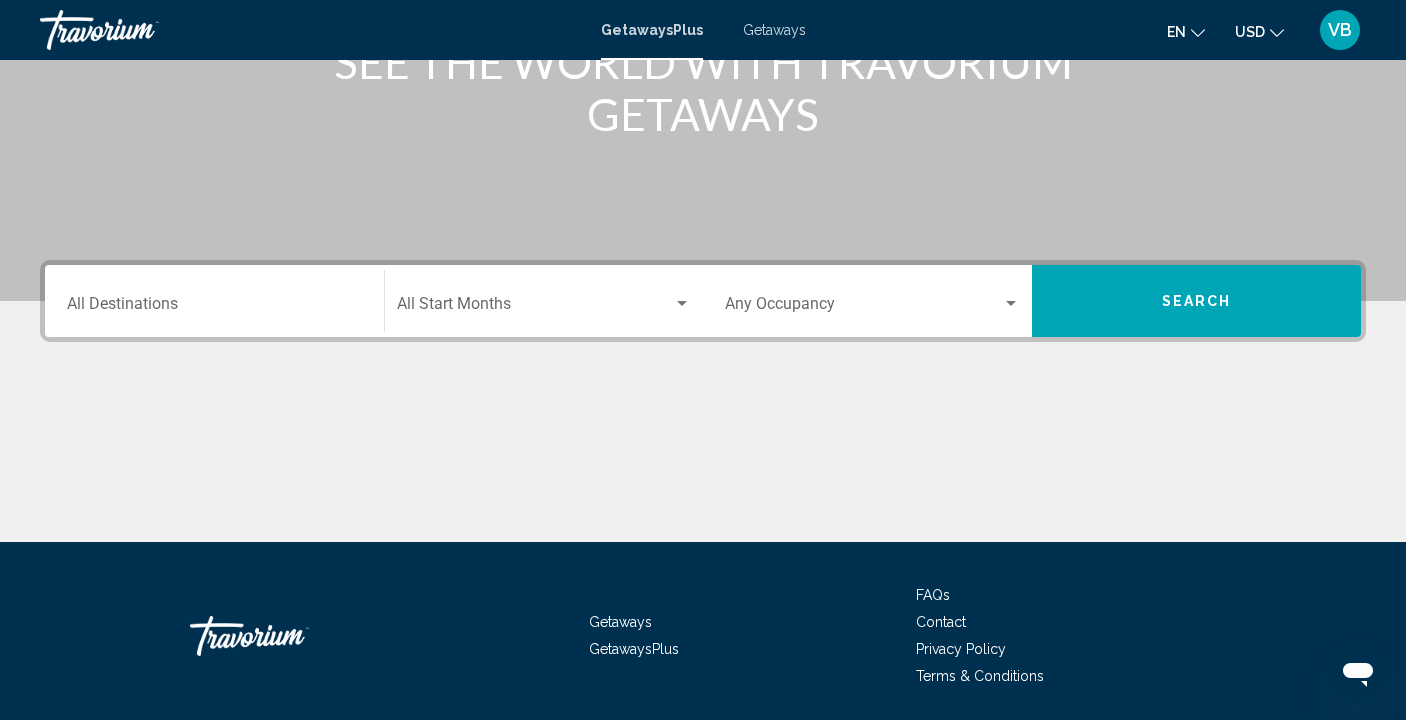 scroll, scrollTop: 300, scrollLeft: 0, axis: vertical 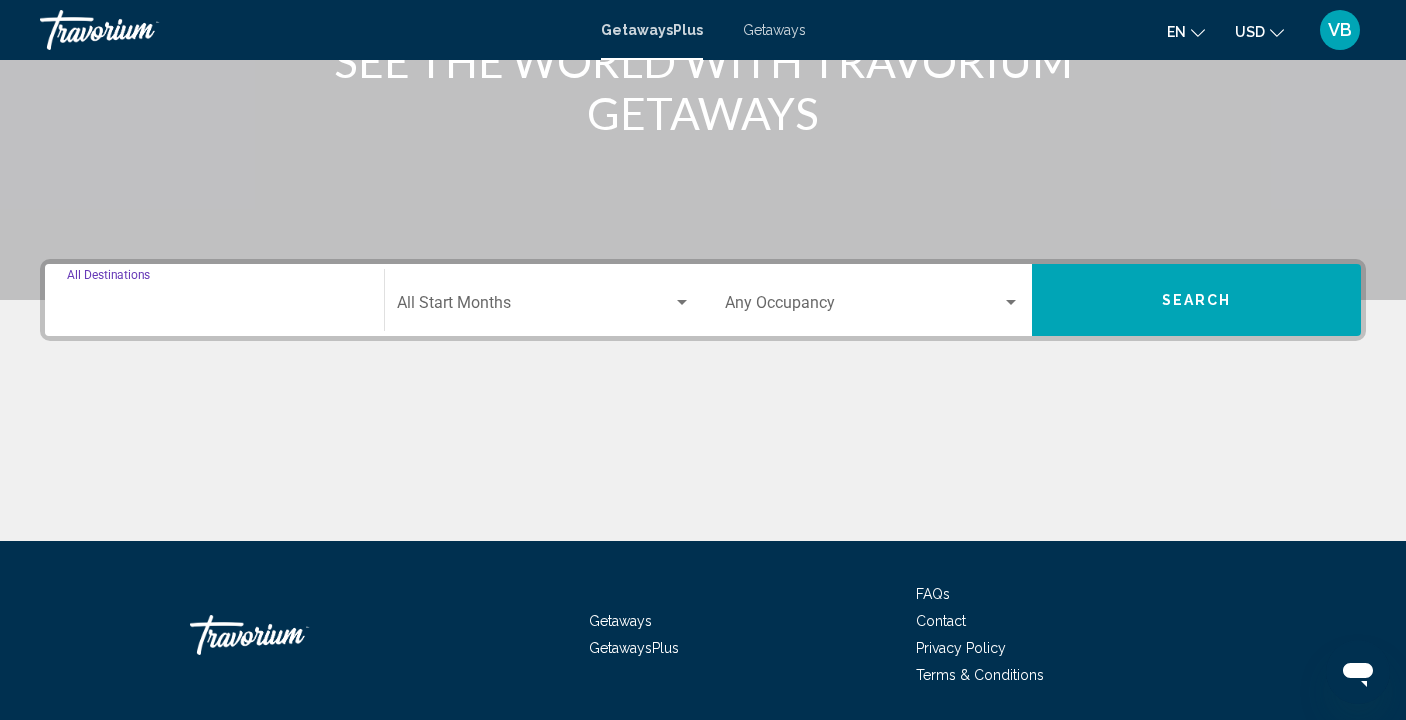 click on "Destination All Destinations" at bounding box center (214, 307) 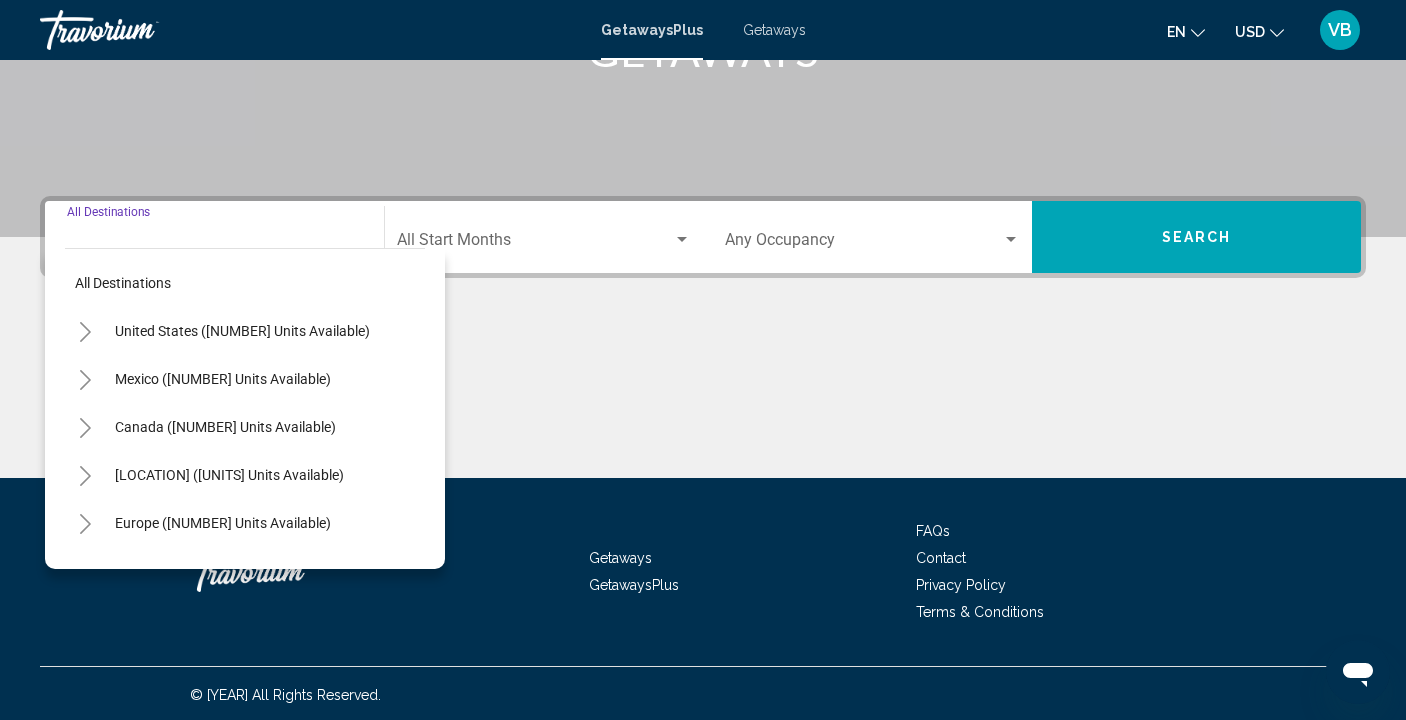 scroll, scrollTop: 366, scrollLeft: 0, axis: vertical 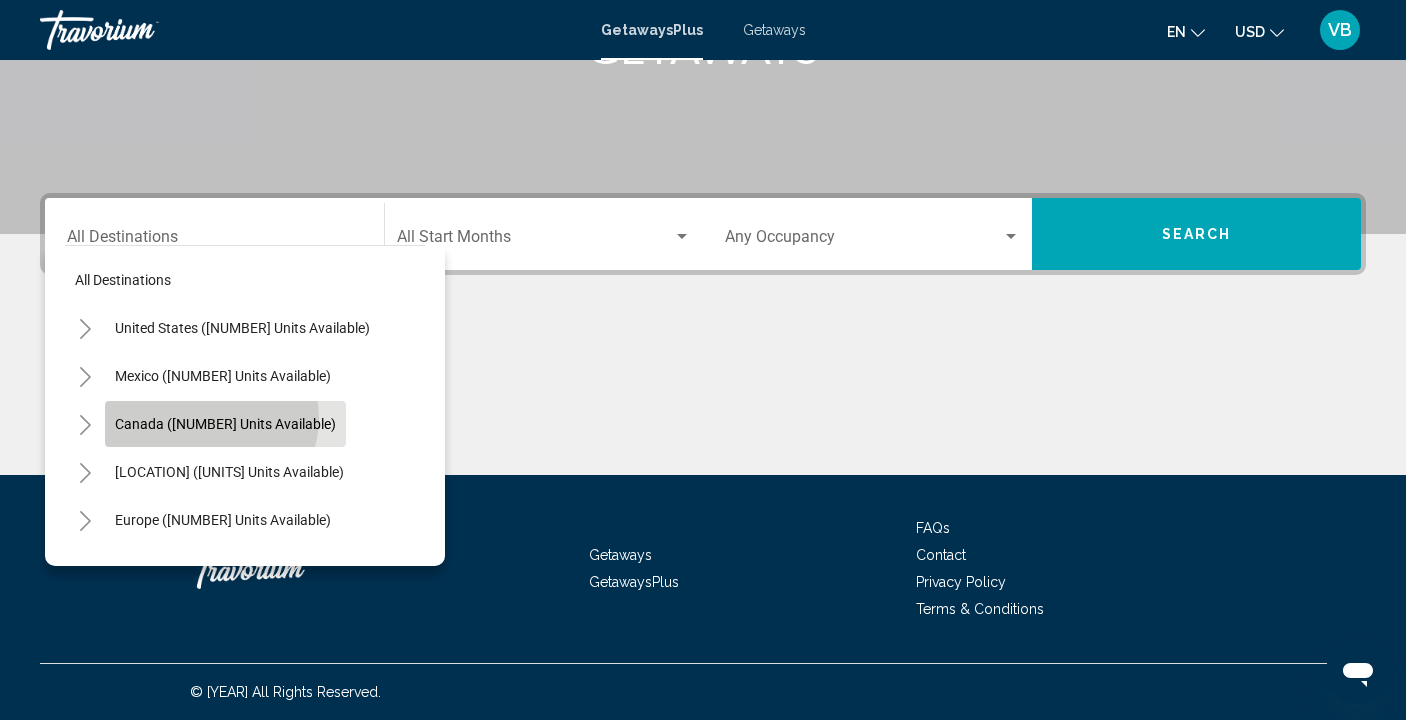 click on "Canada (2,280 units available)" at bounding box center [225, 424] 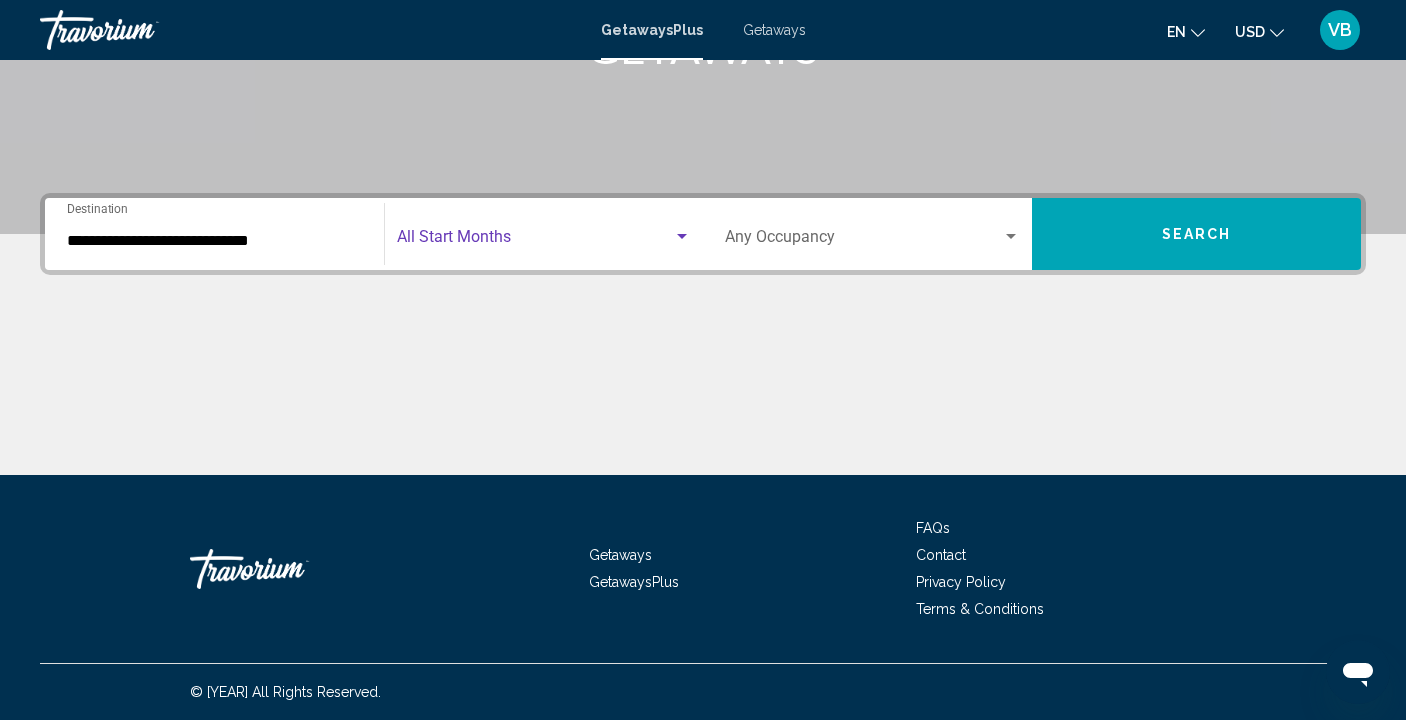 click at bounding box center (682, 236) 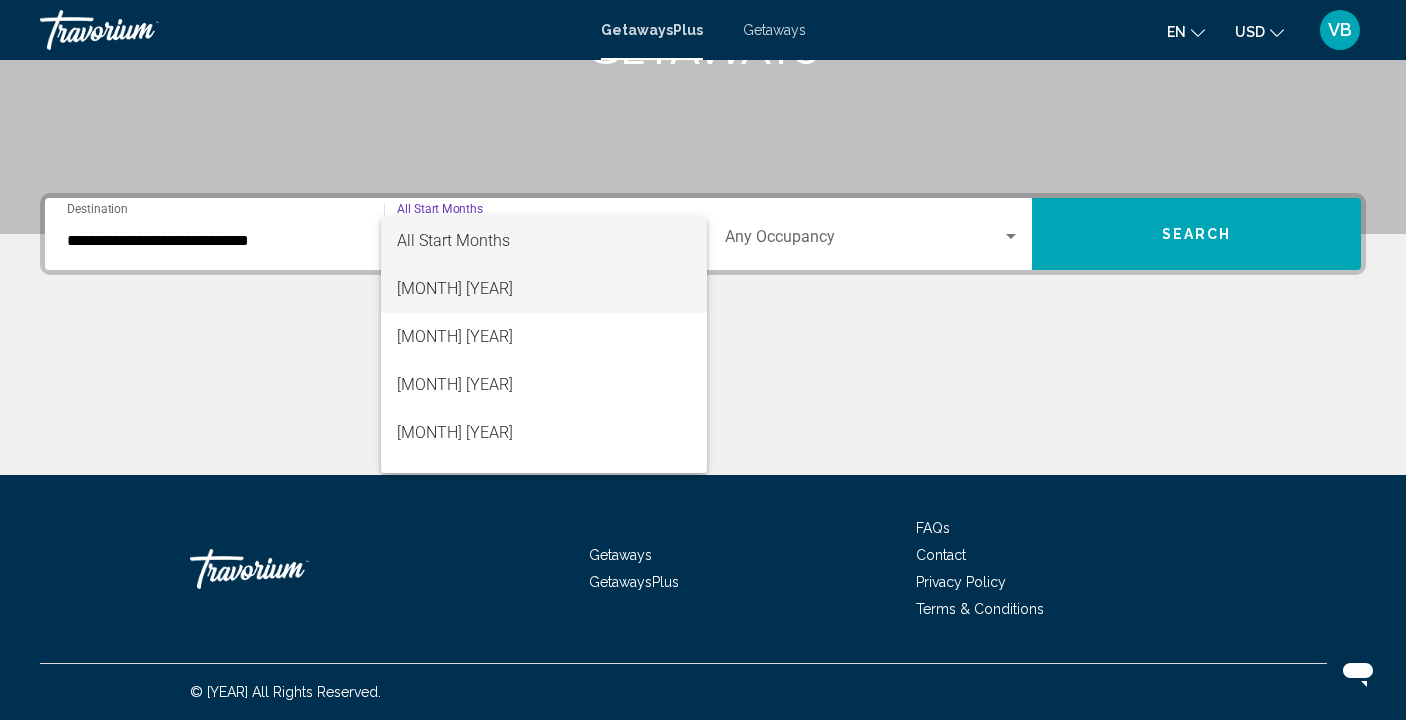 click on "[MONTH] [YEAR]" at bounding box center [544, 289] 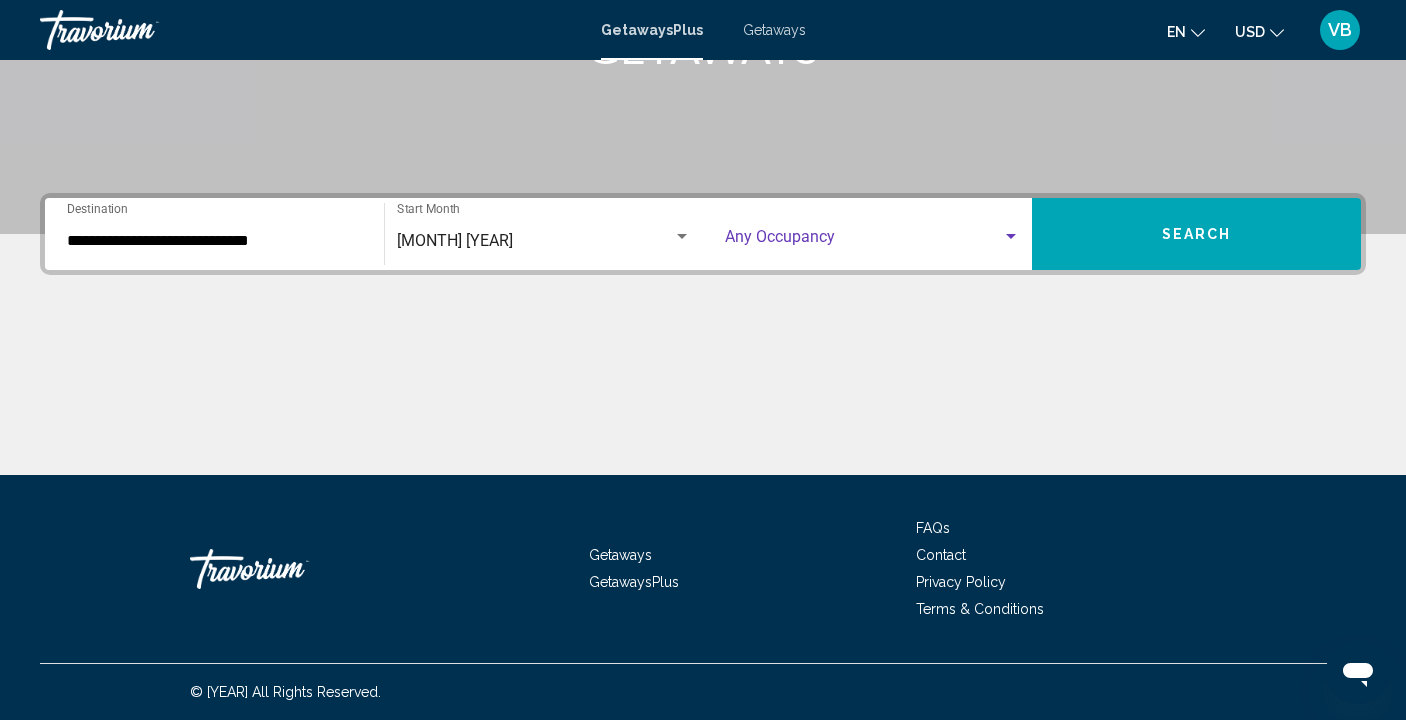 click at bounding box center (1011, 236) 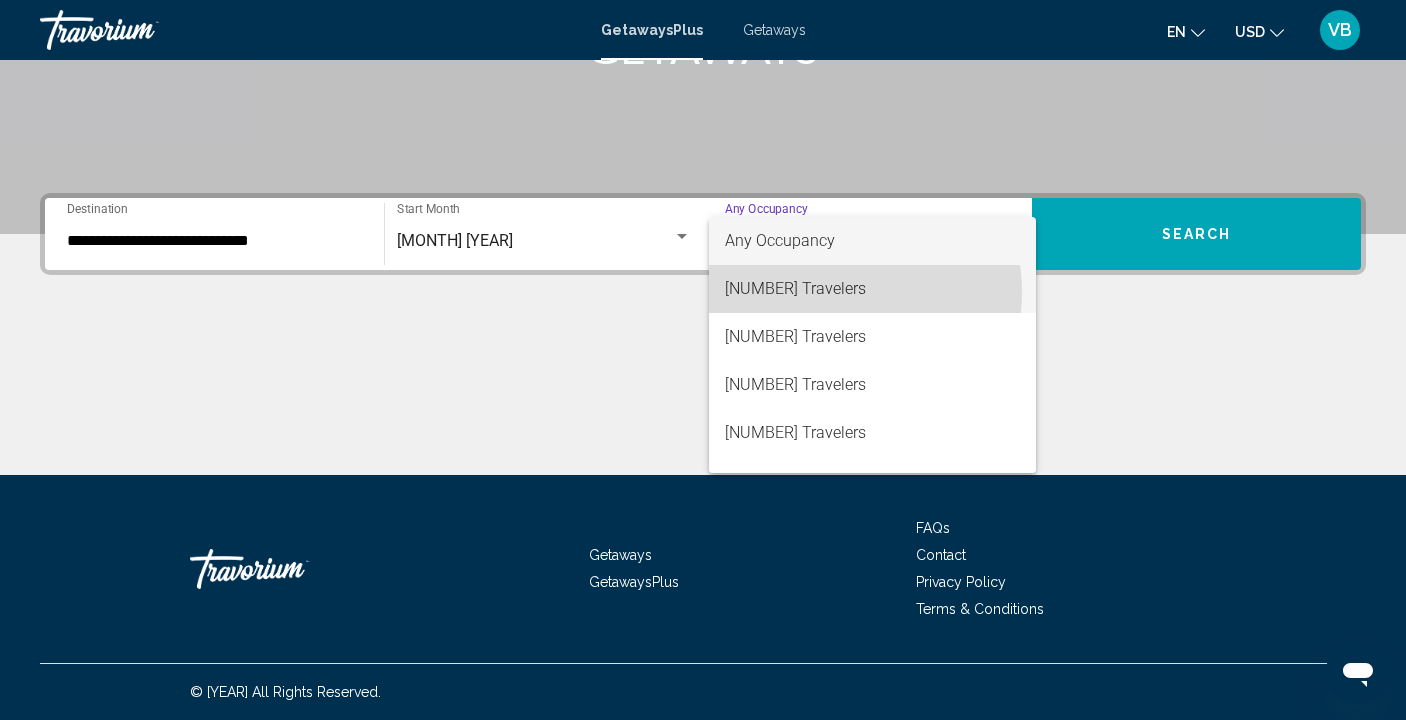 click on "2 Travelers" at bounding box center (872, 289) 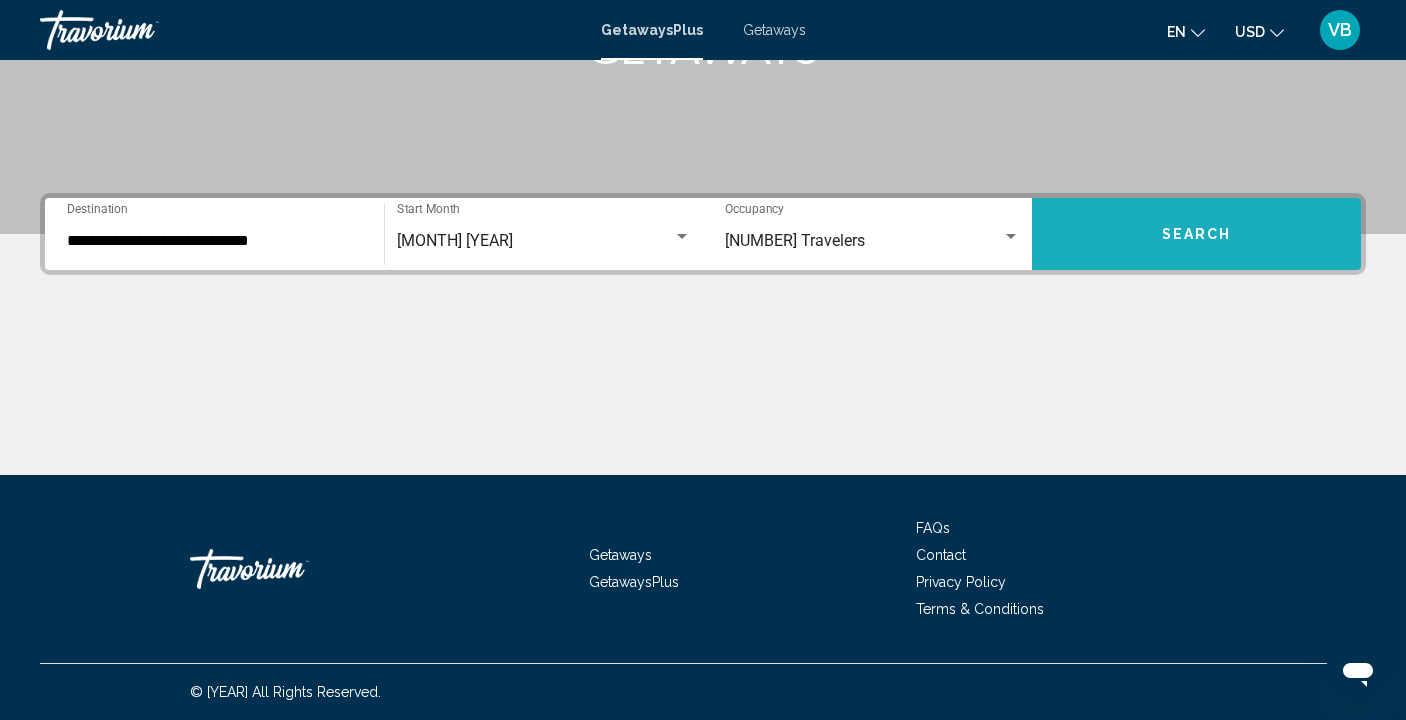 click on "Search" at bounding box center (1196, 234) 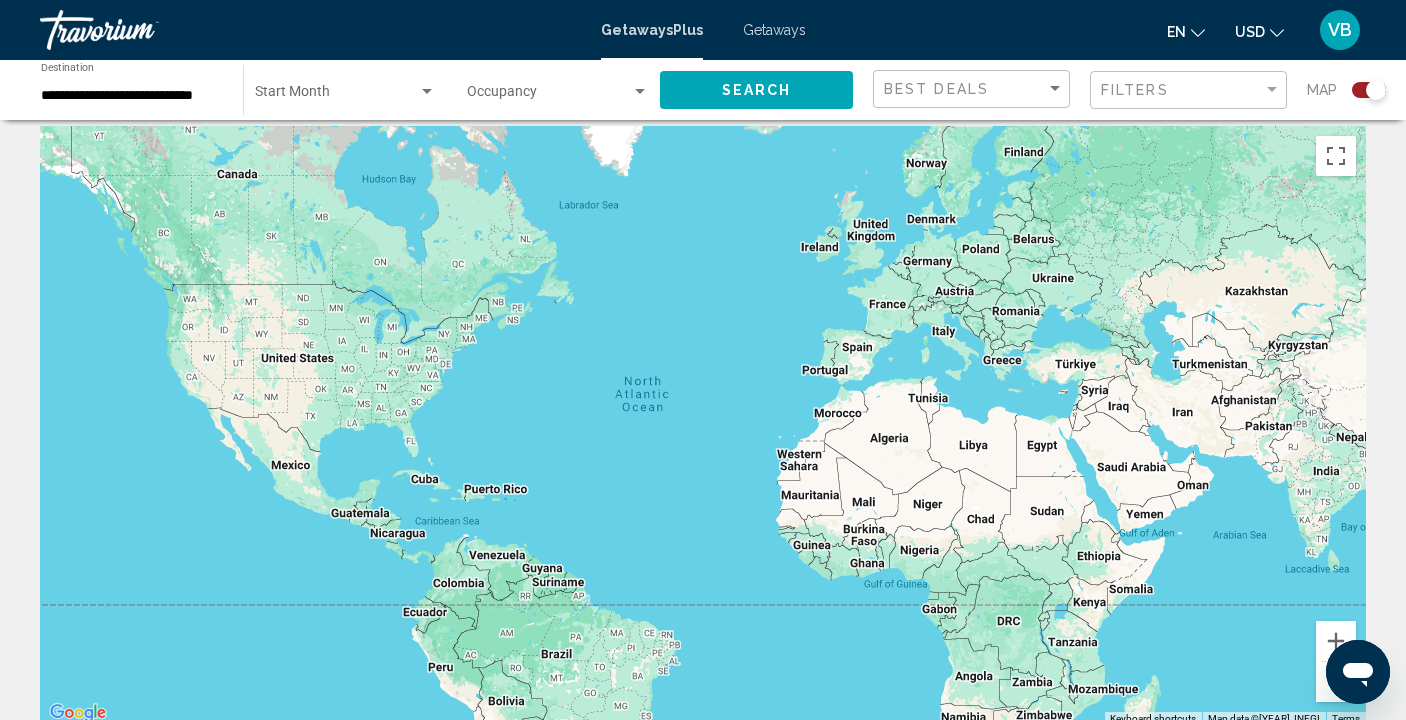 scroll, scrollTop: 0, scrollLeft: 0, axis: both 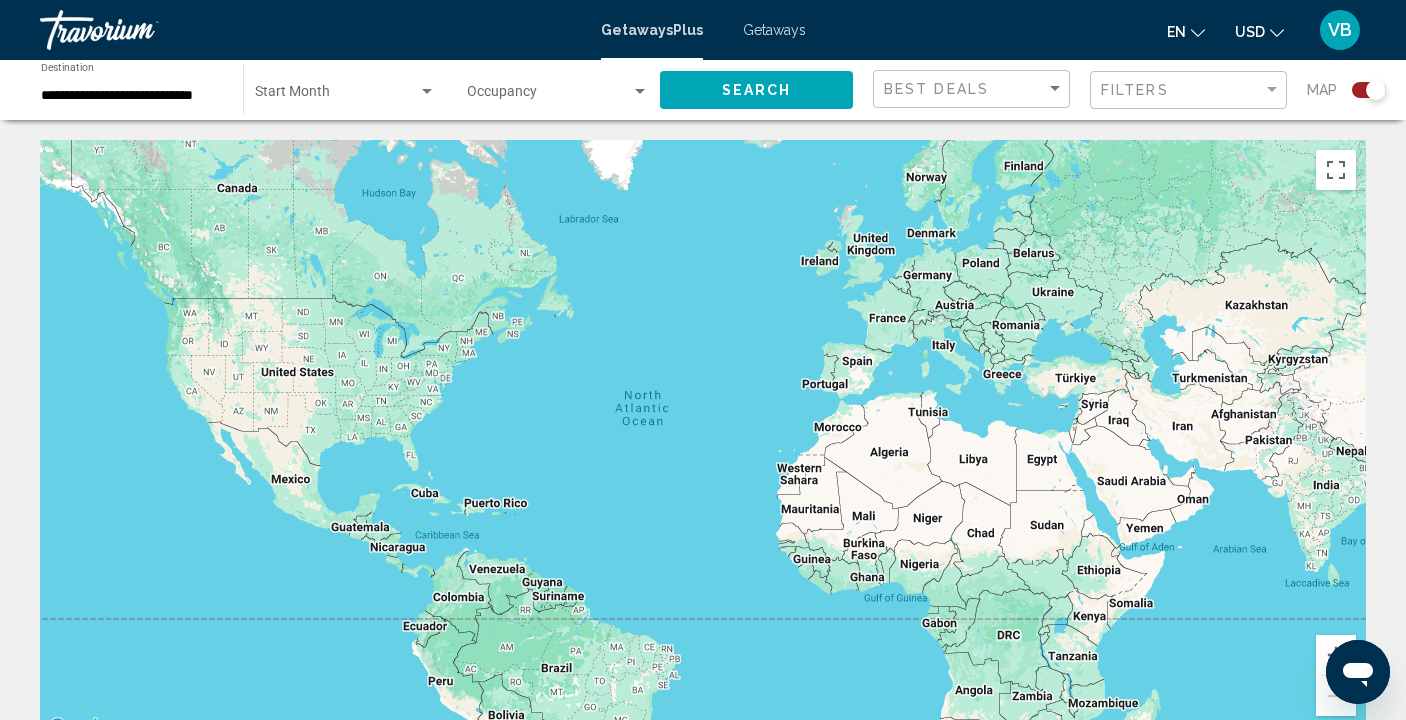 click at bounding box center [427, 91] 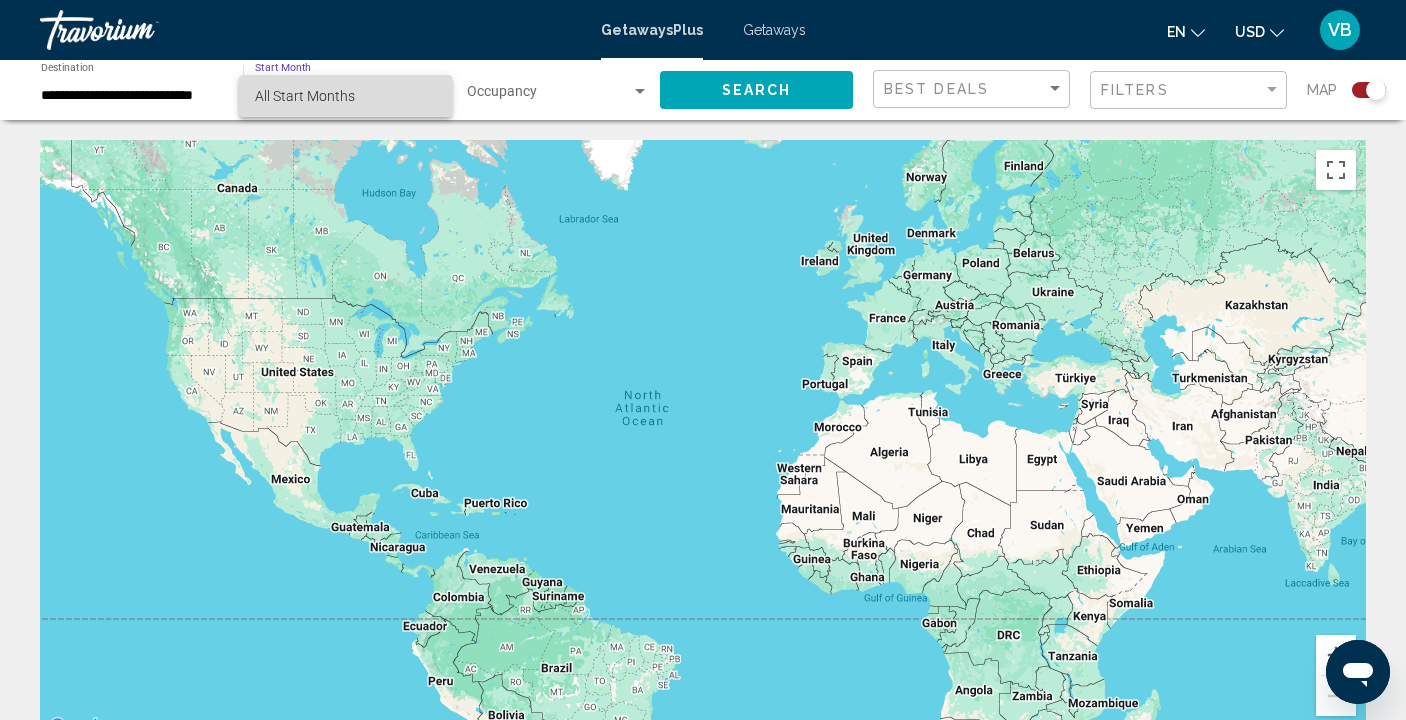 click on "All Start Months" at bounding box center (345, 96) 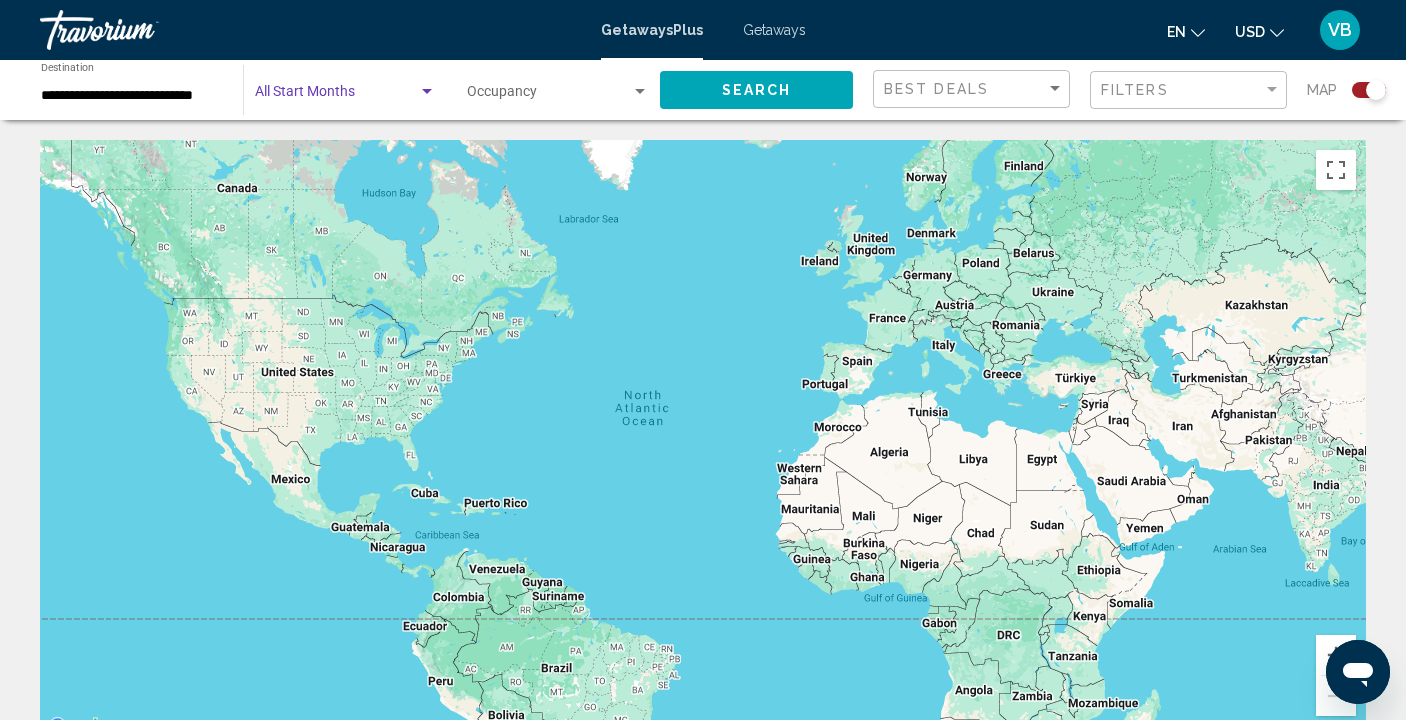click at bounding box center [427, 91] 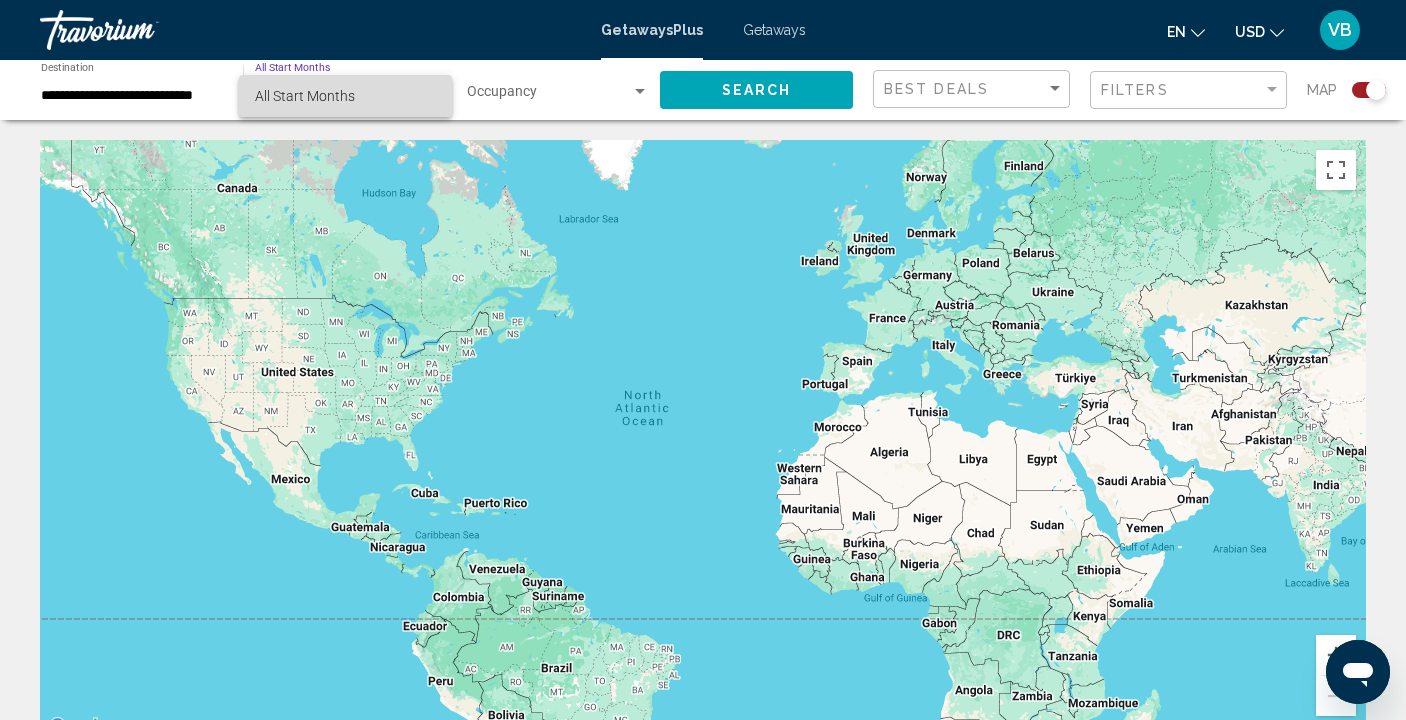 click on "All Start Months" at bounding box center (345, 96) 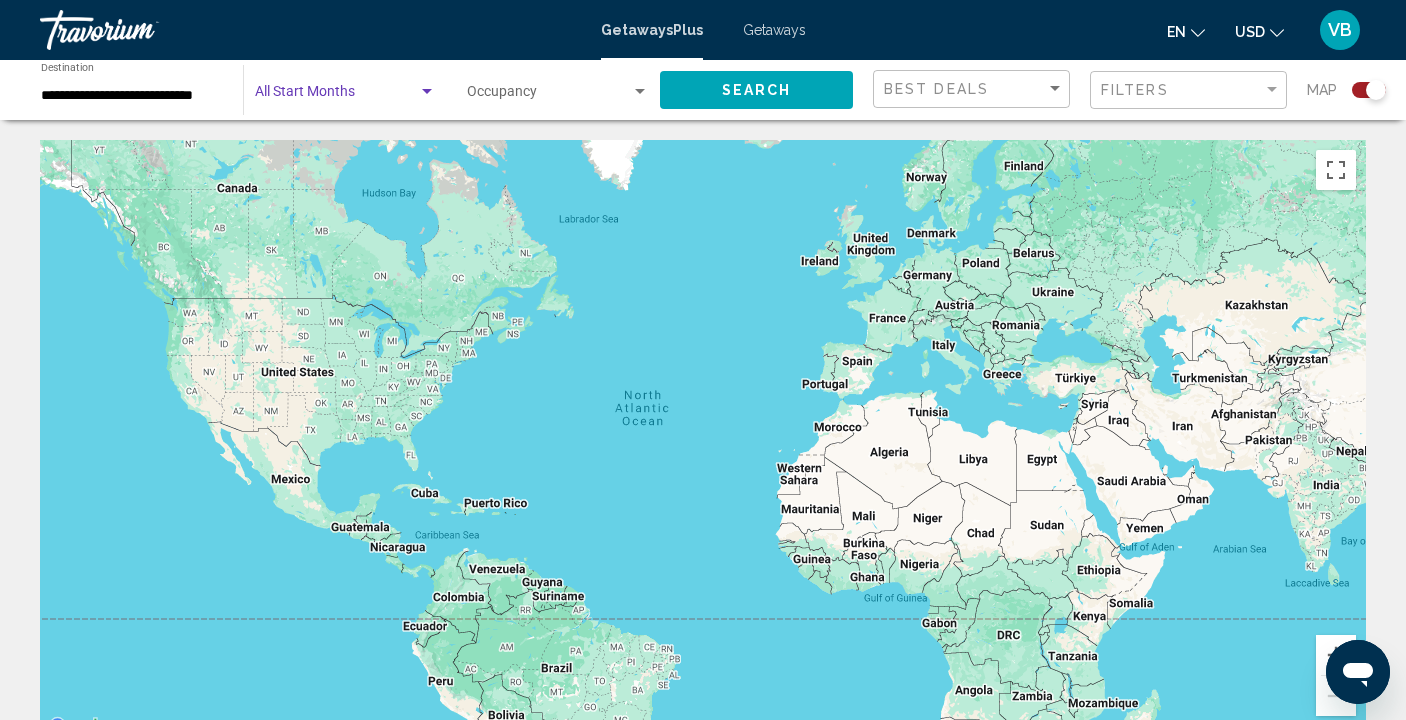 click at bounding box center (427, 92) 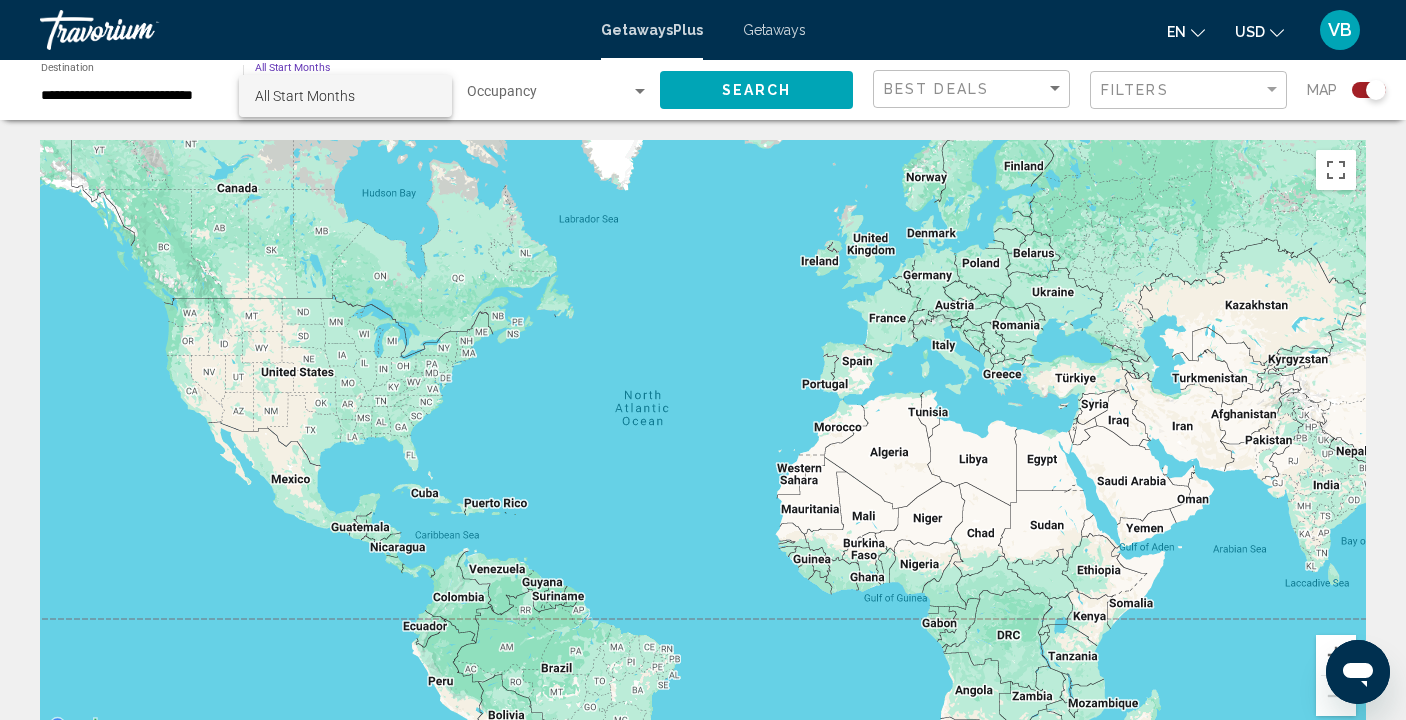 click on "All Start Months" at bounding box center (305, 96) 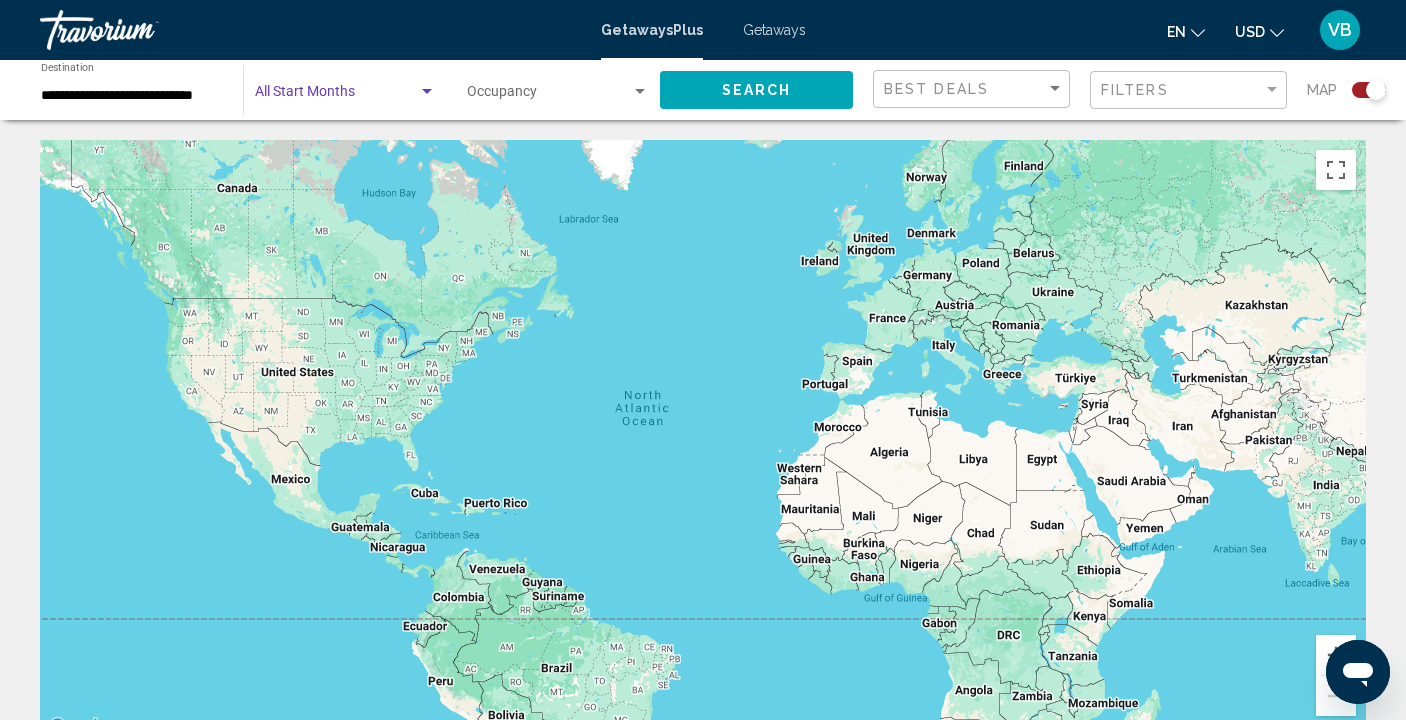 click at bounding box center (427, 91) 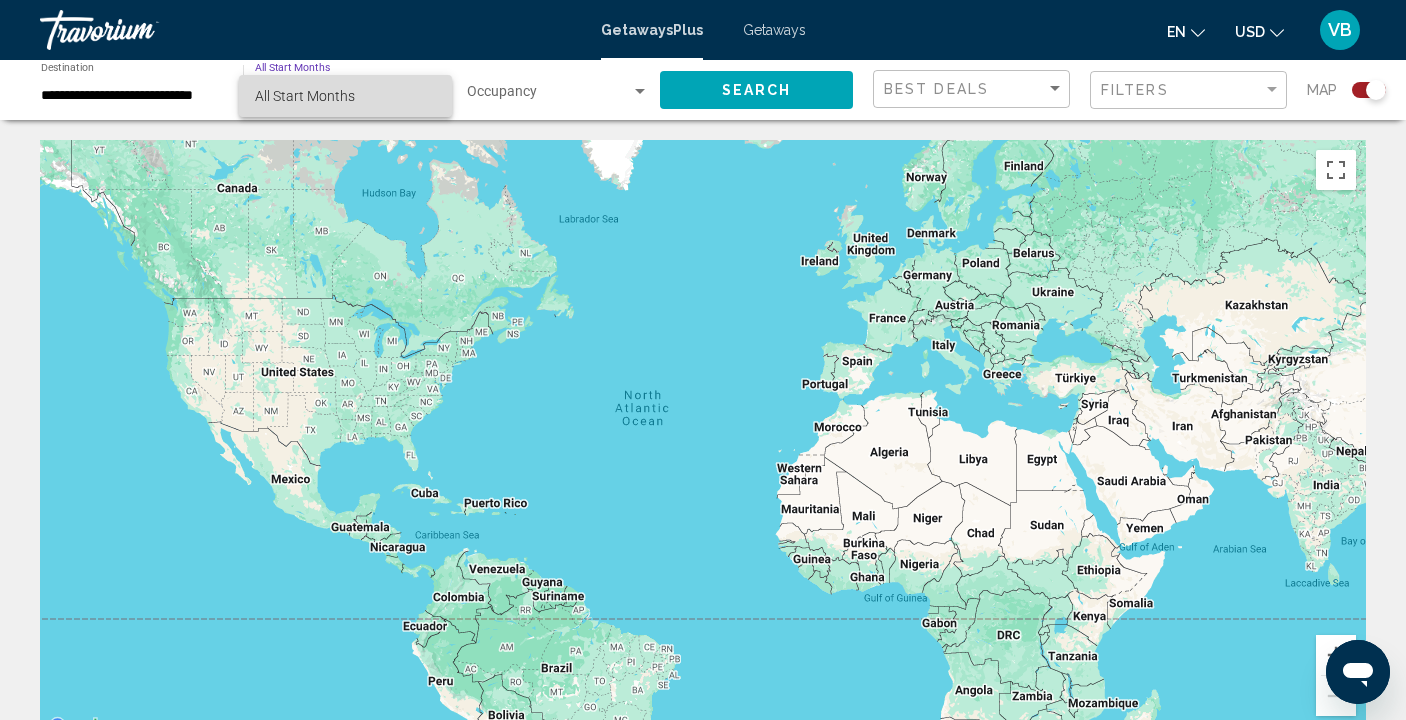 click on "All Start Months" at bounding box center [345, 96] 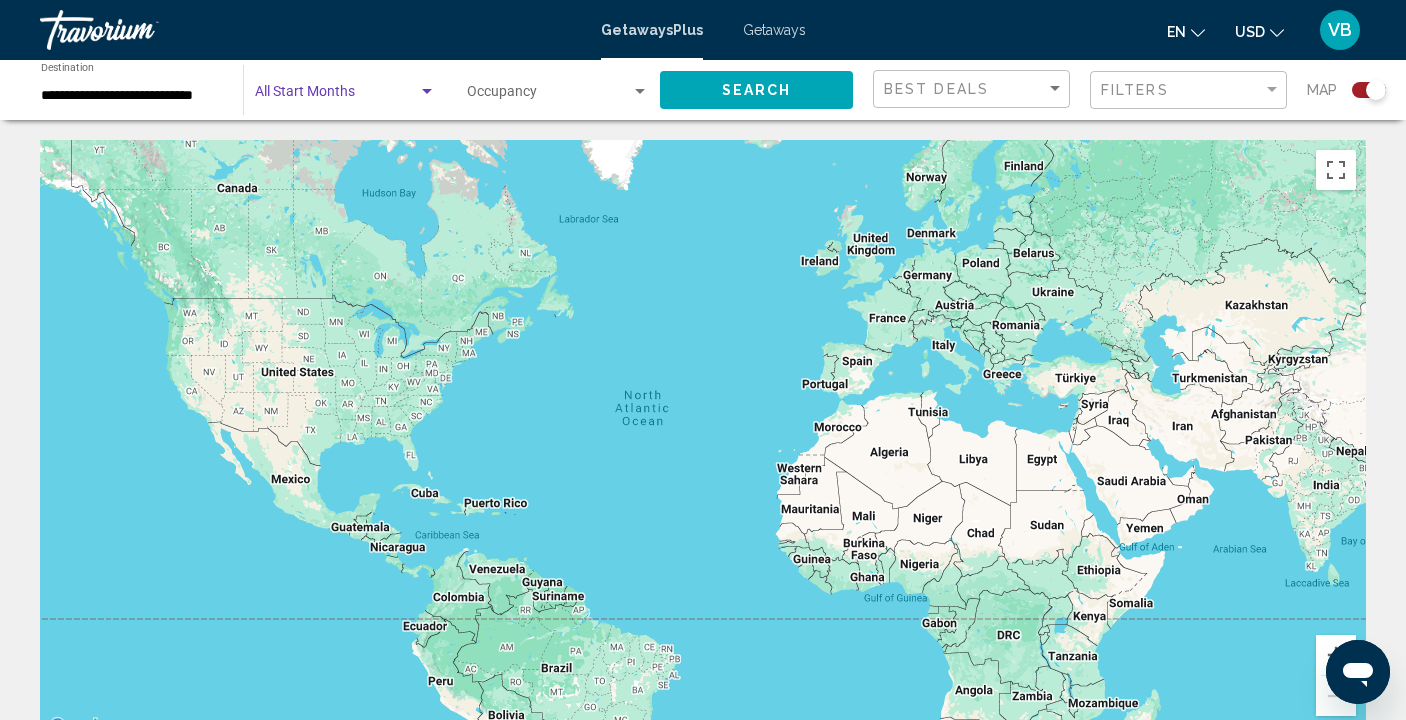 click at bounding box center [427, 92] 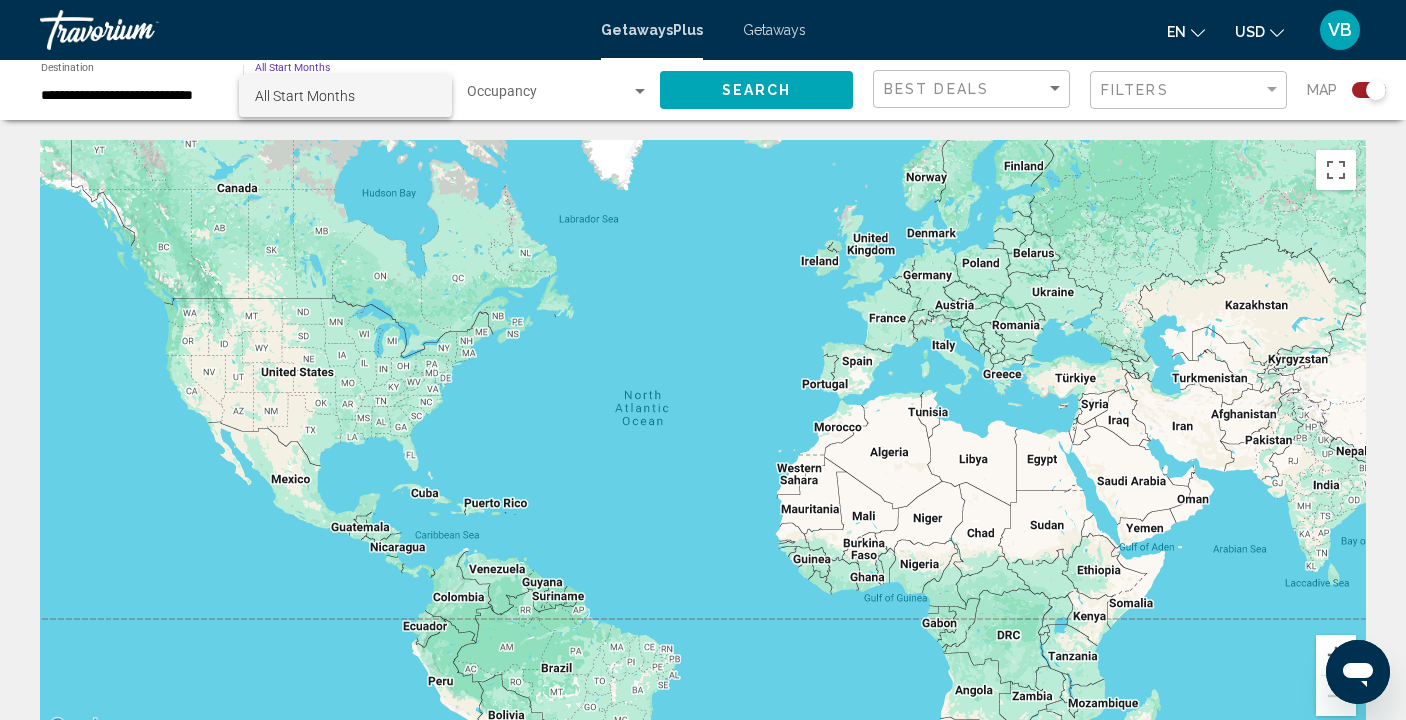 click on "All Start Months" at bounding box center [345, 96] 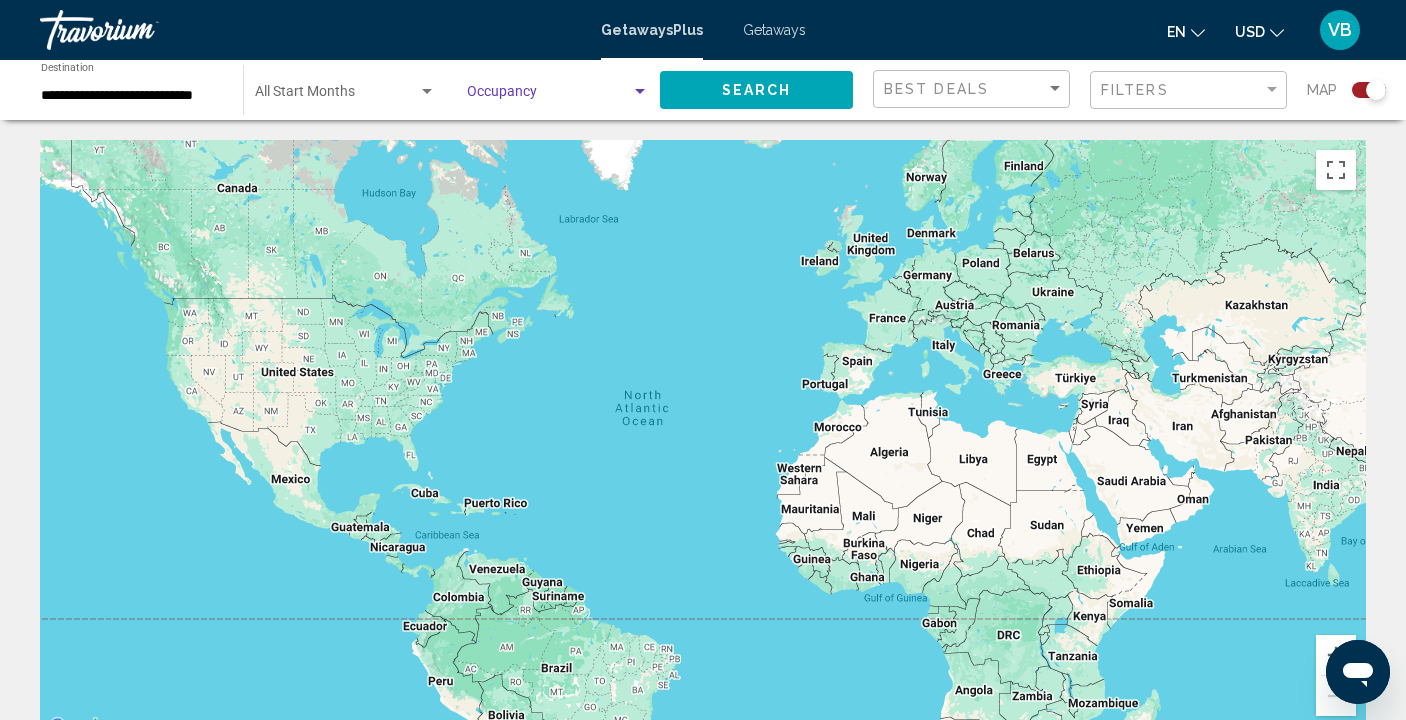 click at bounding box center (640, 91) 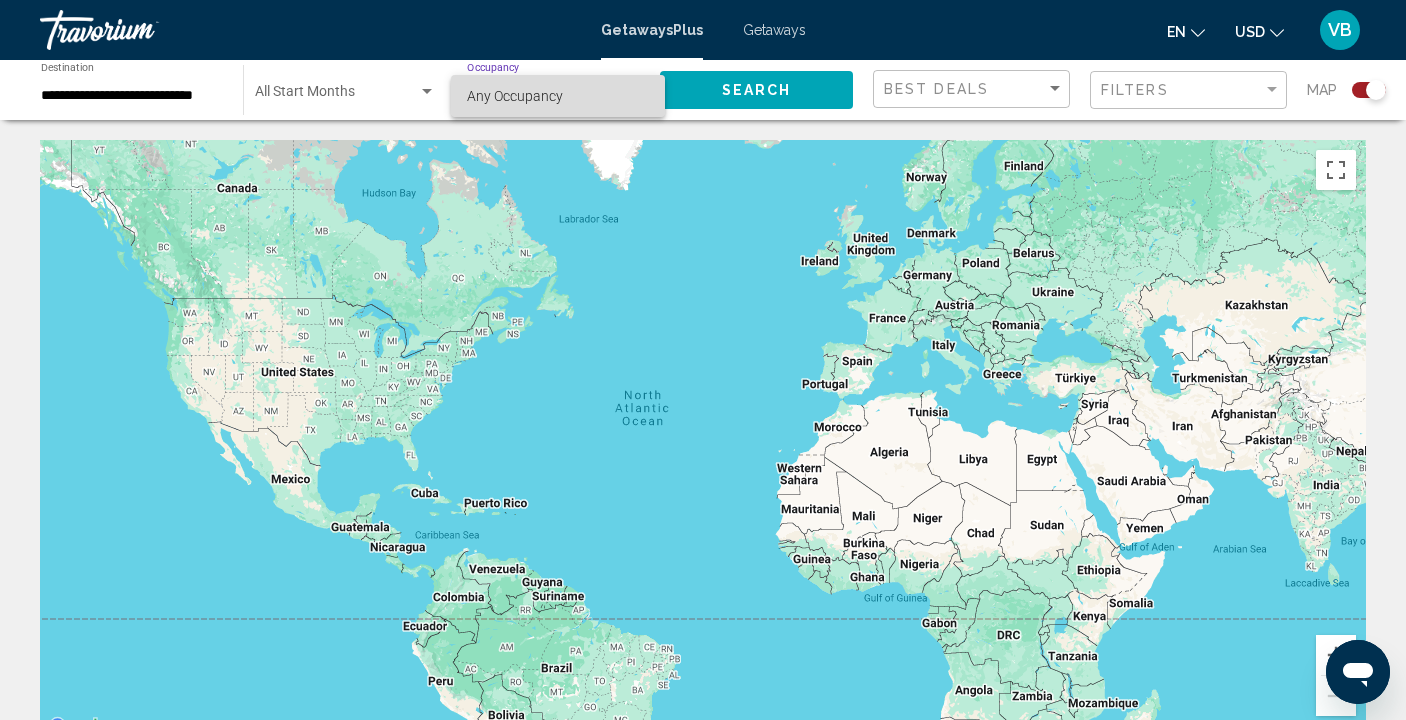 click on "Any Occupancy" at bounding box center (558, 96) 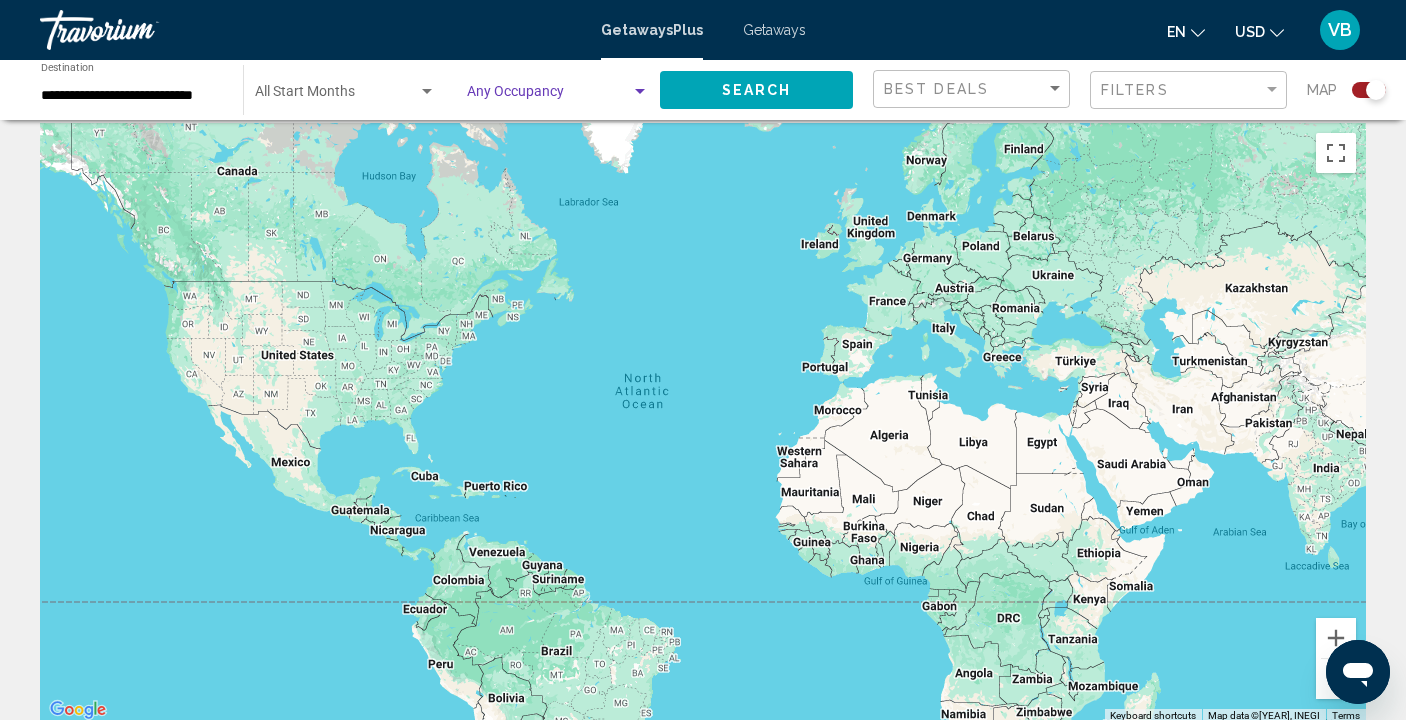scroll, scrollTop: 0, scrollLeft: 0, axis: both 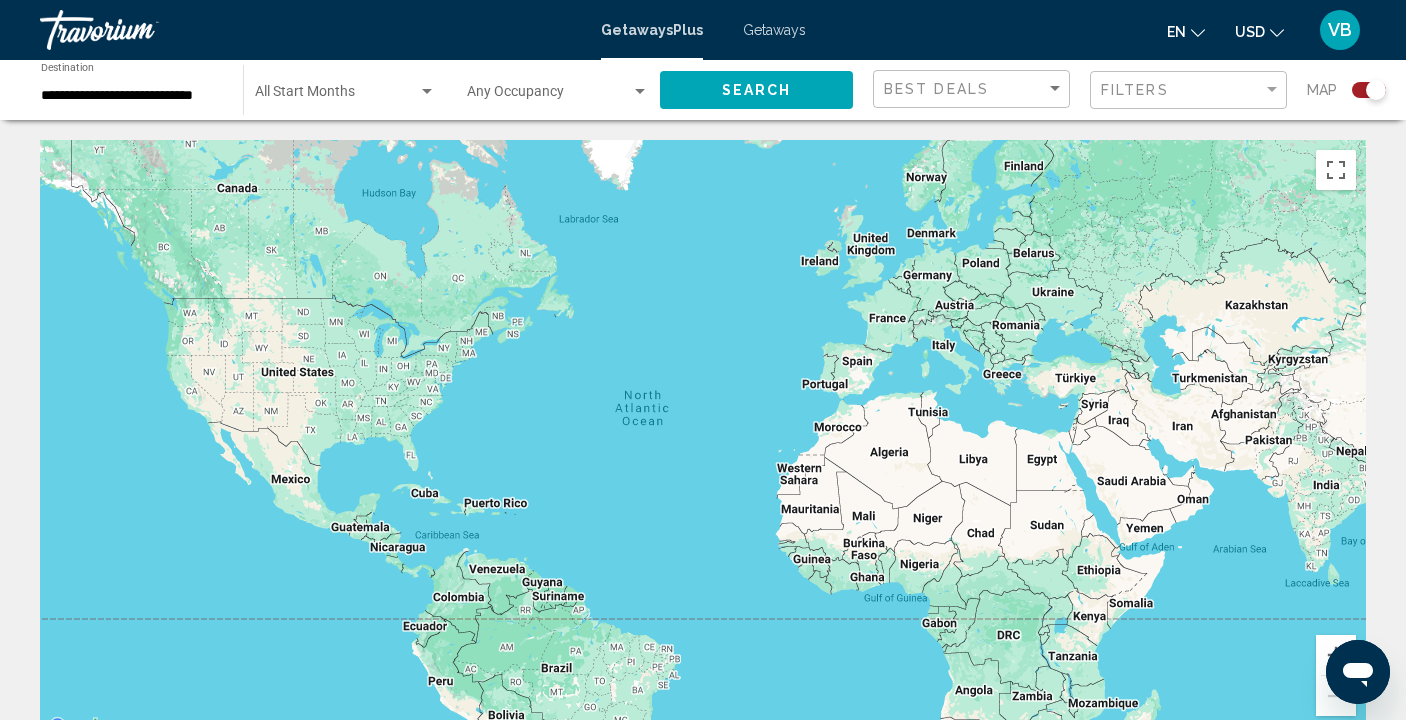 click on "Getaways Plus" at bounding box center (652, 30) 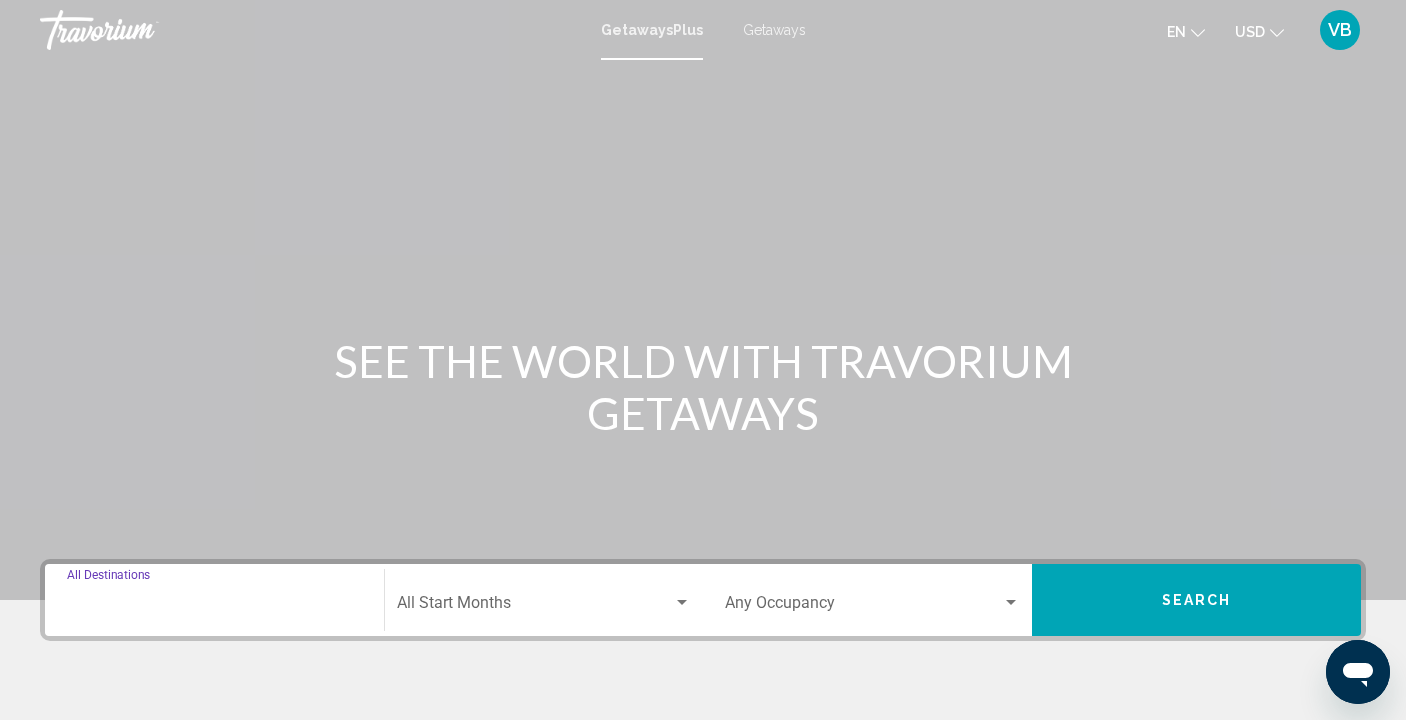 click on "Destination All Destinations" at bounding box center (214, 607) 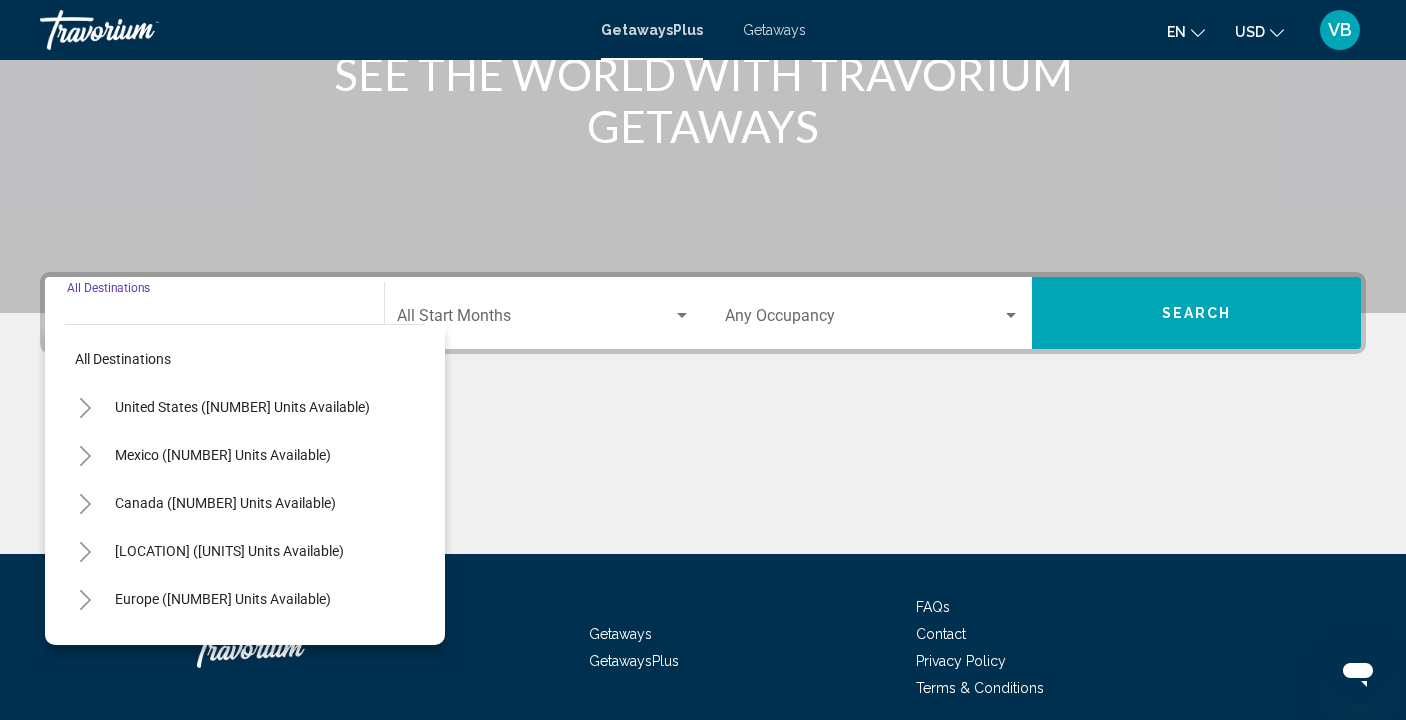 scroll, scrollTop: 366, scrollLeft: 0, axis: vertical 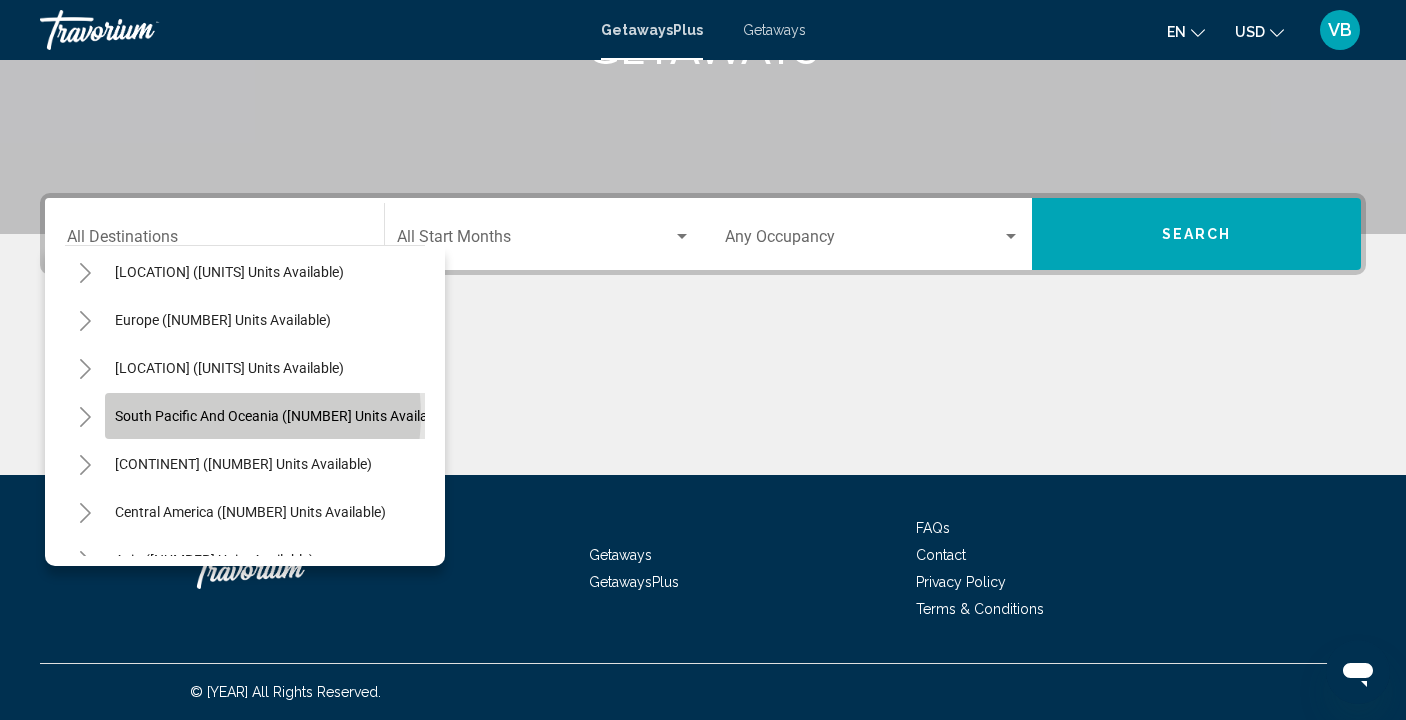 click on "South Pacific and Oceania (172 units available)" at bounding box center (283, 416) 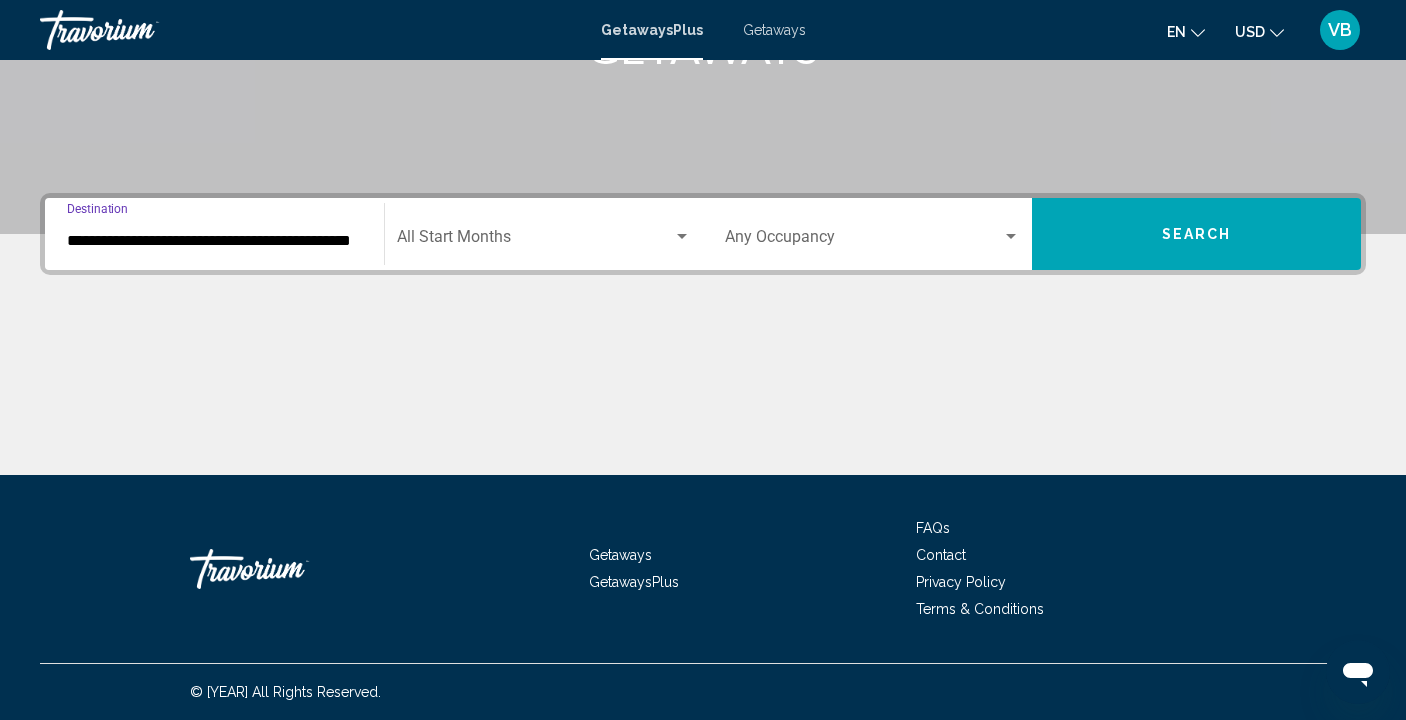 click at bounding box center [682, 236] 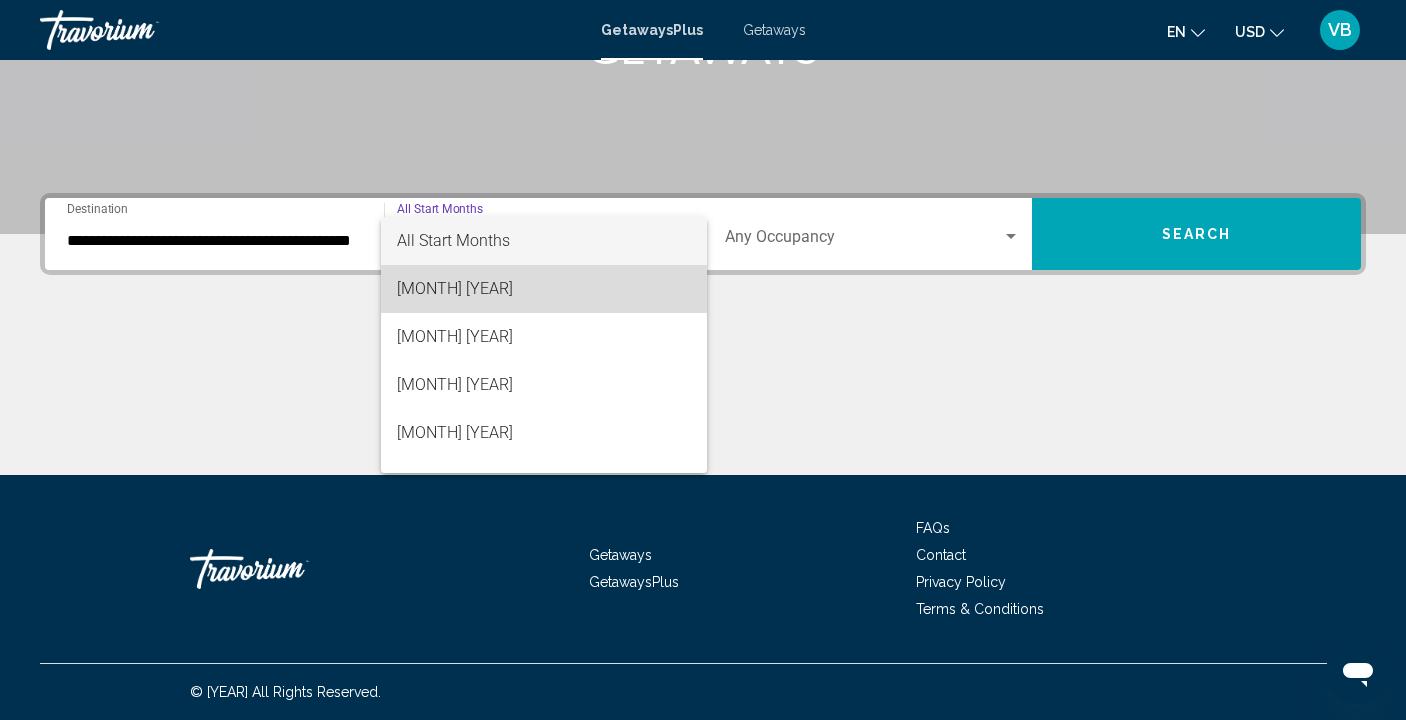 click on "[MONTH] [YEAR]" at bounding box center (544, 289) 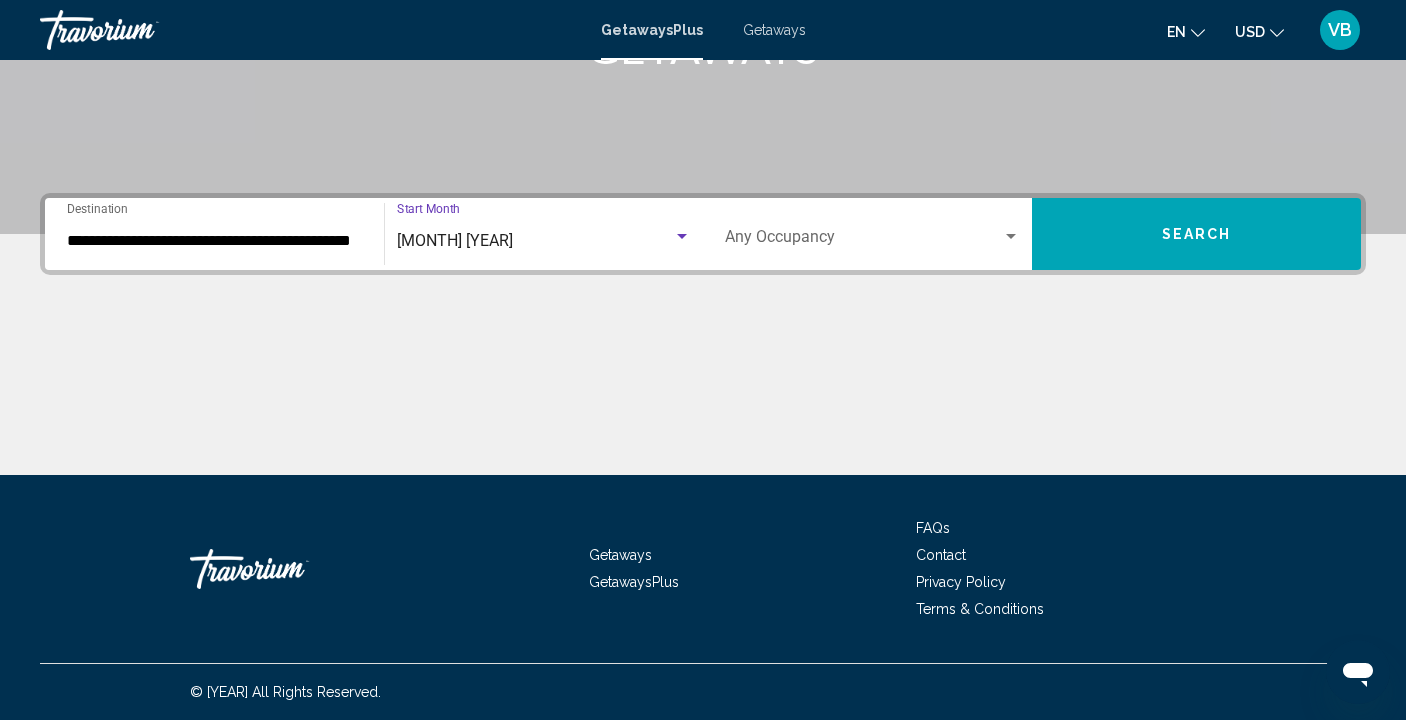 click at bounding box center [1011, 236] 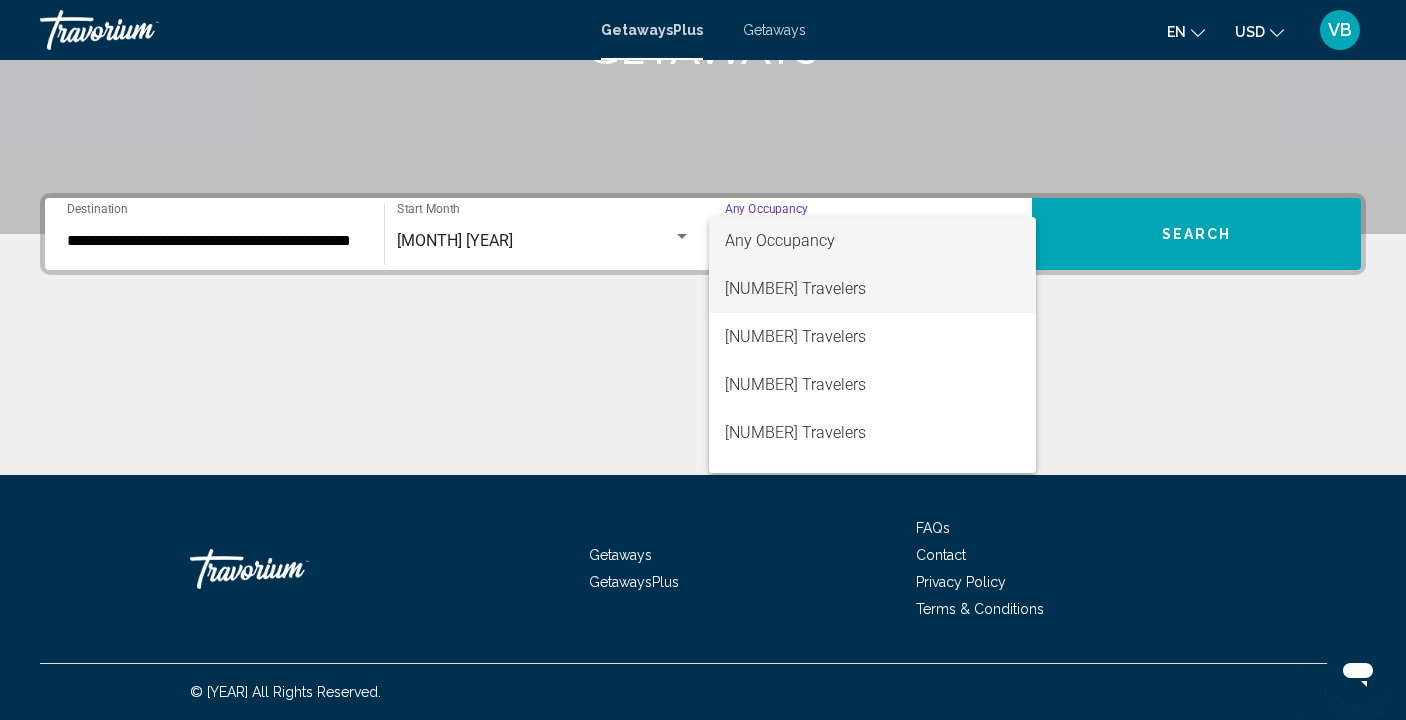 click on "2 Travelers" at bounding box center (872, 289) 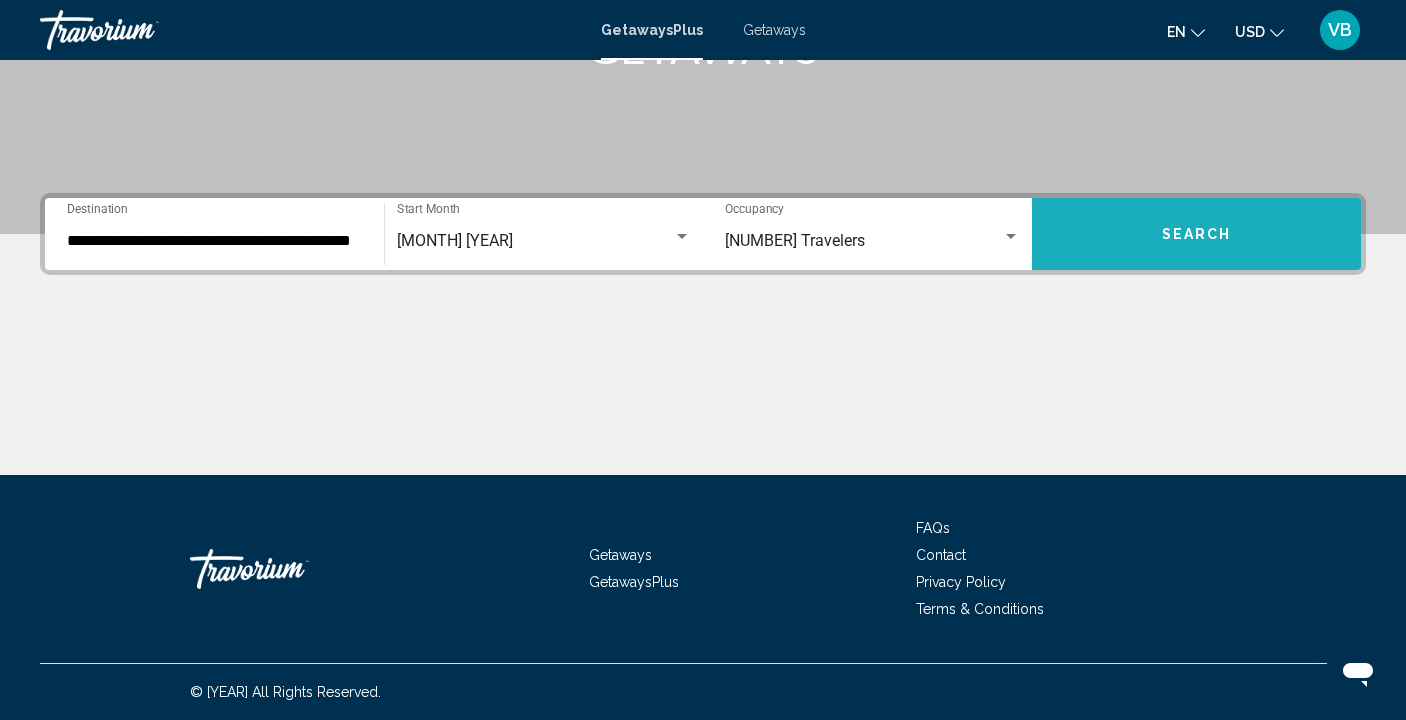 click on "Search" at bounding box center [1196, 234] 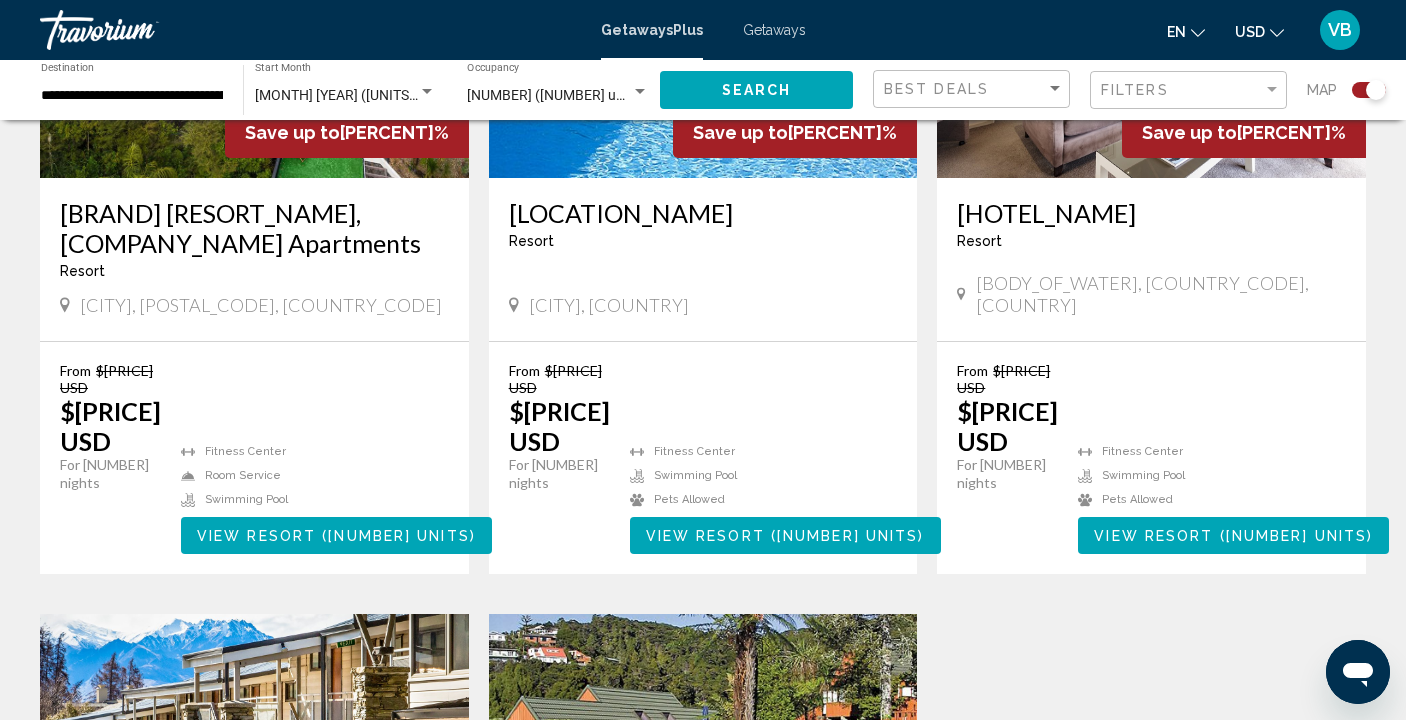 scroll, scrollTop: 1072, scrollLeft: 0, axis: vertical 